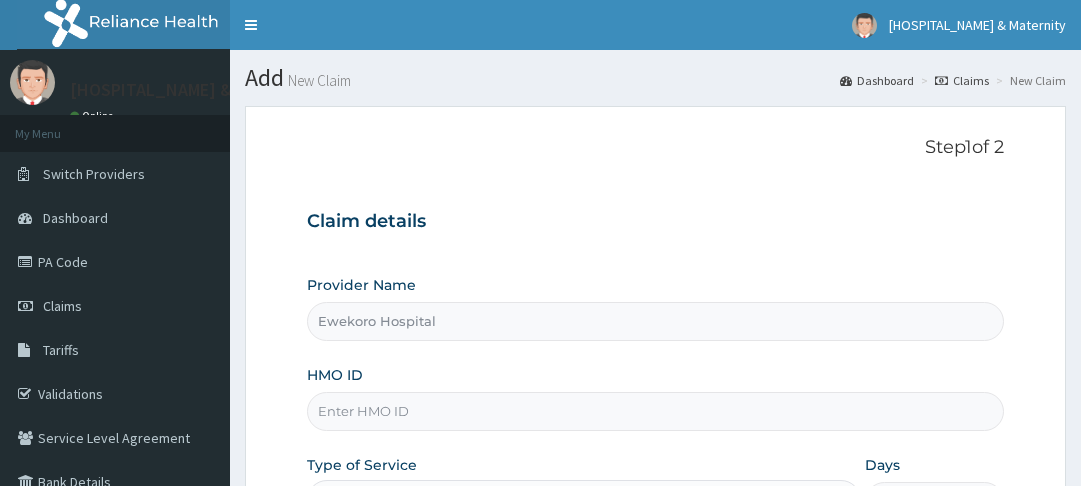 scroll, scrollTop: 231, scrollLeft: 0, axis: vertical 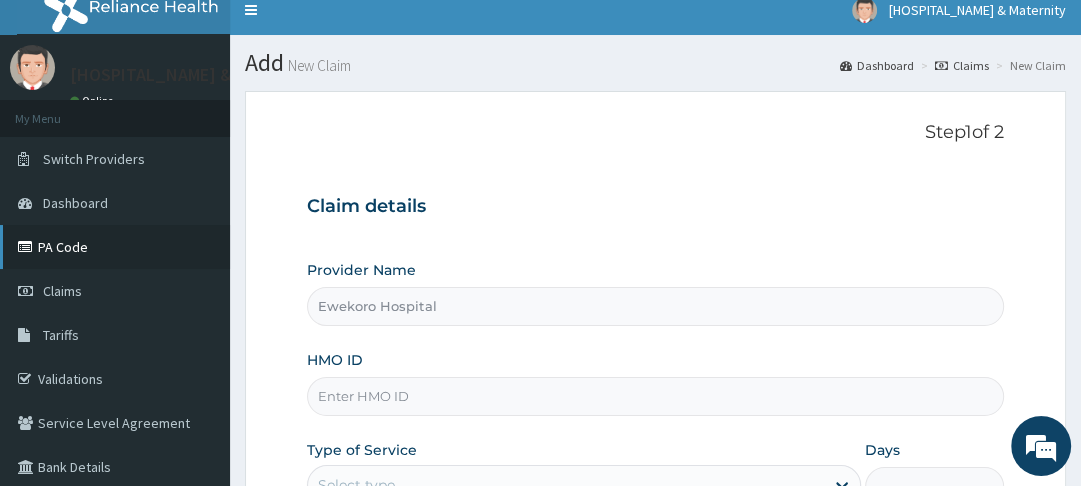 click on "PA Code" at bounding box center (115, 247) 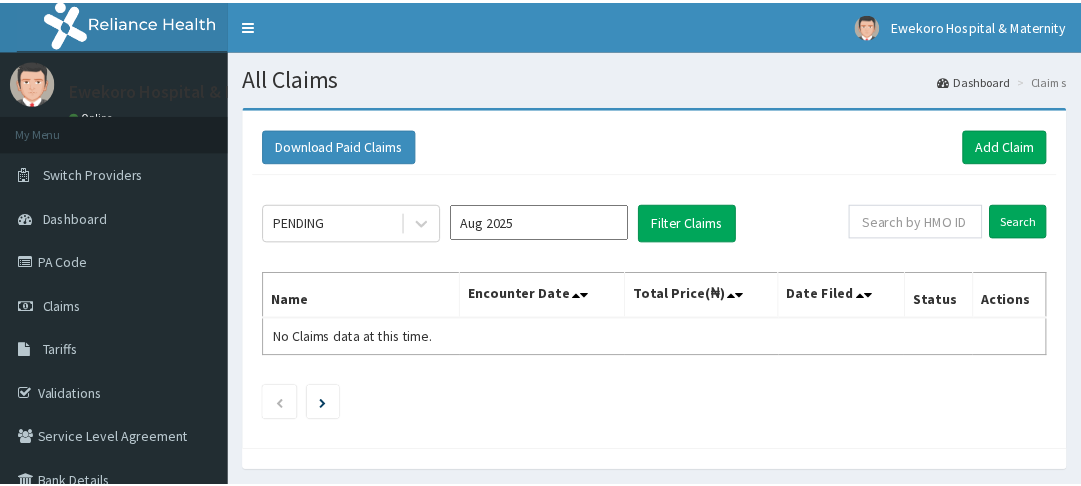 scroll, scrollTop: 0, scrollLeft: 0, axis: both 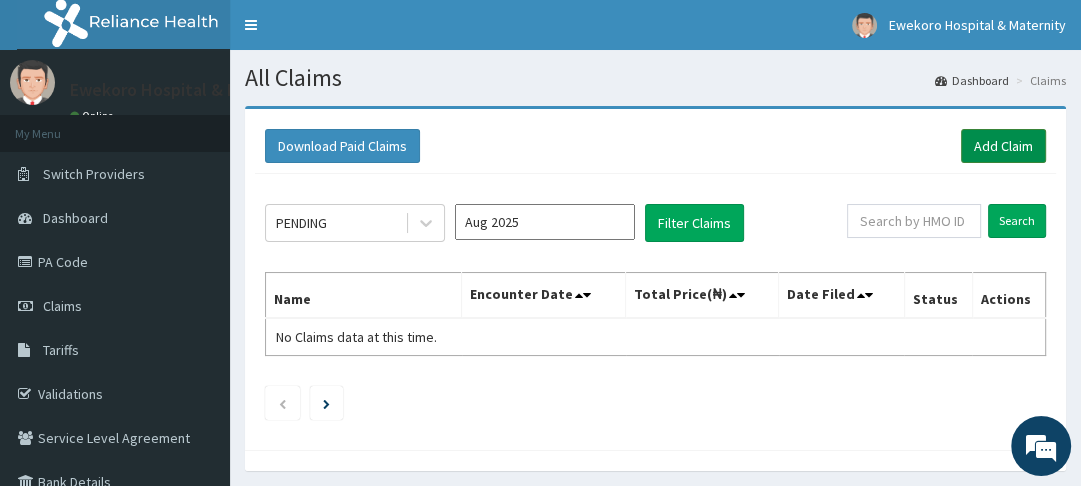 click on "Add Claim" at bounding box center (1003, 146) 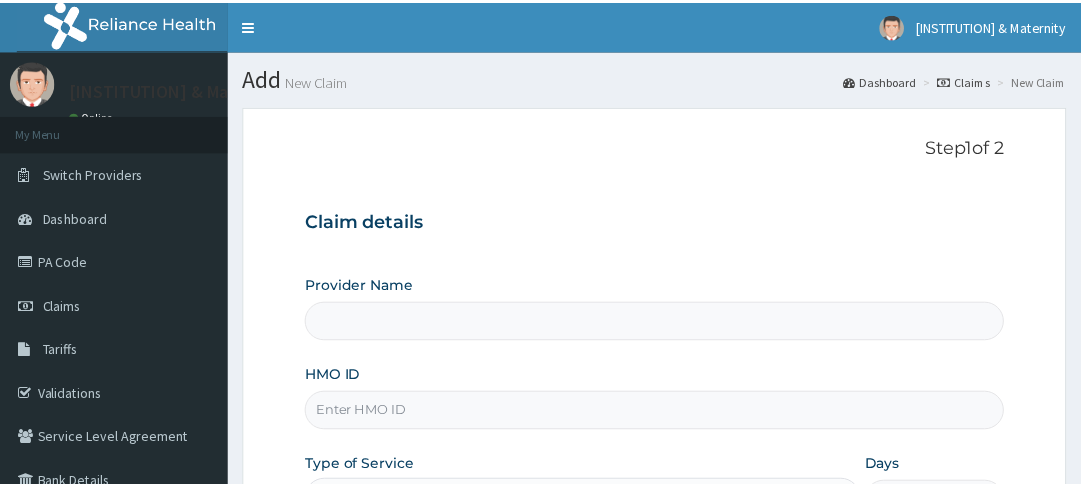 scroll, scrollTop: 0, scrollLeft: 0, axis: both 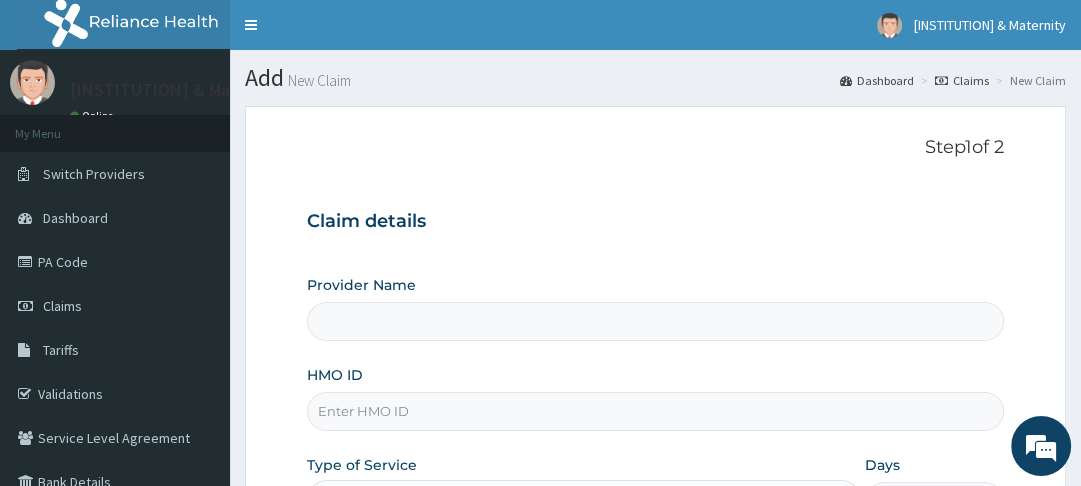 type on "Ewekoro Hospital" 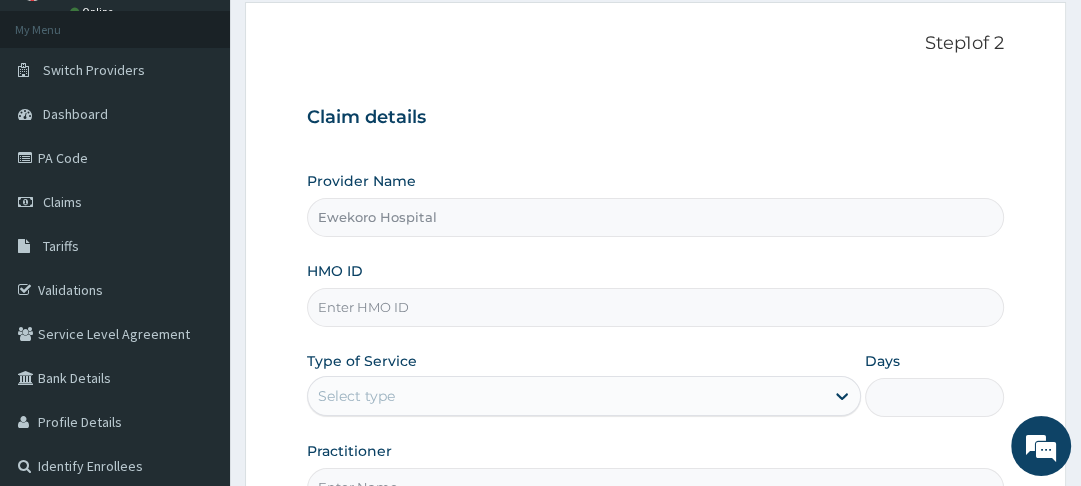 scroll, scrollTop: 178, scrollLeft: 0, axis: vertical 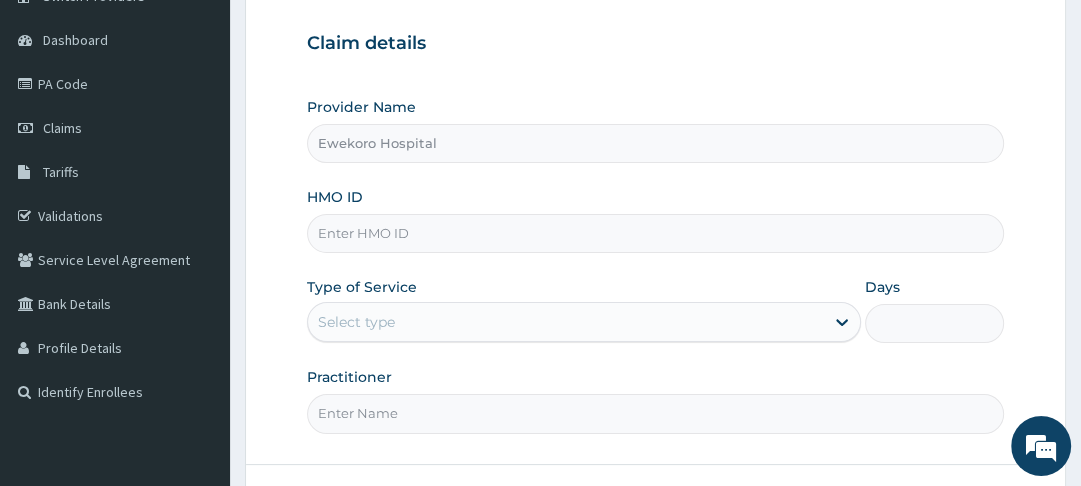 click on "HMO ID" at bounding box center [655, 233] 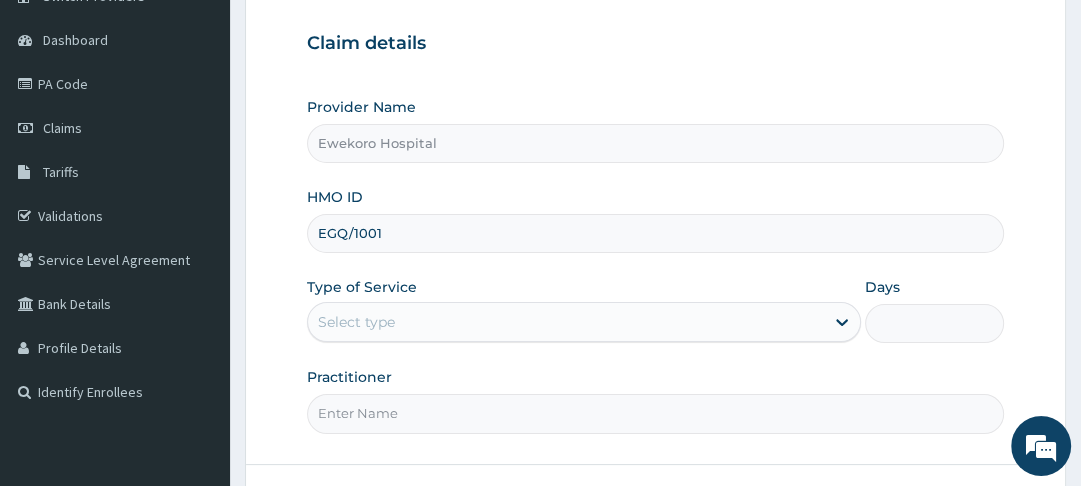 scroll, scrollTop: 0, scrollLeft: 0, axis: both 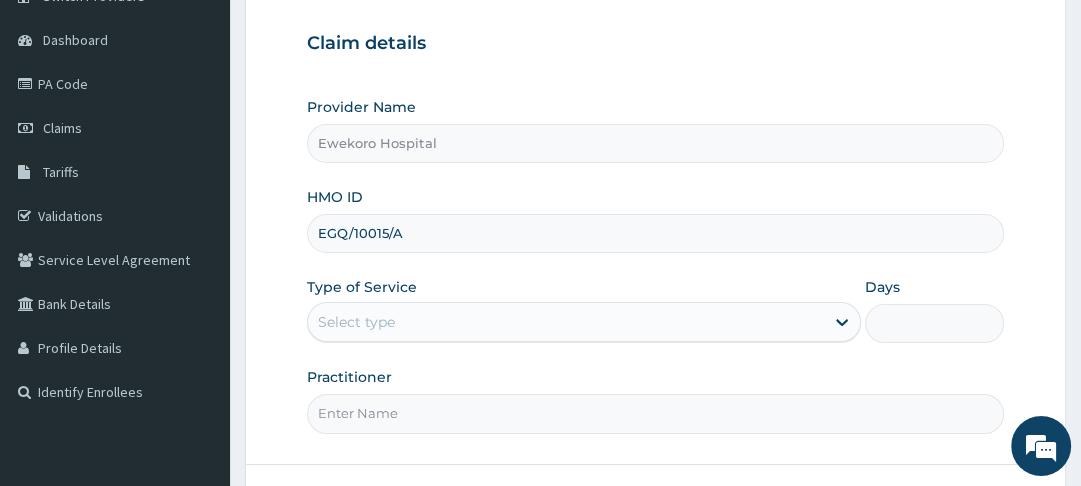 type on "EGQ/10015/A" 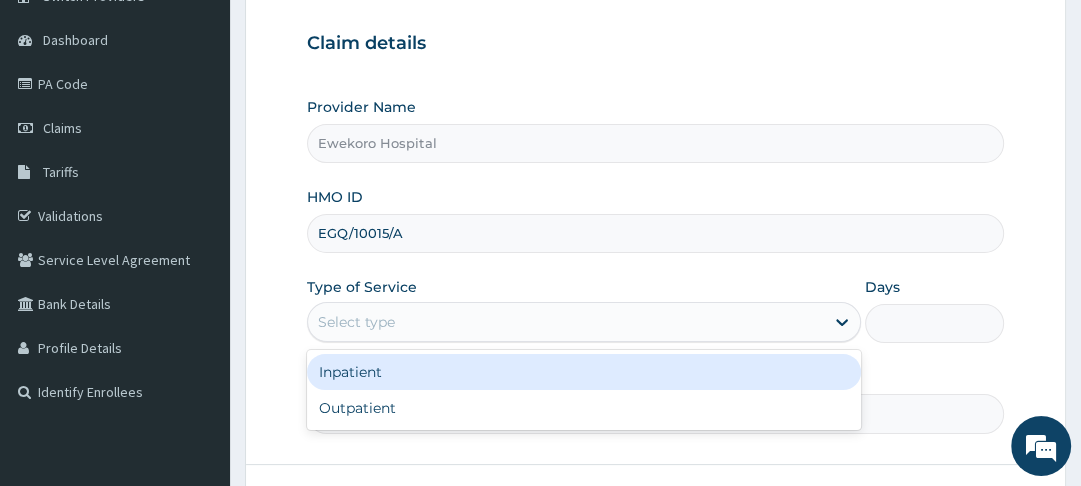 click on "Outpatient" at bounding box center (584, 408) 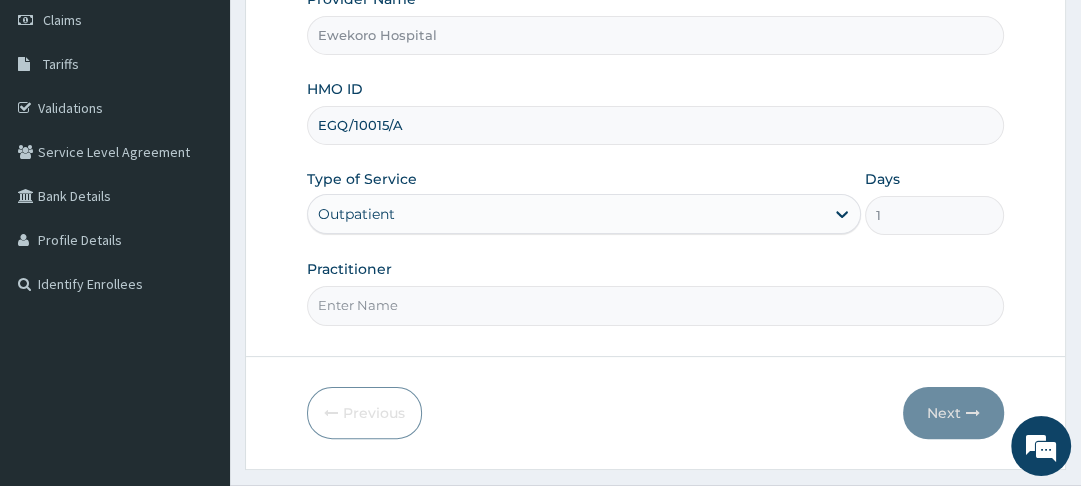 scroll, scrollTop: 333, scrollLeft: 0, axis: vertical 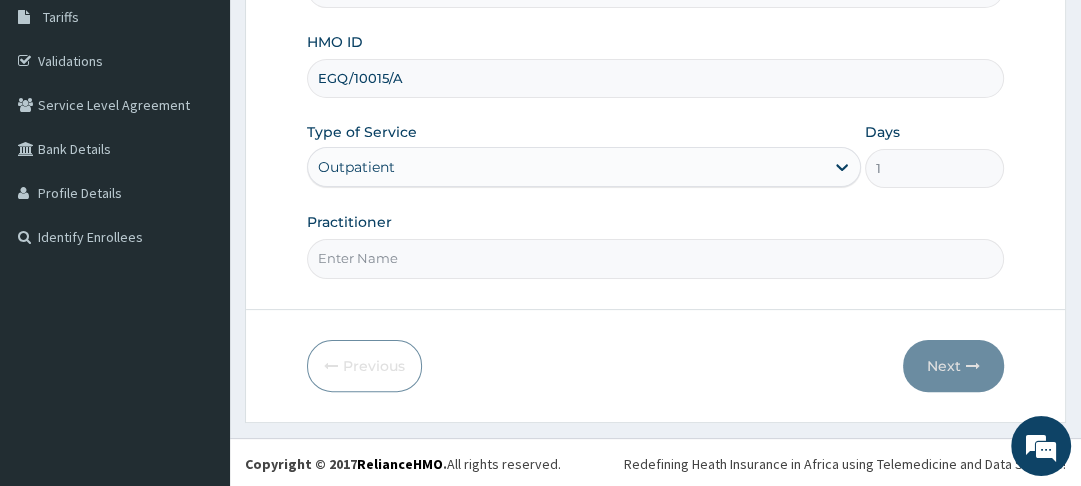 click on "Practitioner" at bounding box center (655, 258) 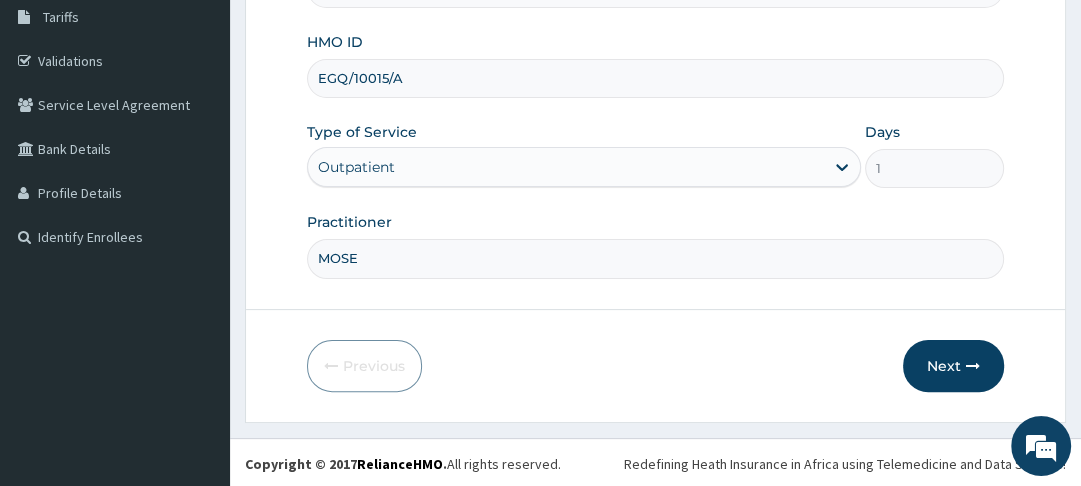 type on "MOSES" 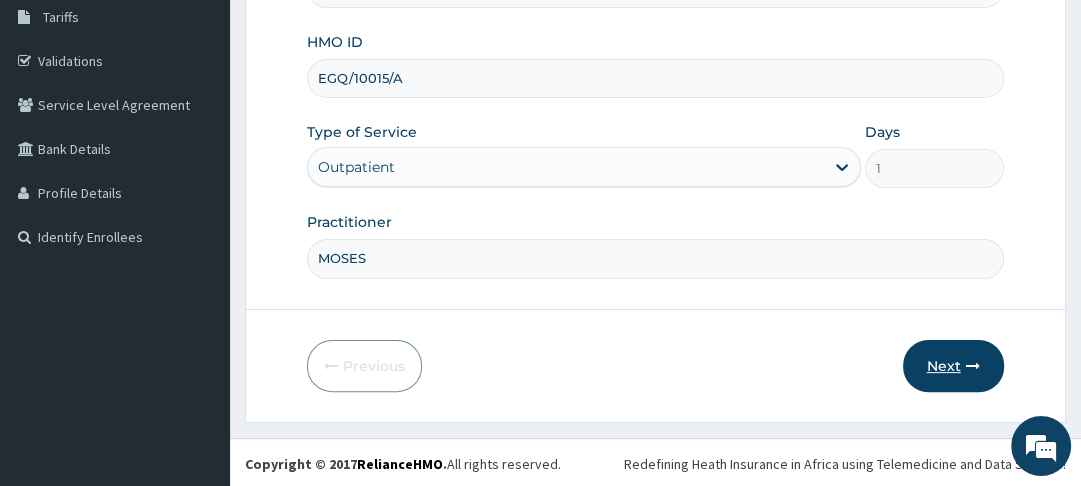 click on "Next" at bounding box center (953, 366) 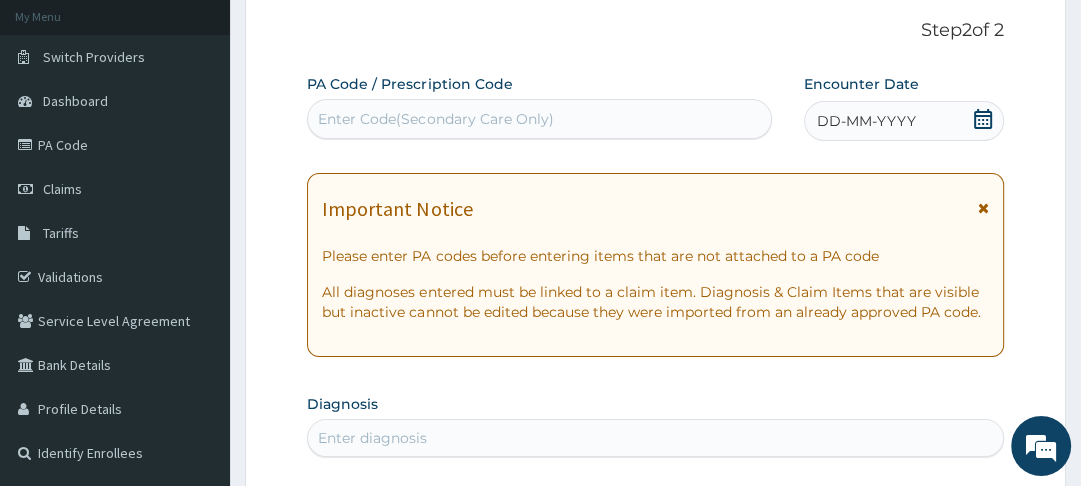 scroll, scrollTop: 116, scrollLeft: 0, axis: vertical 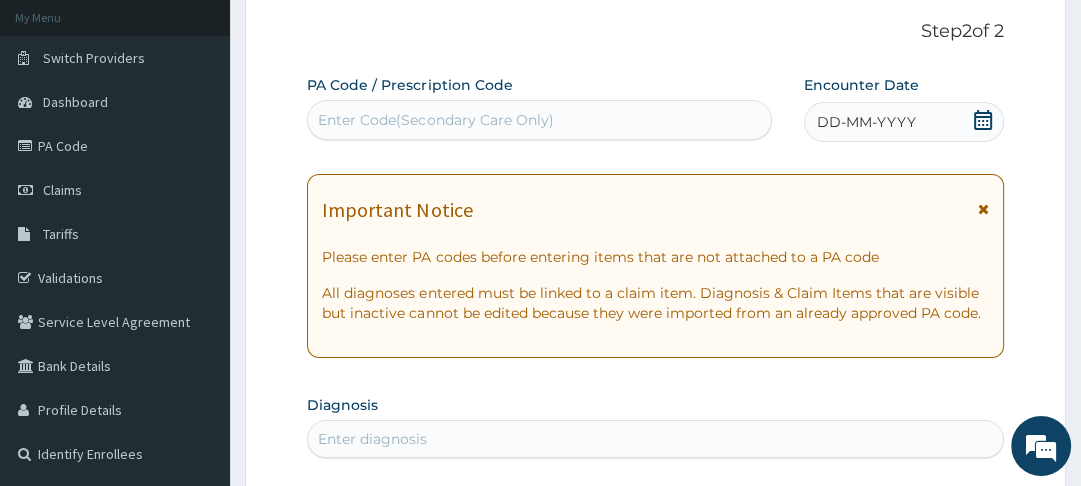click at bounding box center (983, 215) 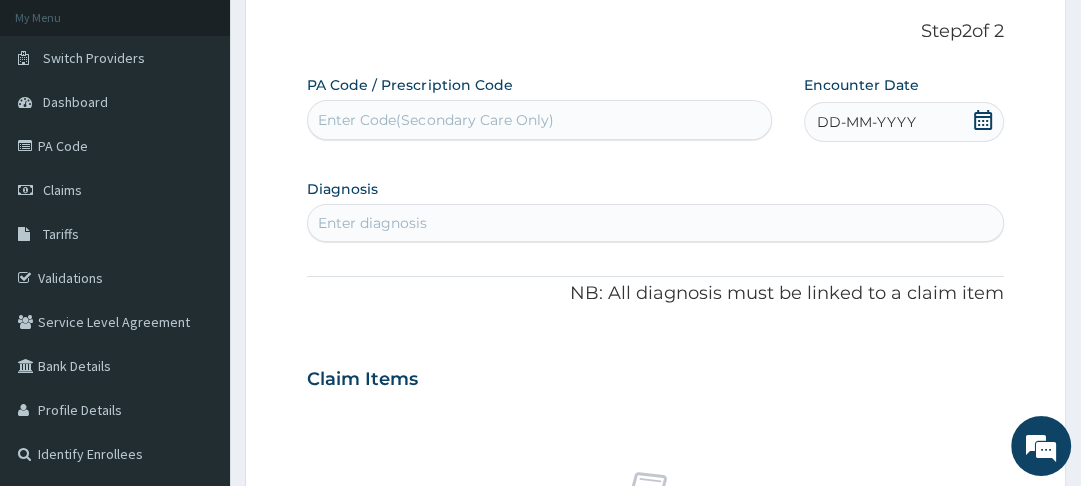 click 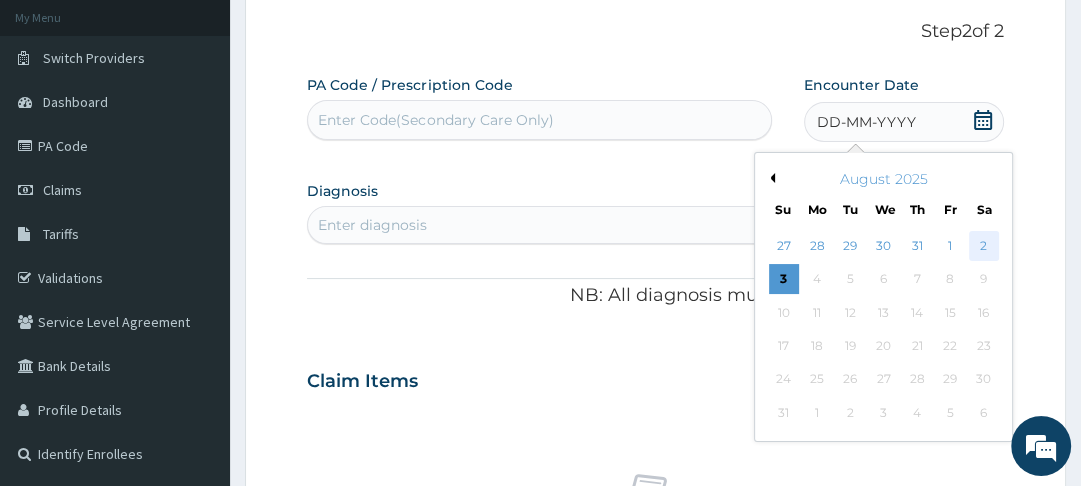 click on "2" at bounding box center (984, 246) 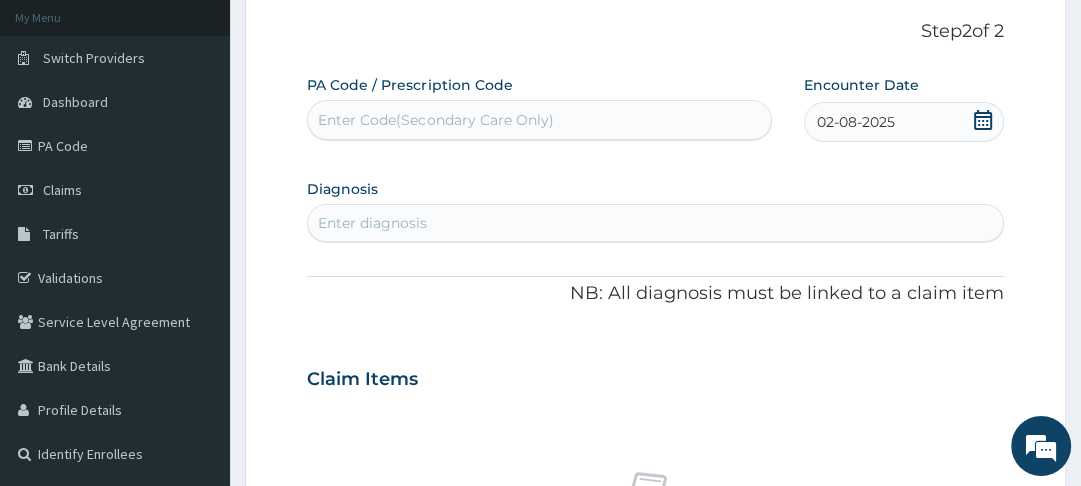 click on "Enter diagnosis" at bounding box center [655, 223] 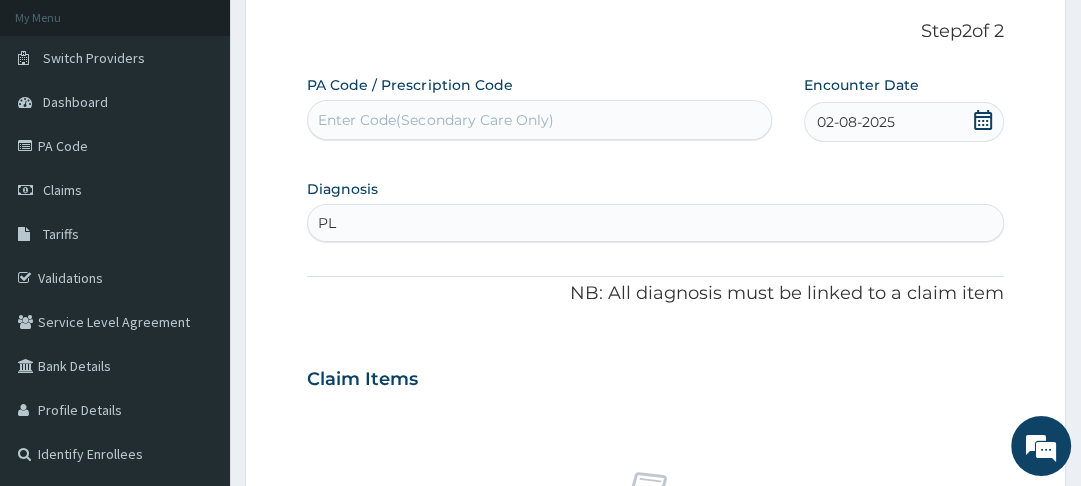 type on "P" 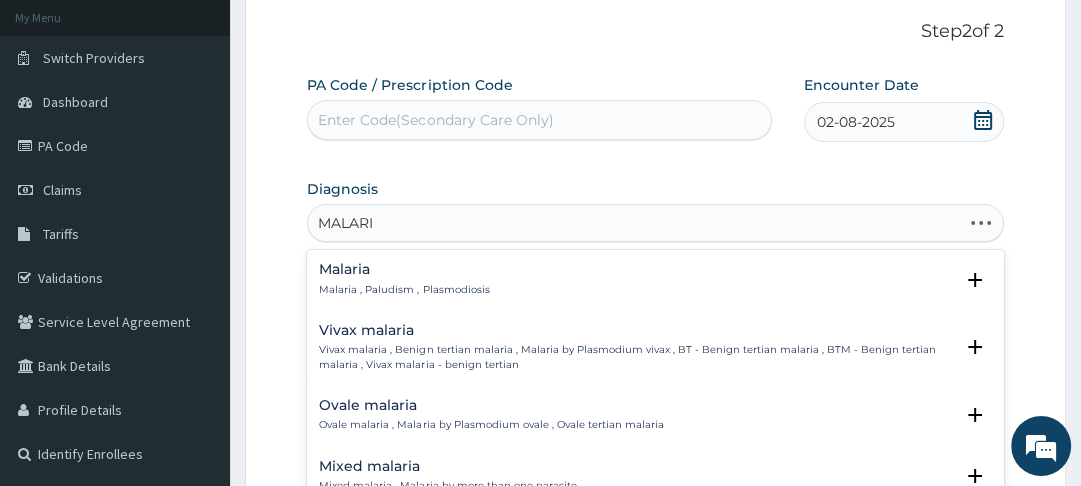 type on "MALARIA" 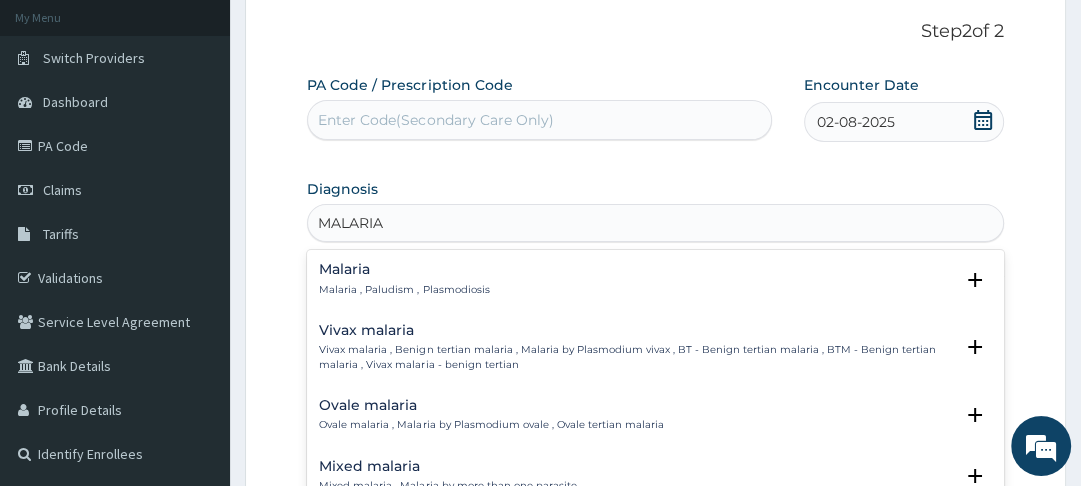 click on "Malaria , Paludism , Plasmodiosis" at bounding box center [404, 290] 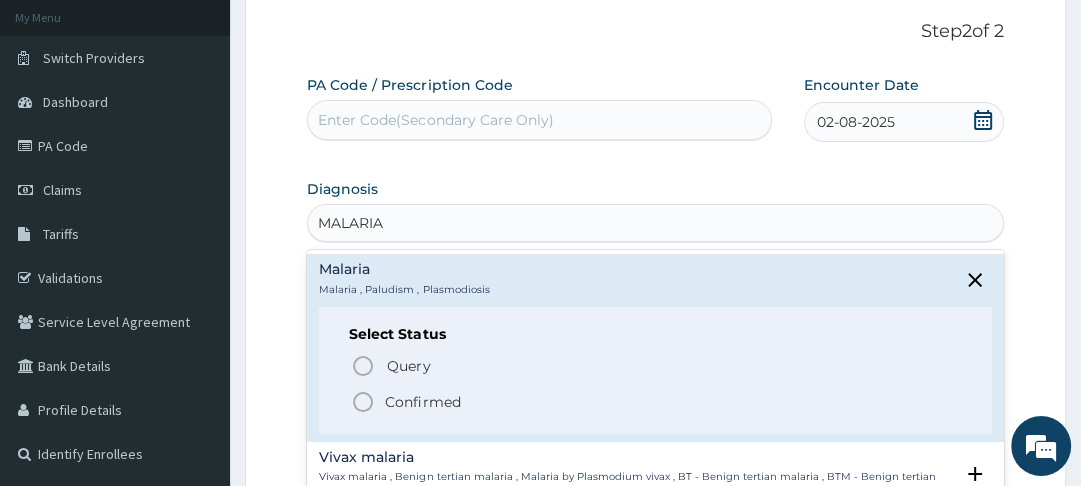 click 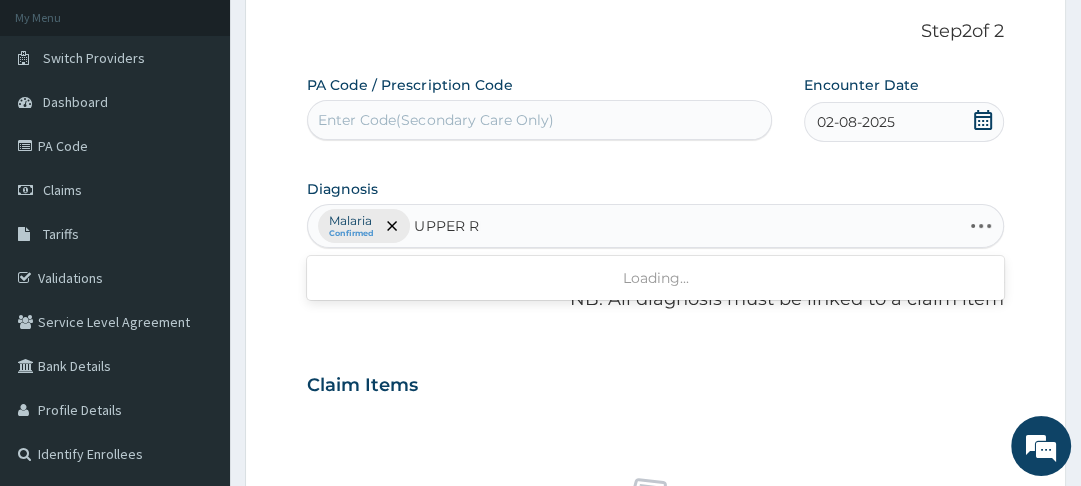 type on "UPPER RES" 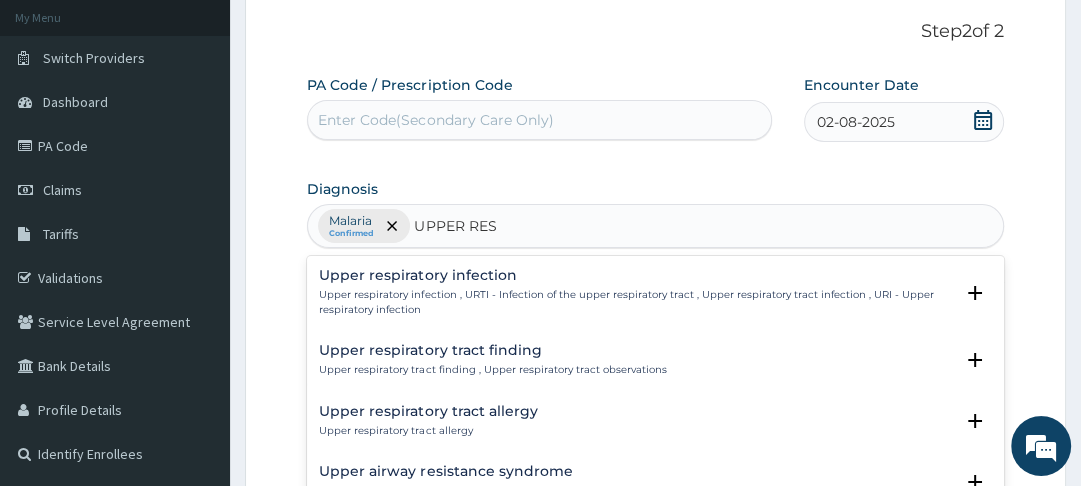 click on "Upper respiratory infection , URTI - Infection of the upper respiratory tract , Upper respiratory tract infection , URI - Upper respiratory infection" at bounding box center (635, 302) 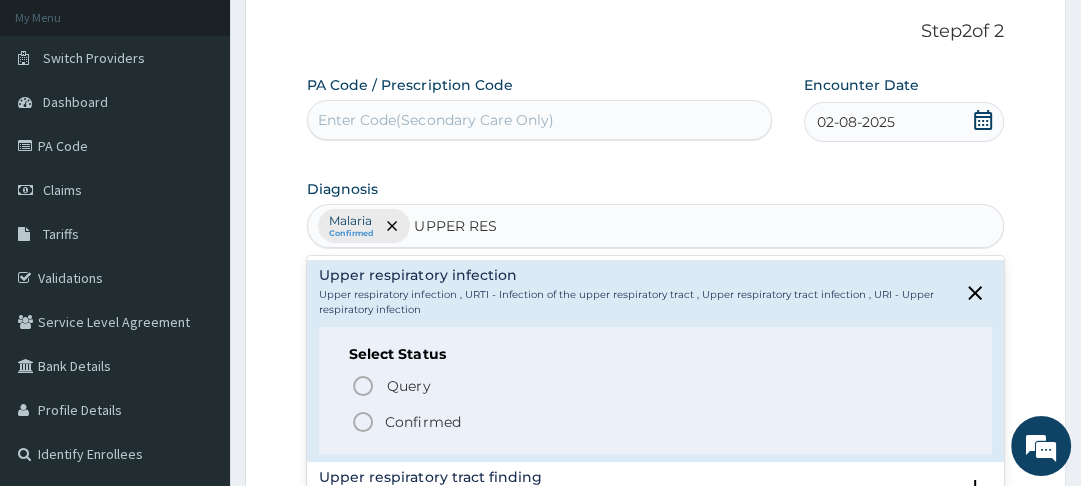 click 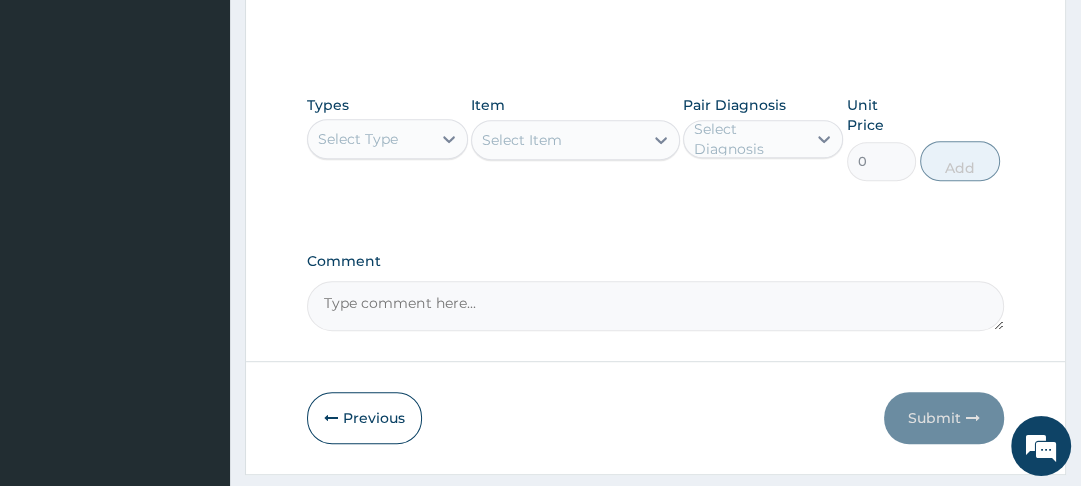 scroll, scrollTop: 715, scrollLeft: 0, axis: vertical 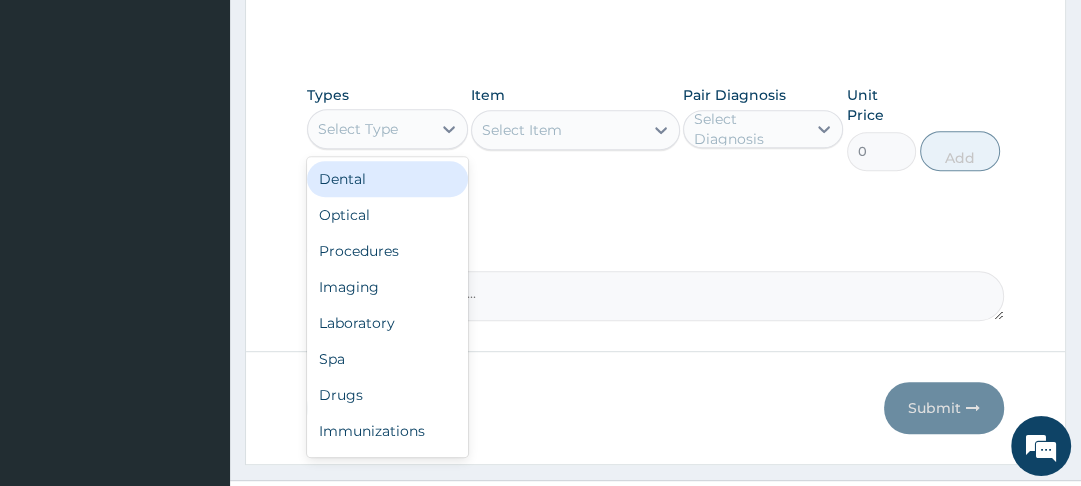 click on "Procedures" at bounding box center (387, 251) 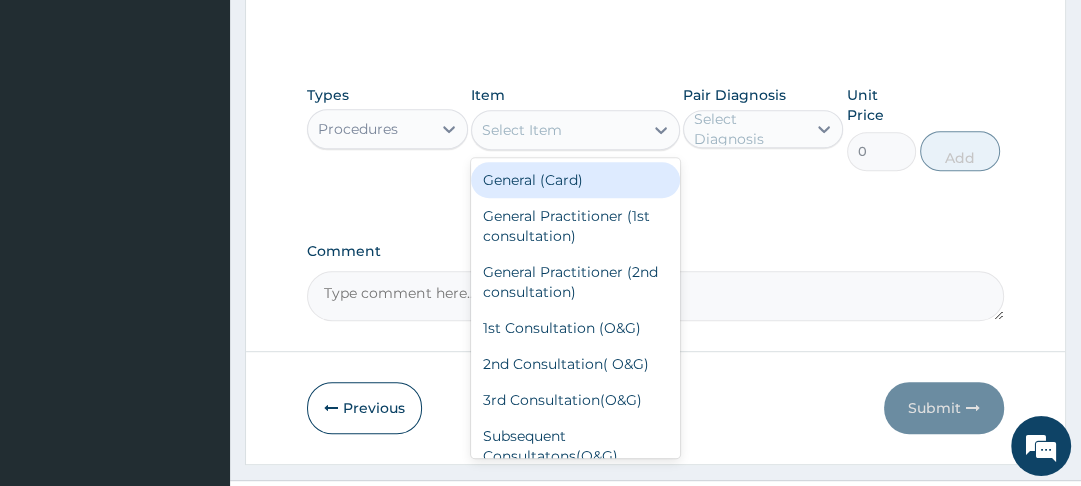 click on "General (Card)" at bounding box center (575, 180) 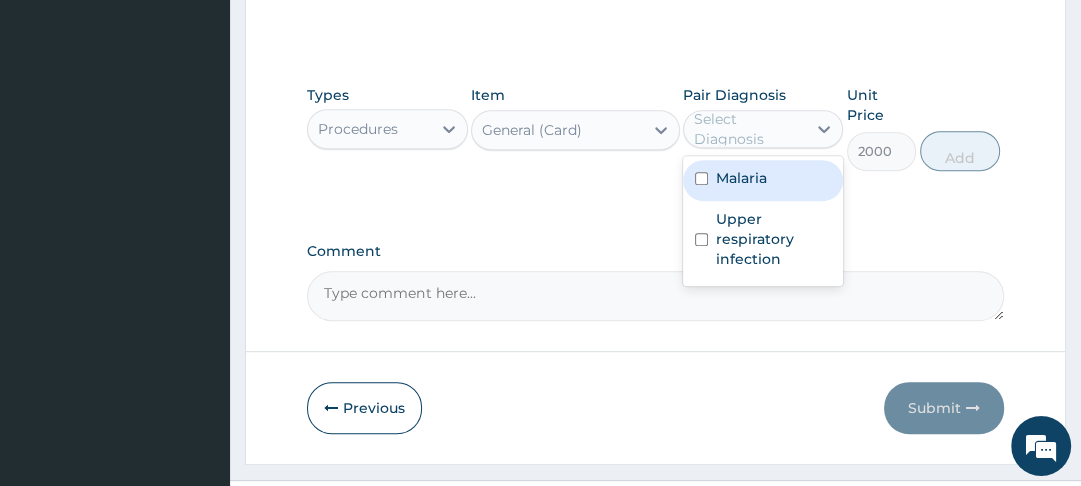 click at bounding box center (701, 178) 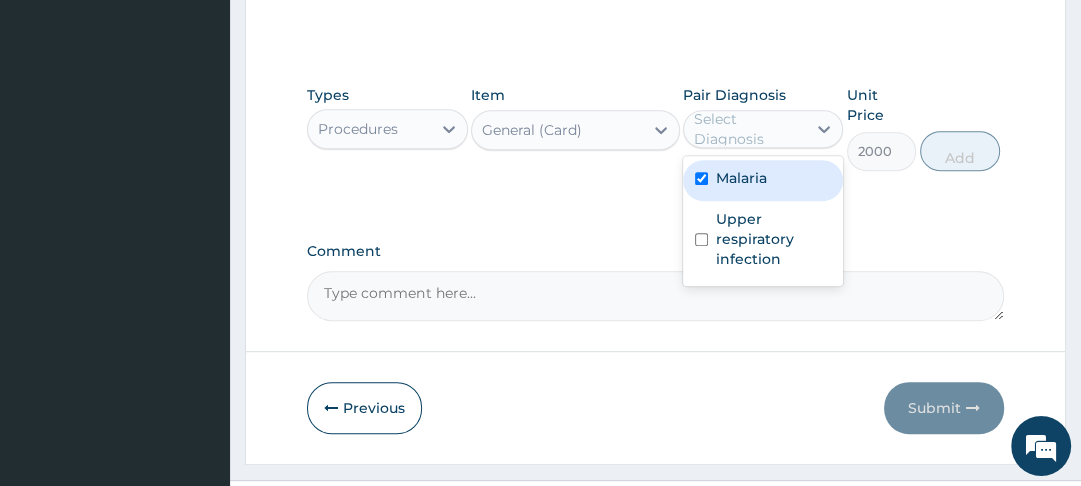 checkbox on "true" 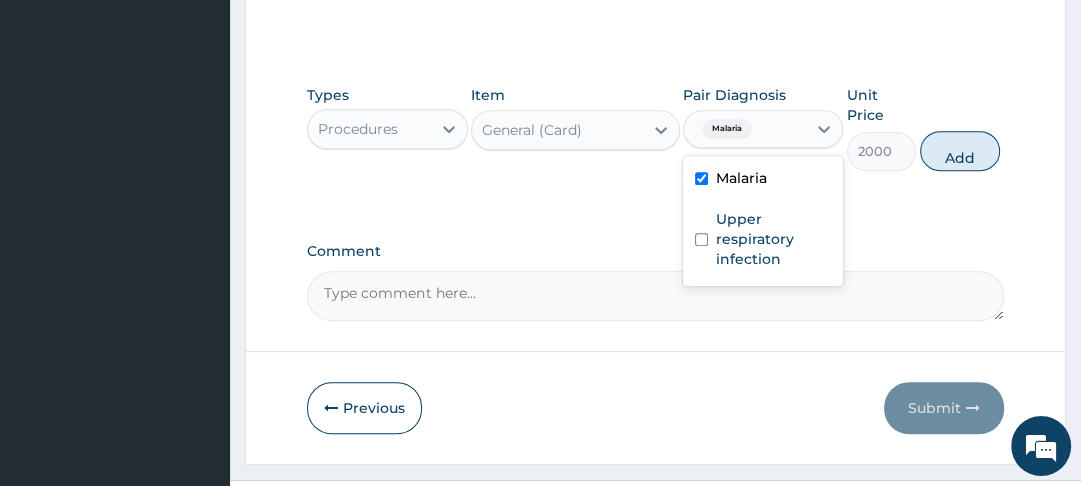 click at bounding box center (701, 239) 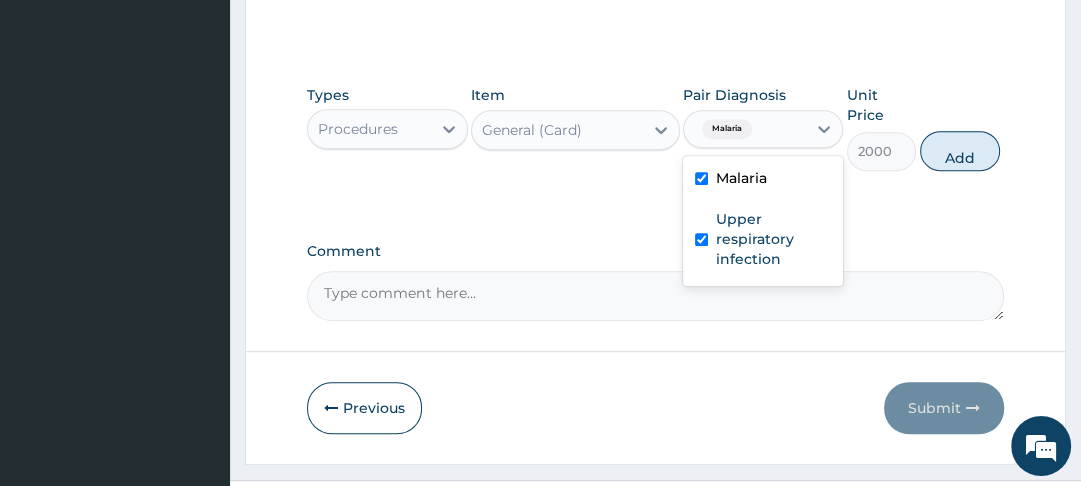 checkbox on "true" 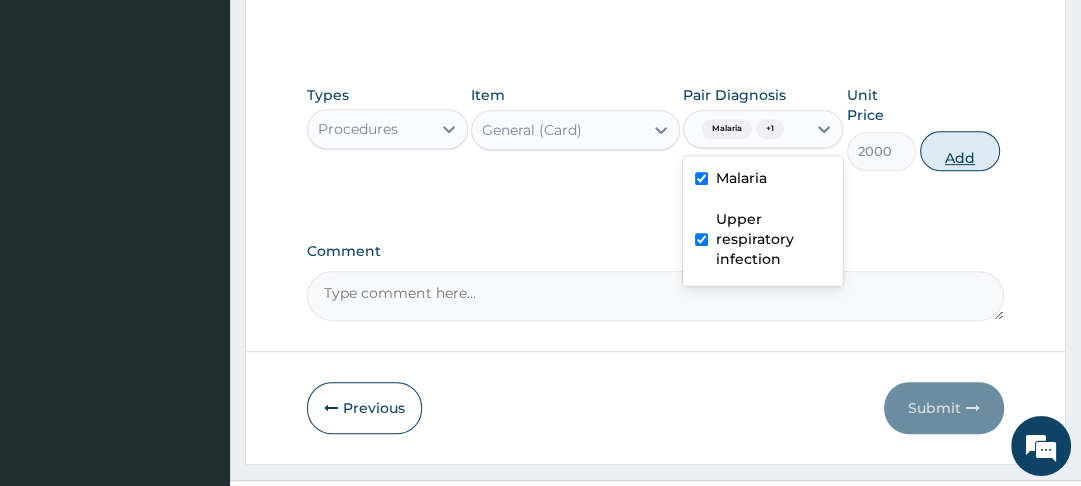 click on "Add" at bounding box center [960, 151] 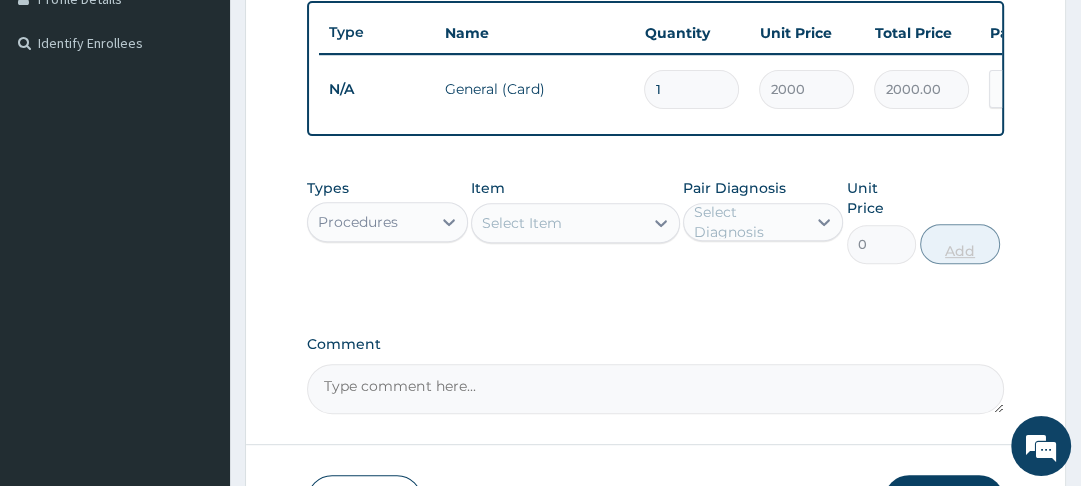 scroll, scrollTop: 612, scrollLeft: 0, axis: vertical 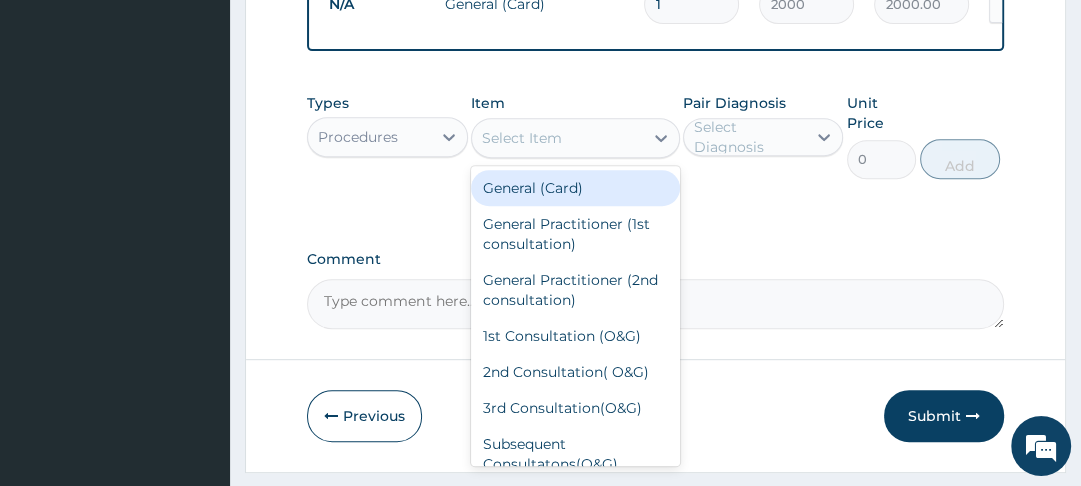 click on "General Practitioner (1st consultation)" at bounding box center [575, 234] 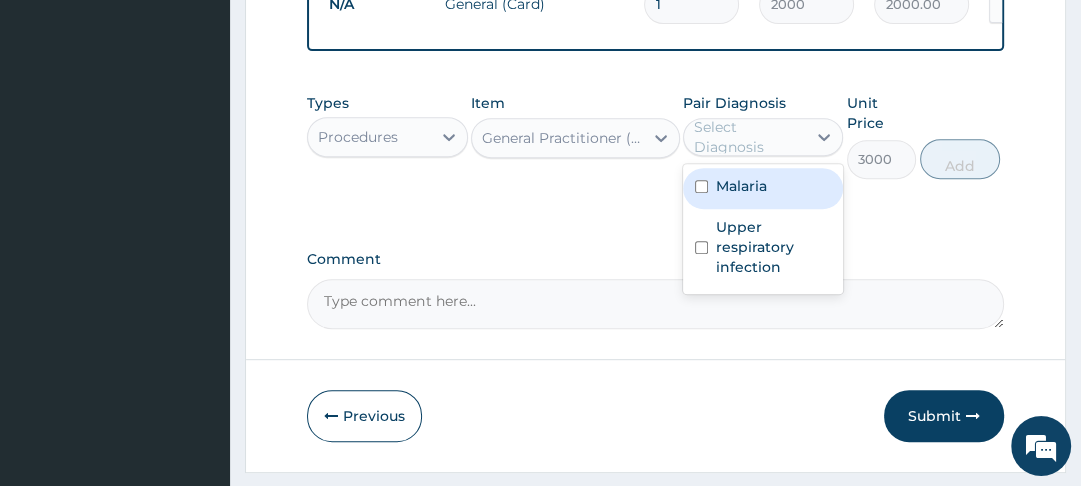 click at bounding box center (701, 186) 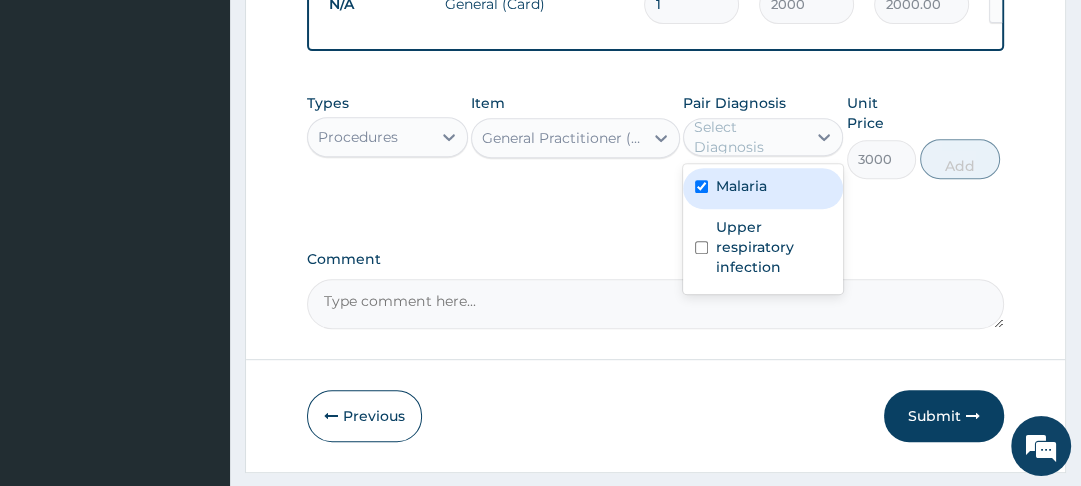 checkbox on "true" 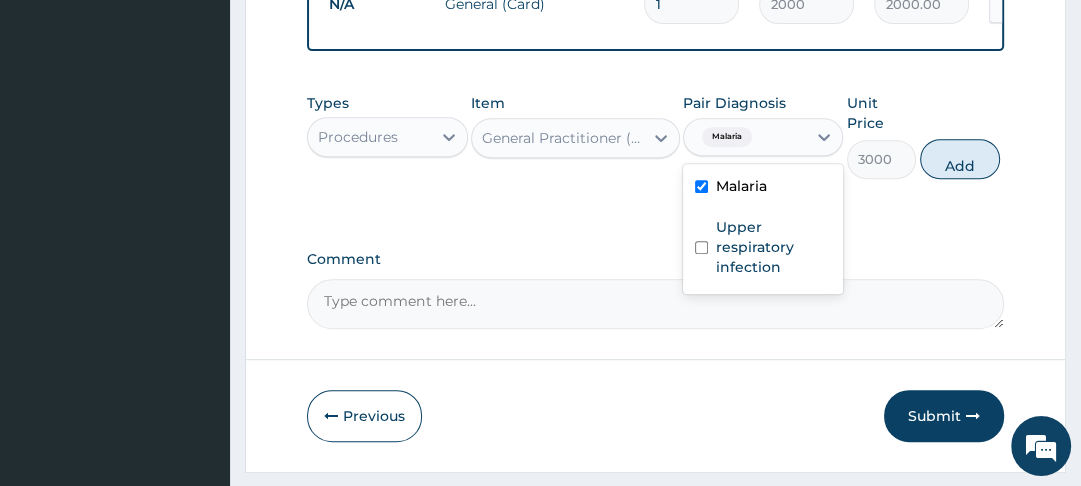 click on "Upper respiratory infection" at bounding box center [773, 247] 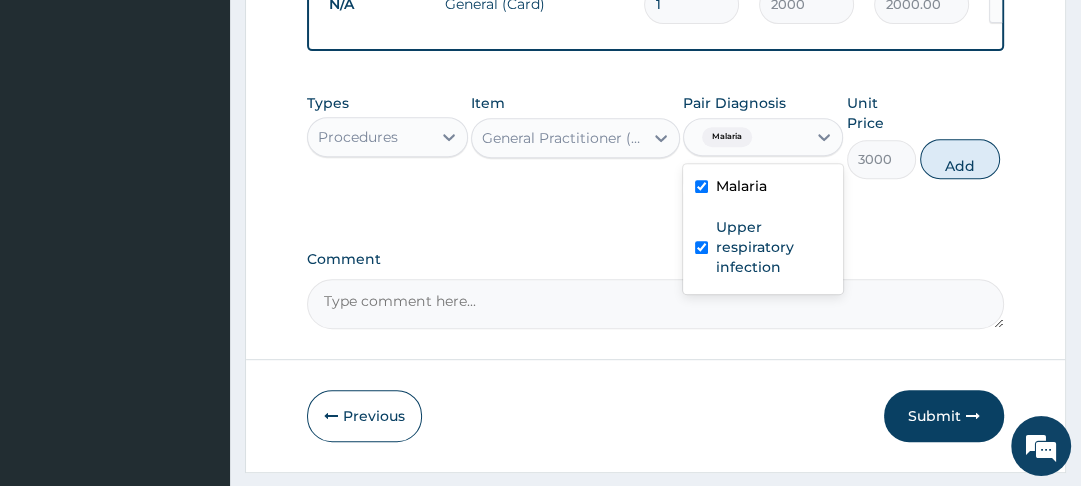 checkbox on "true" 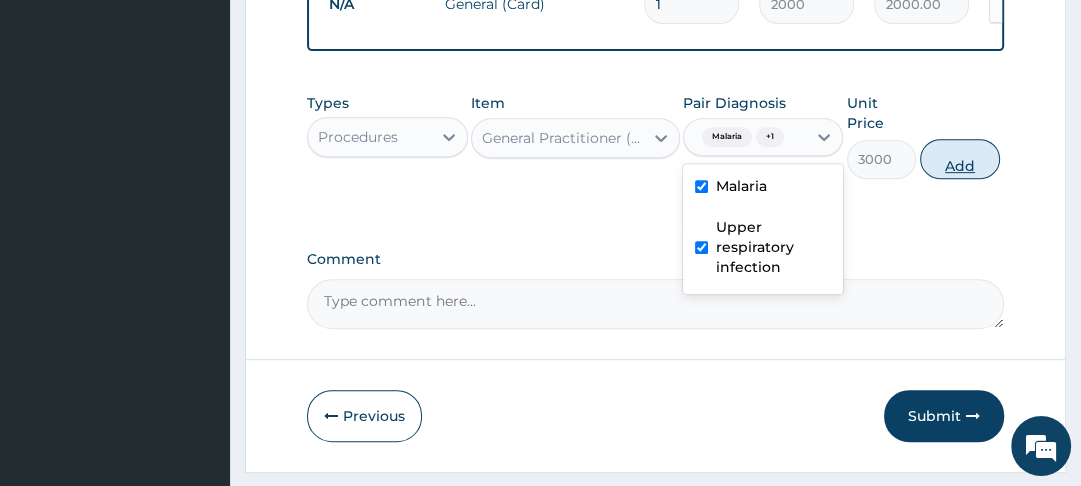 click on "Add" at bounding box center (960, 159) 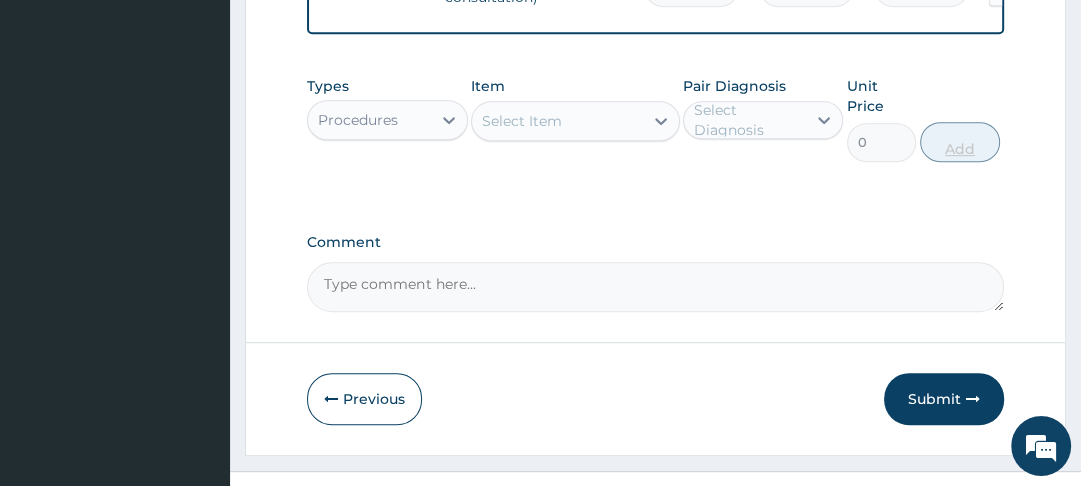 scroll, scrollTop: 743, scrollLeft: 0, axis: vertical 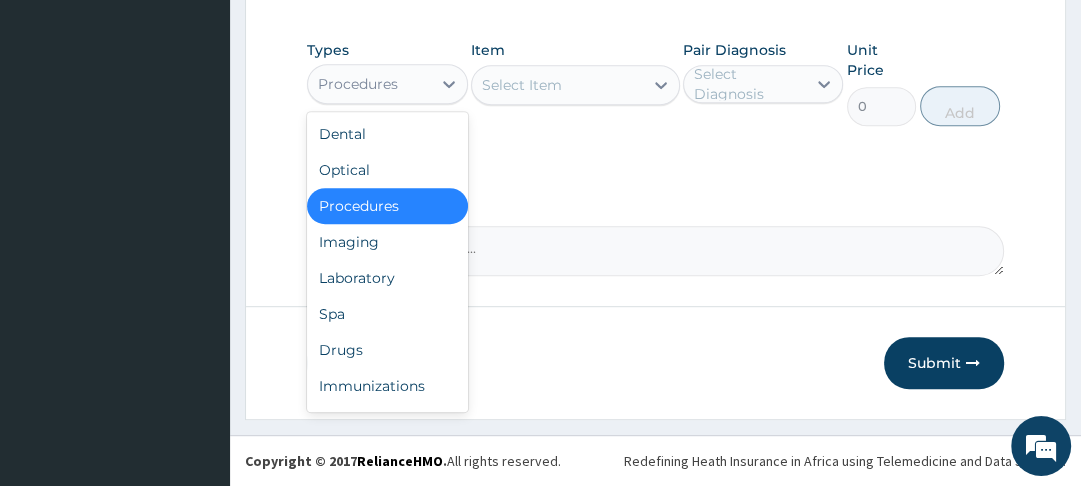click on "Laboratory" at bounding box center [387, 278] 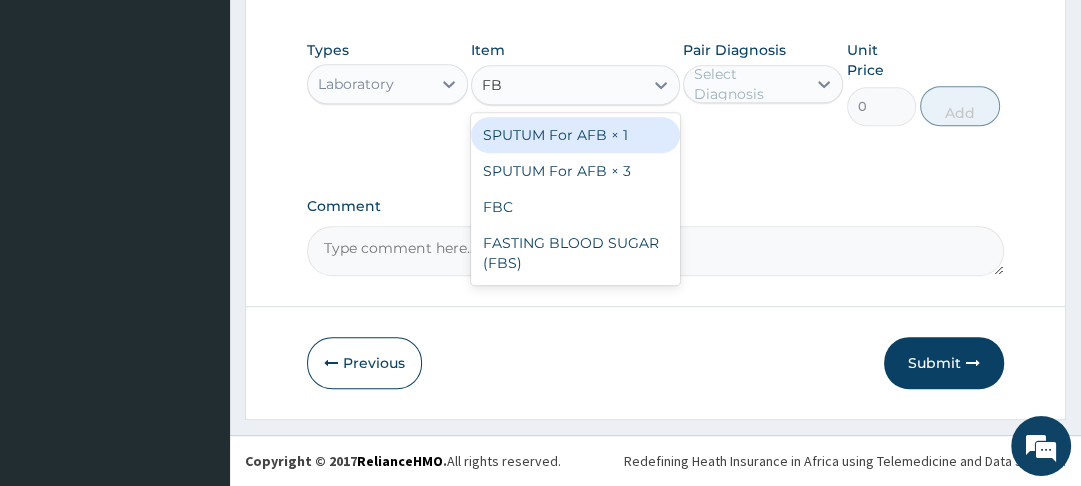 type on "FBC" 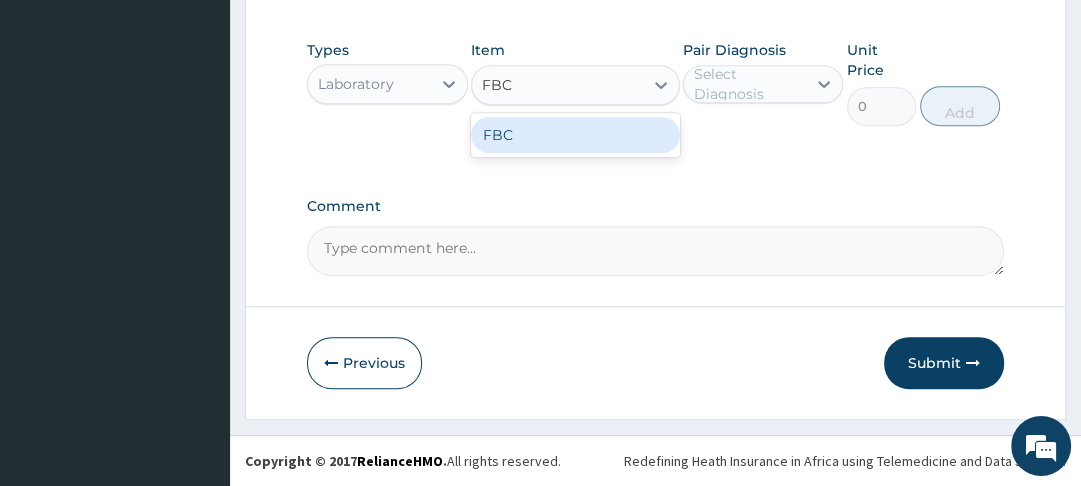 click on "FBC" at bounding box center (575, 135) 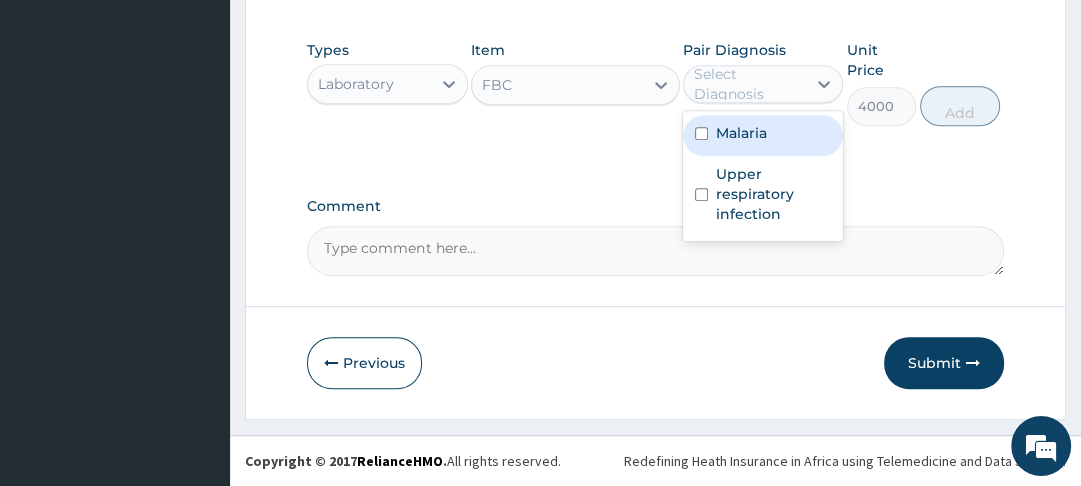 click at bounding box center [701, 194] 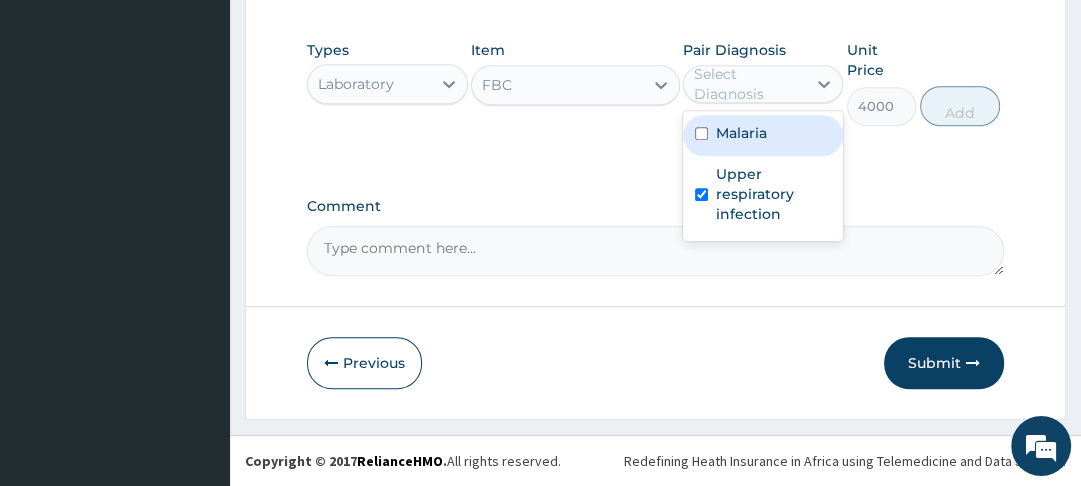 checkbox on "true" 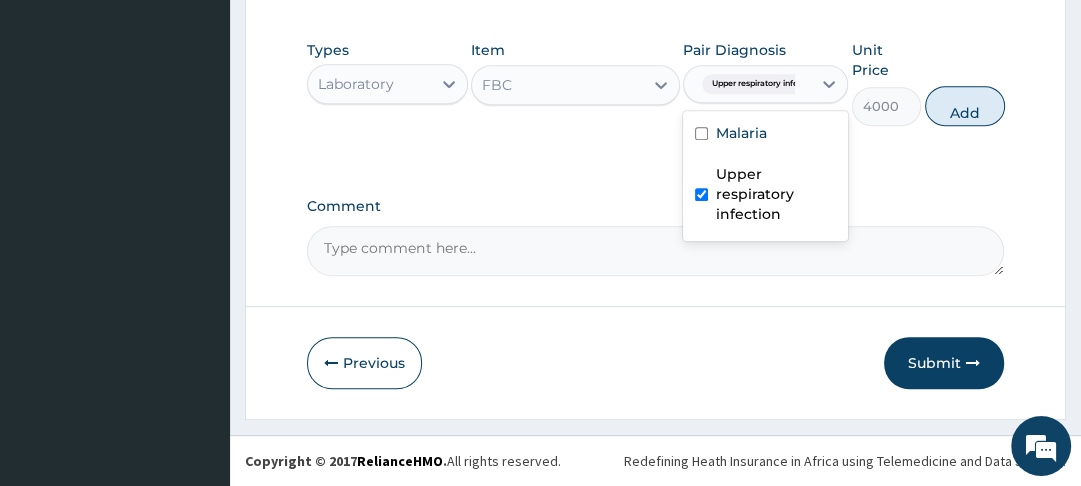 click at bounding box center [701, 133] 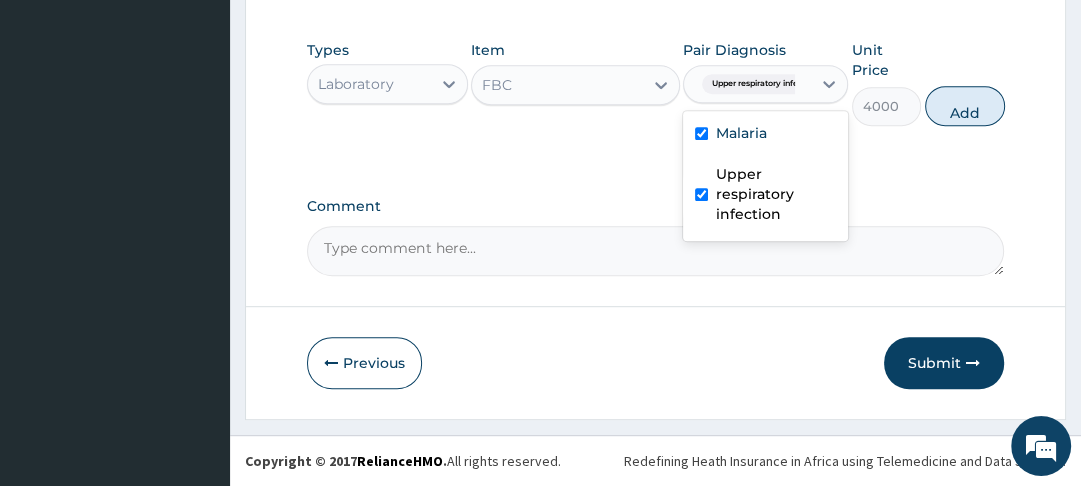 checkbox on "true" 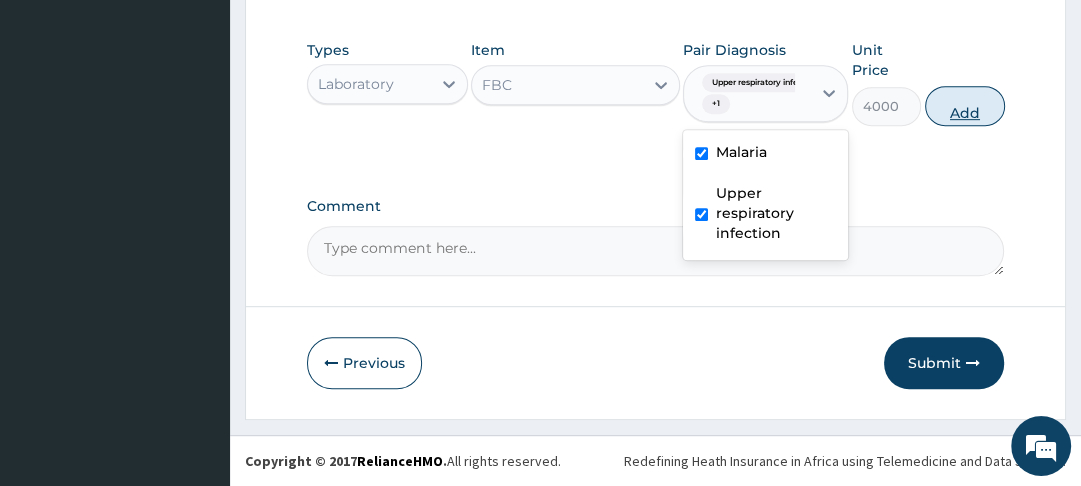 click on "Add" at bounding box center (965, 106) 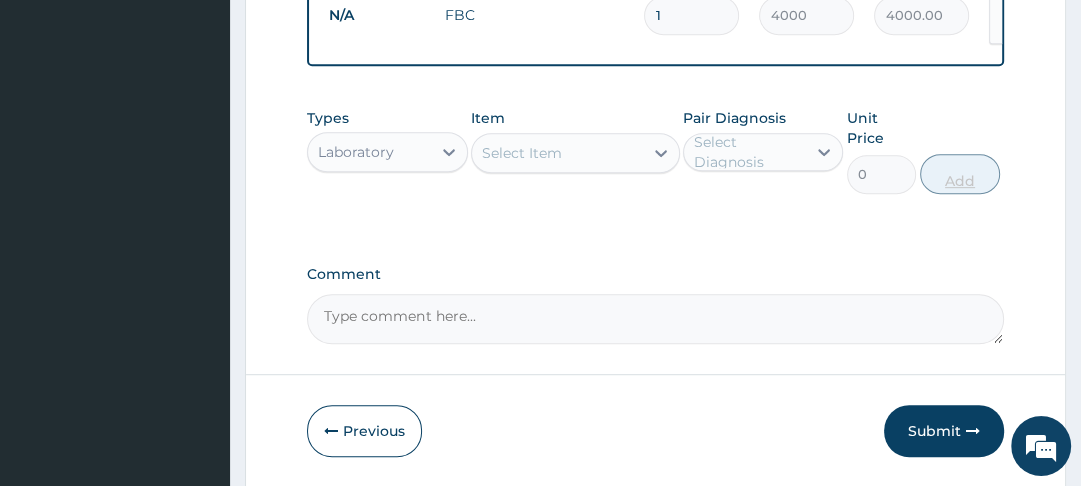 scroll, scrollTop: 736, scrollLeft: 0, axis: vertical 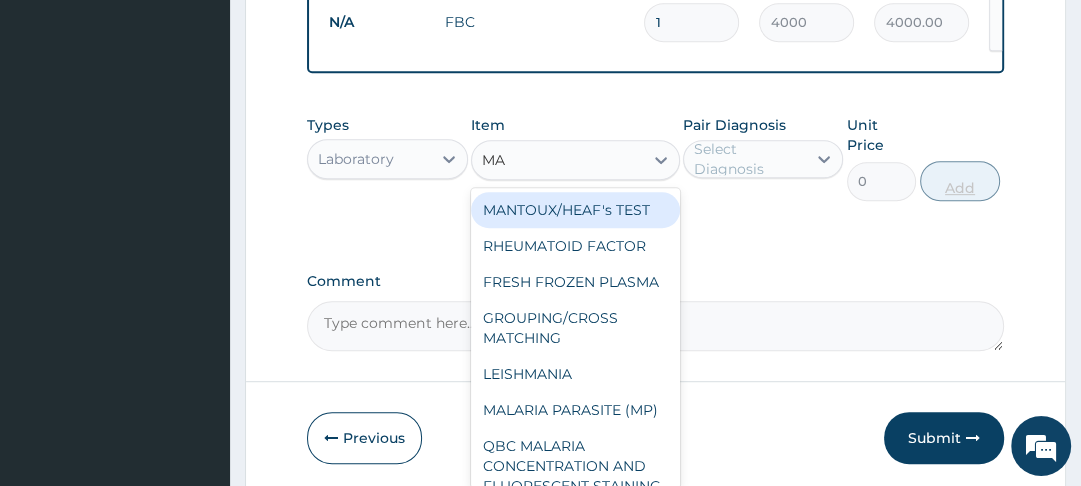 type on "MAL" 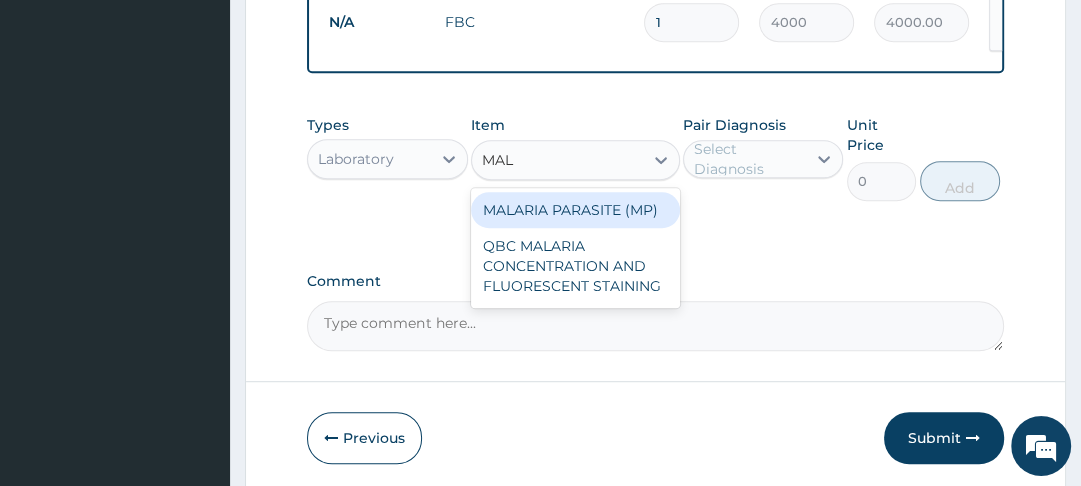 click on "MALARIA PARASITE (MP)" at bounding box center (575, 210) 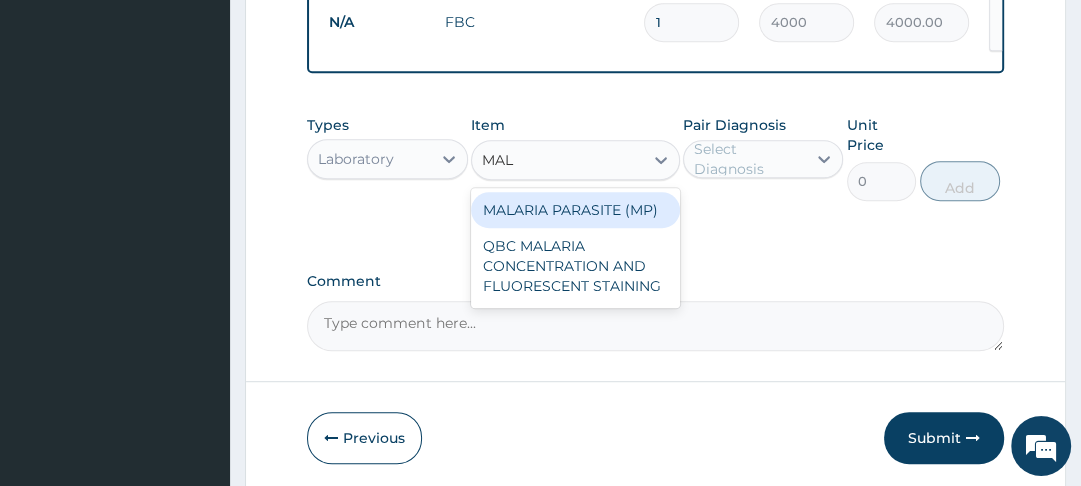 type 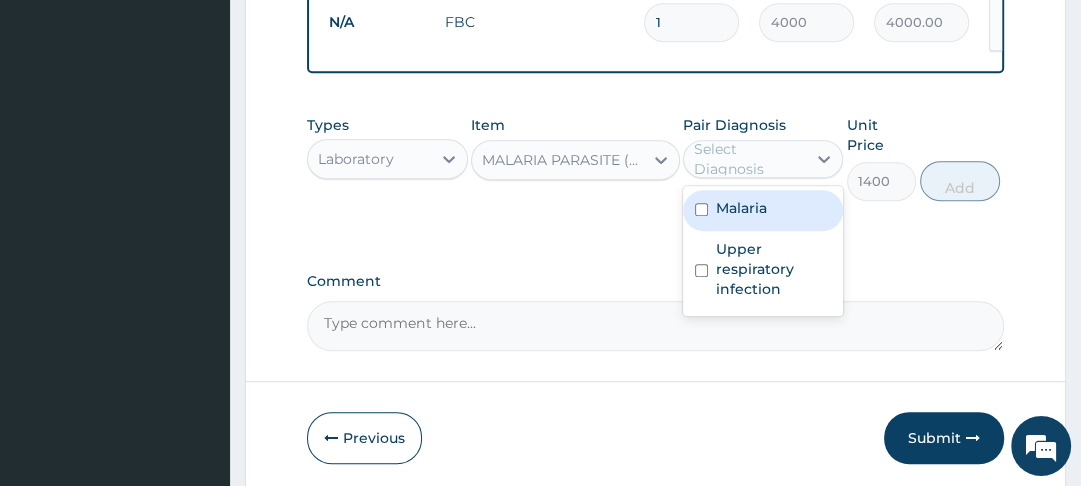 click at bounding box center (701, 209) 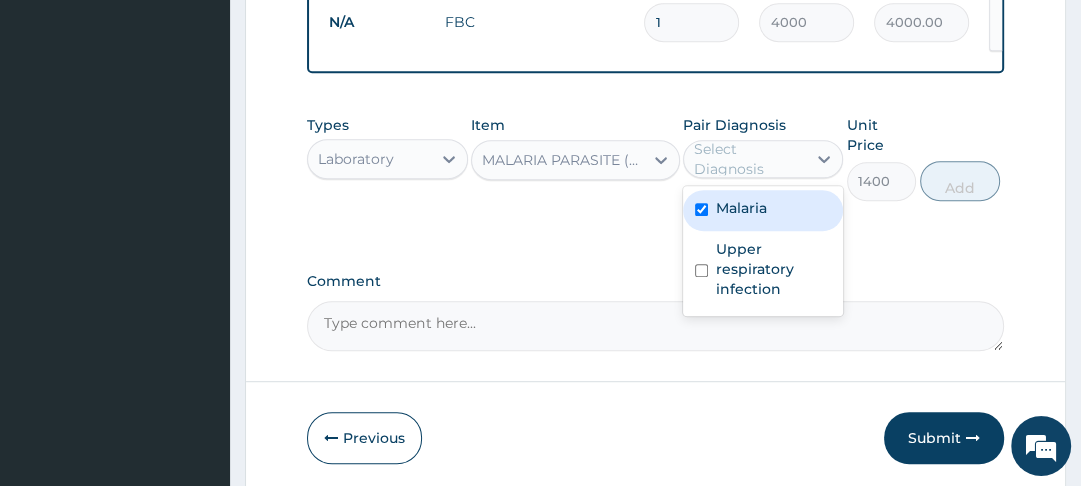 checkbox on "true" 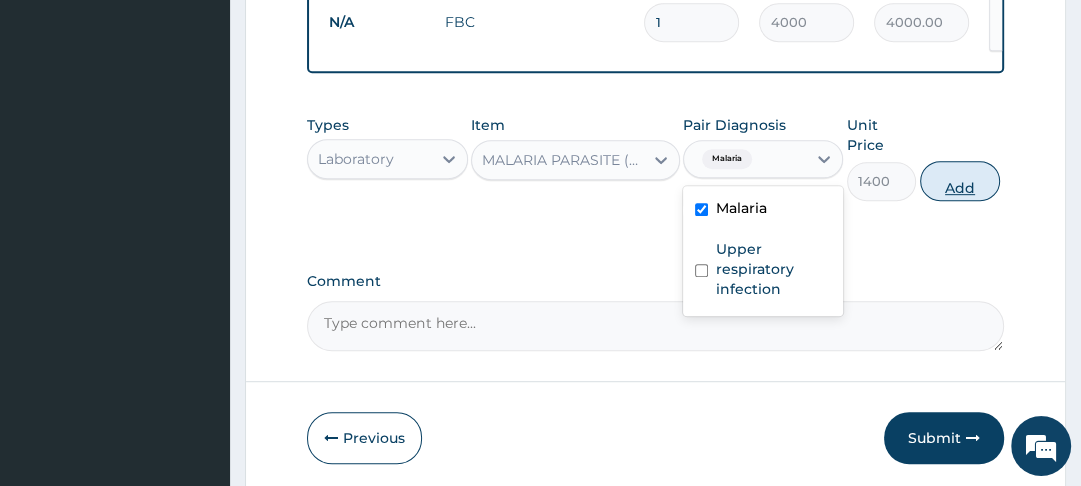 click on "Add" at bounding box center (960, 181) 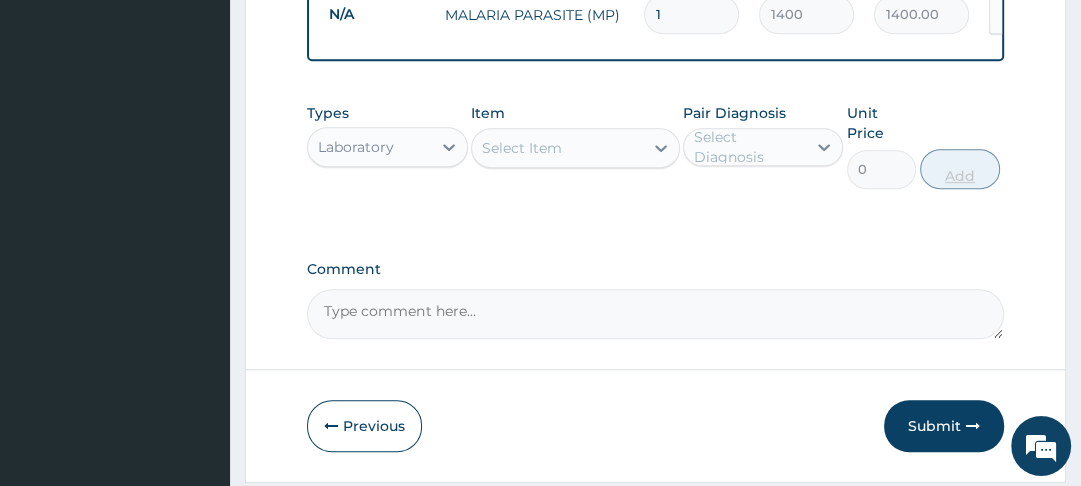 scroll, scrollTop: 888, scrollLeft: 0, axis: vertical 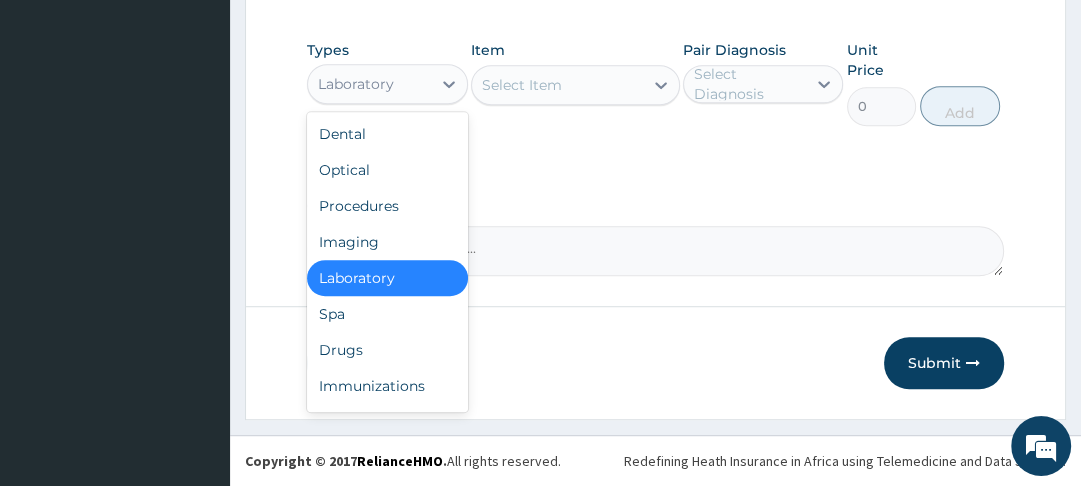 click on "Drugs" at bounding box center (387, 350) 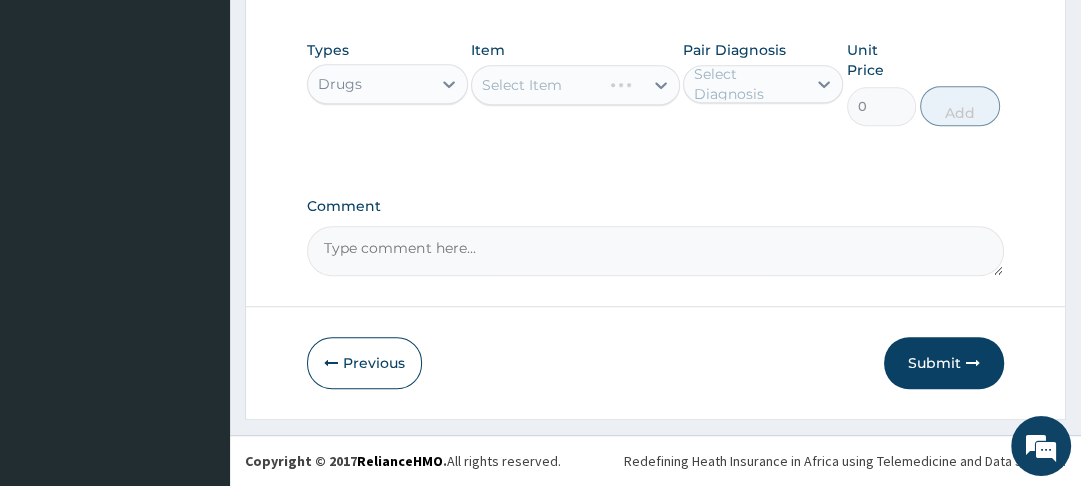 click on "Select Item" at bounding box center [575, 85] 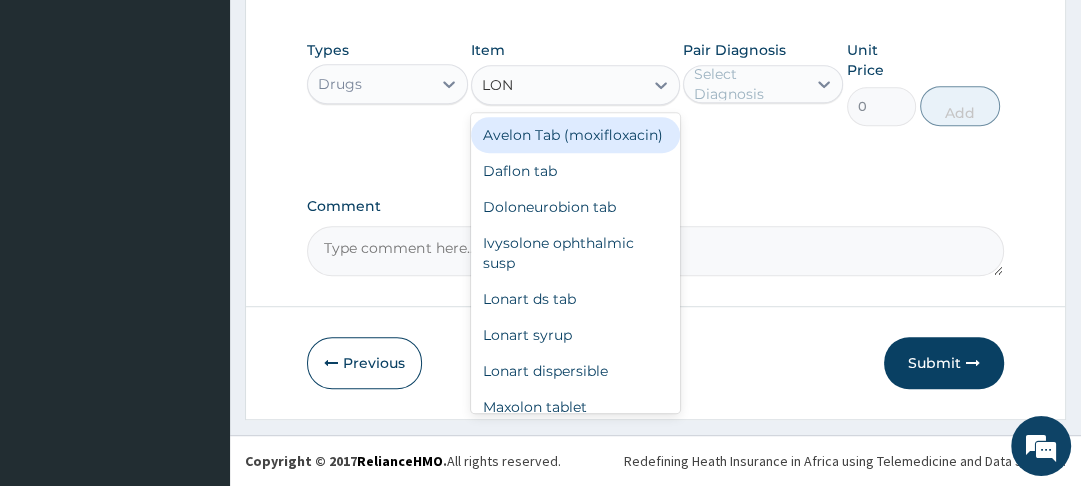type on "LONA" 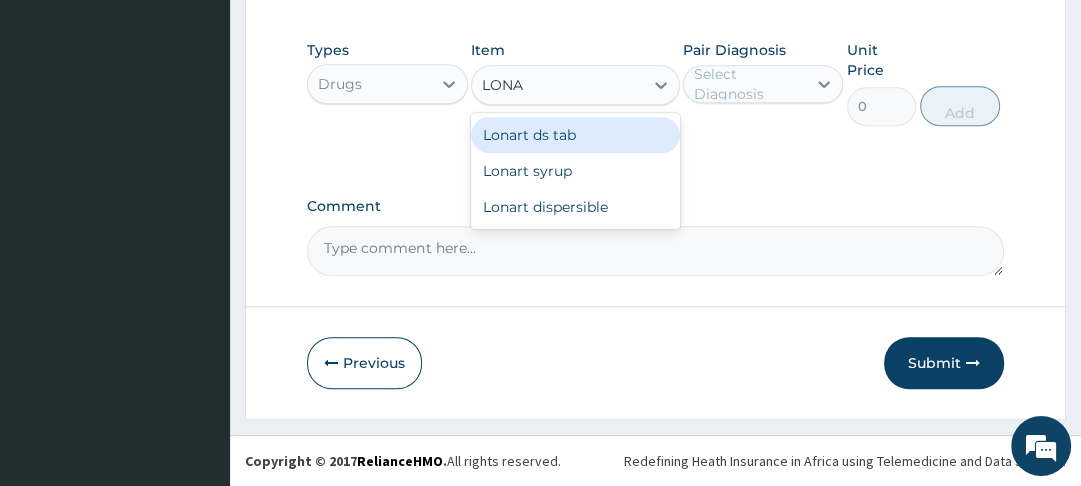 click on "Lonart ds tab" at bounding box center [575, 135] 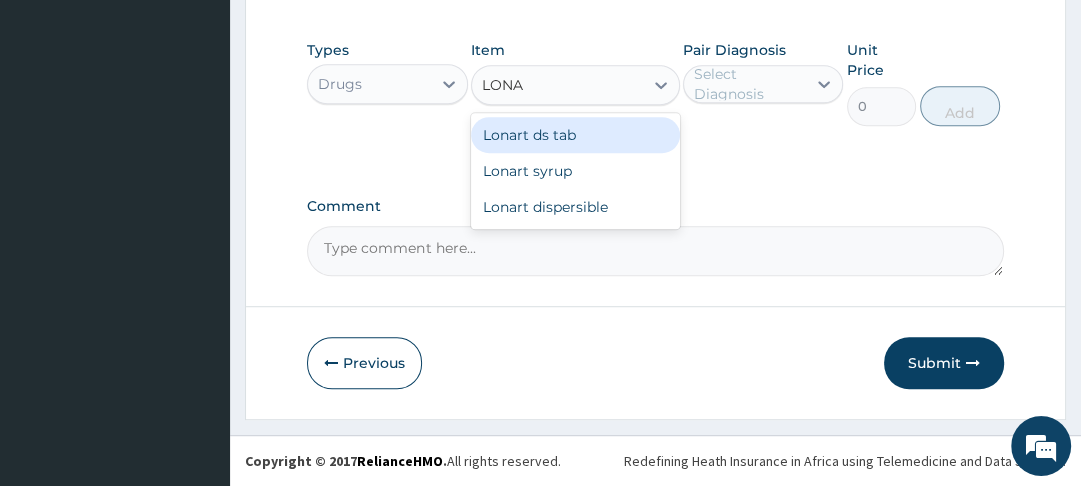 type 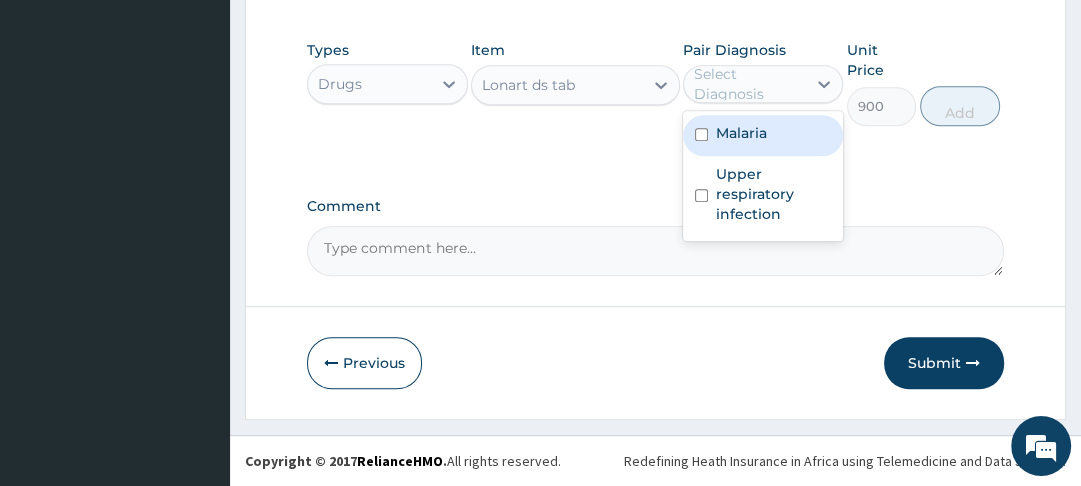 click at bounding box center (701, 134) 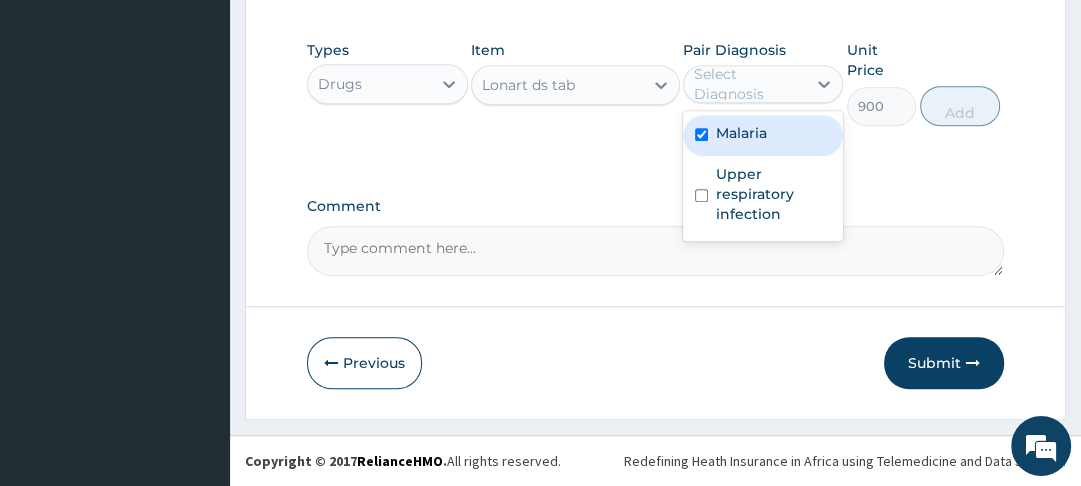 checkbox on "true" 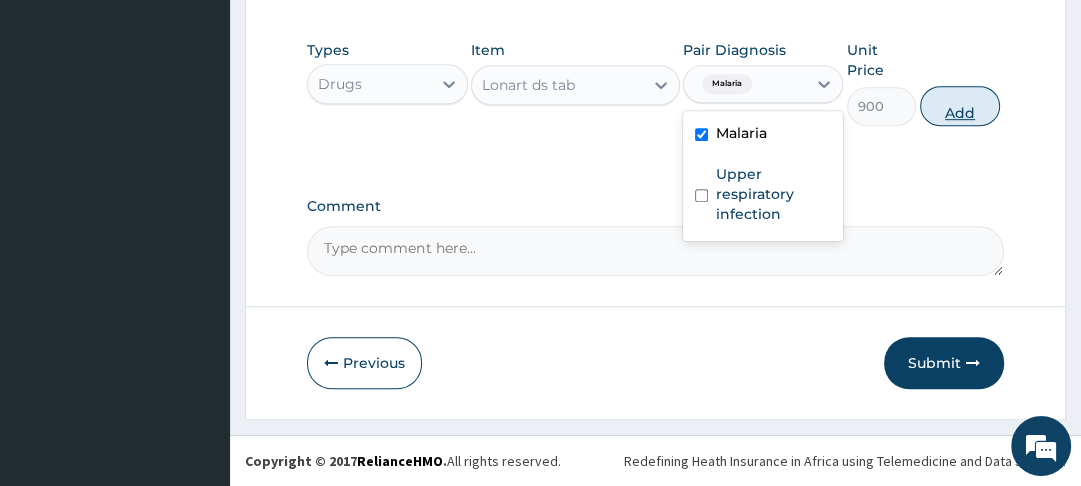 click on "Add" at bounding box center [960, 106] 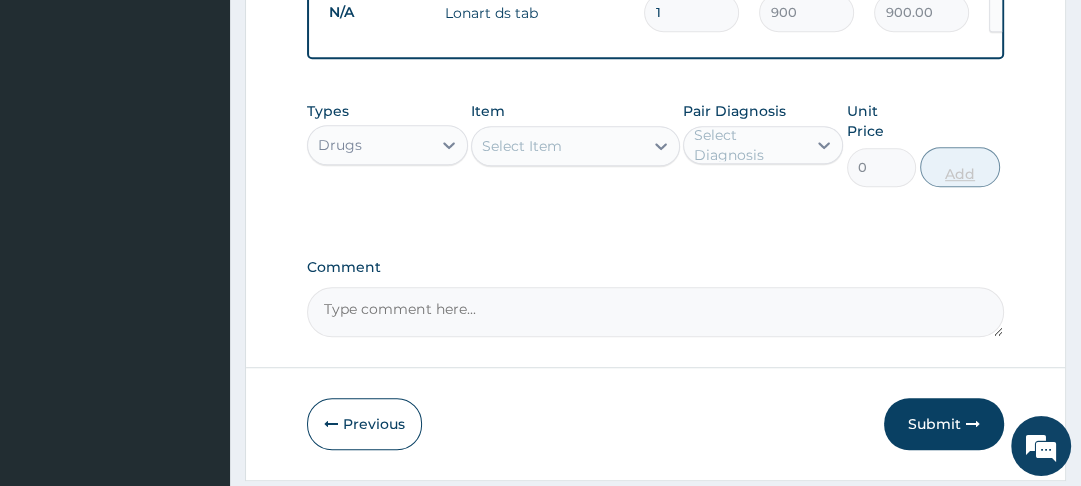 scroll, scrollTop: 879, scrollLeft: 0, axis: vertical 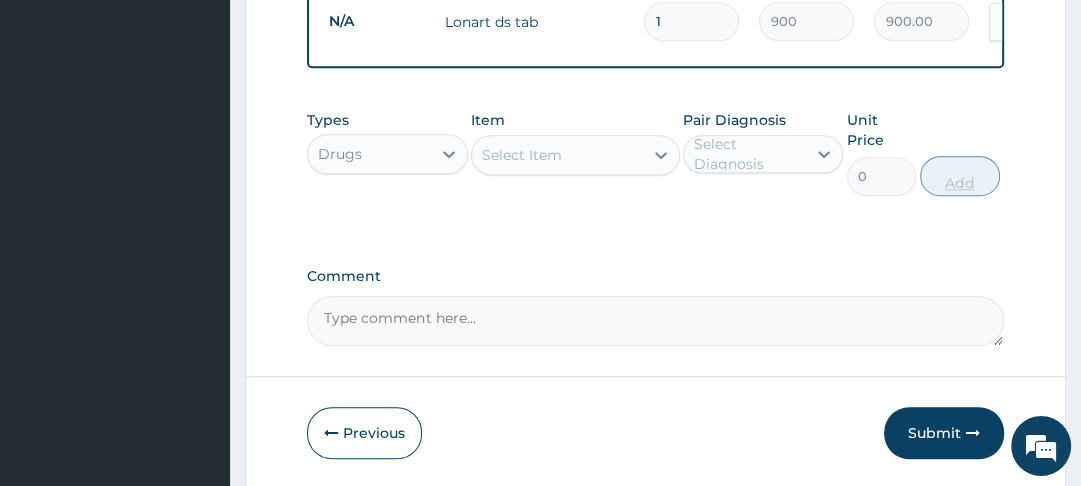 type 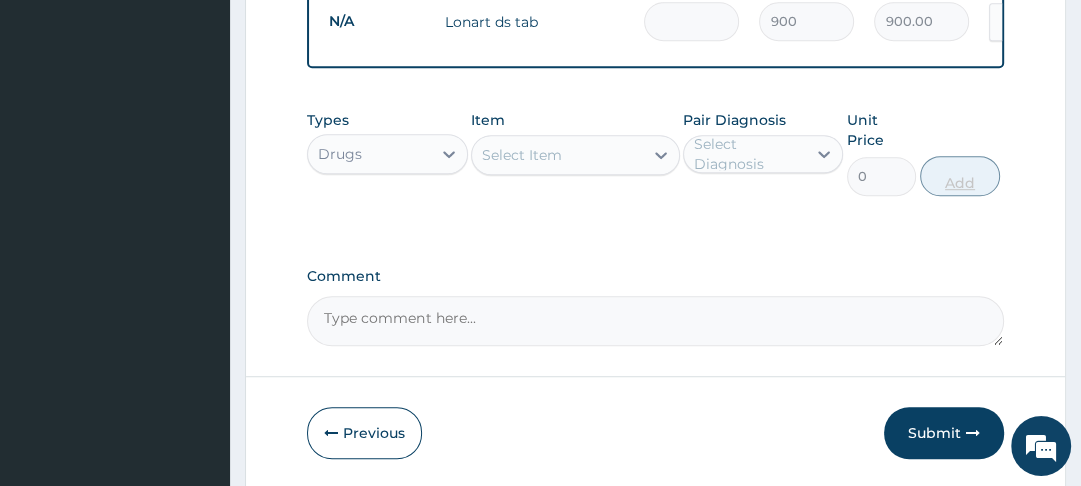 type on "0.00" 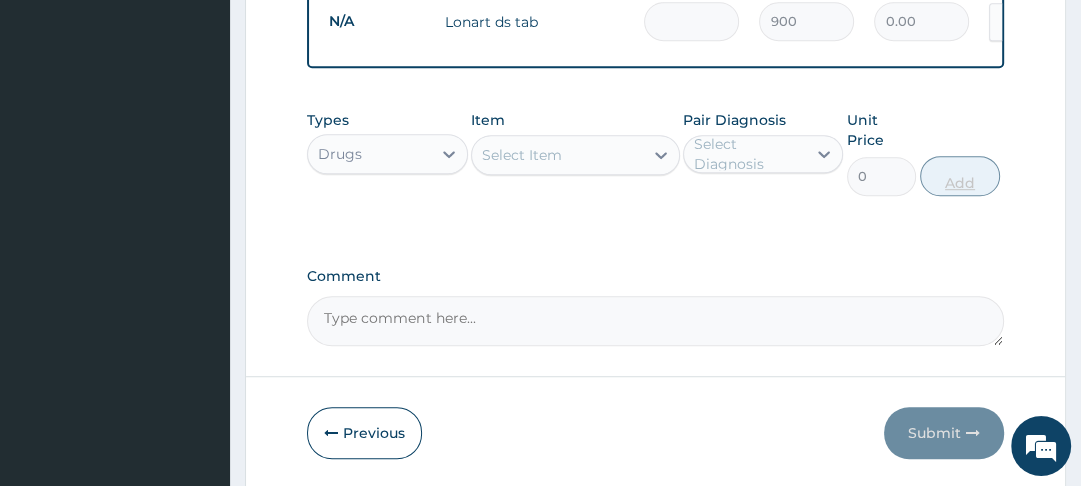 type on "6" 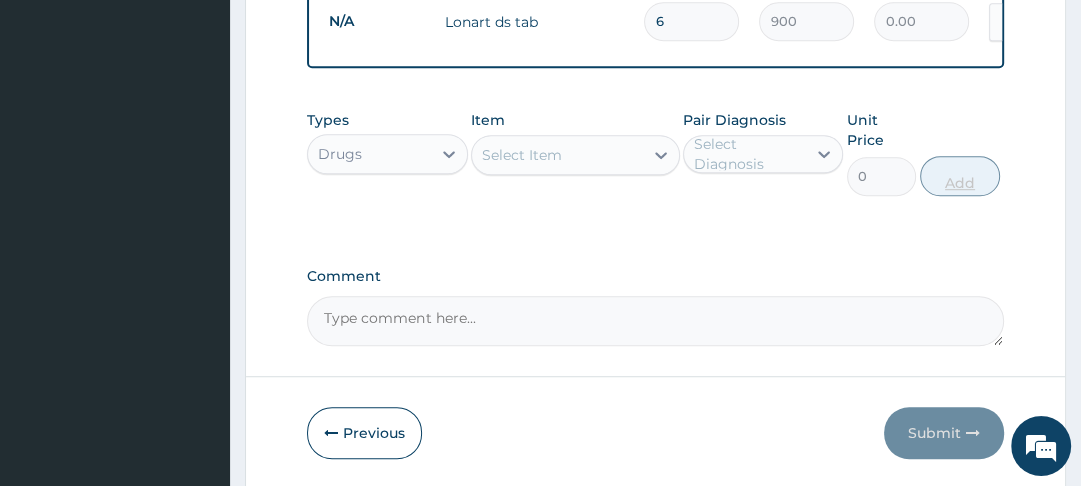 type on "5400.00" 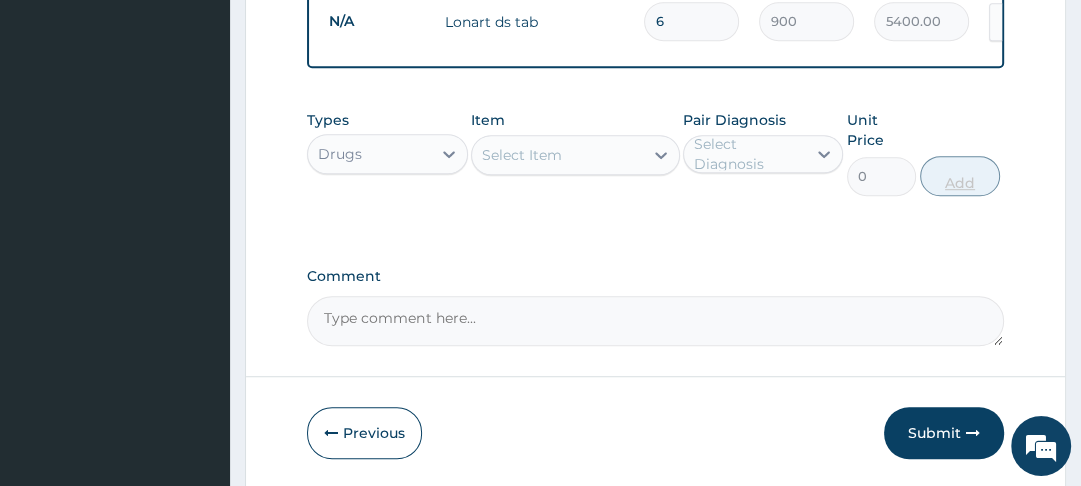 type on "6" 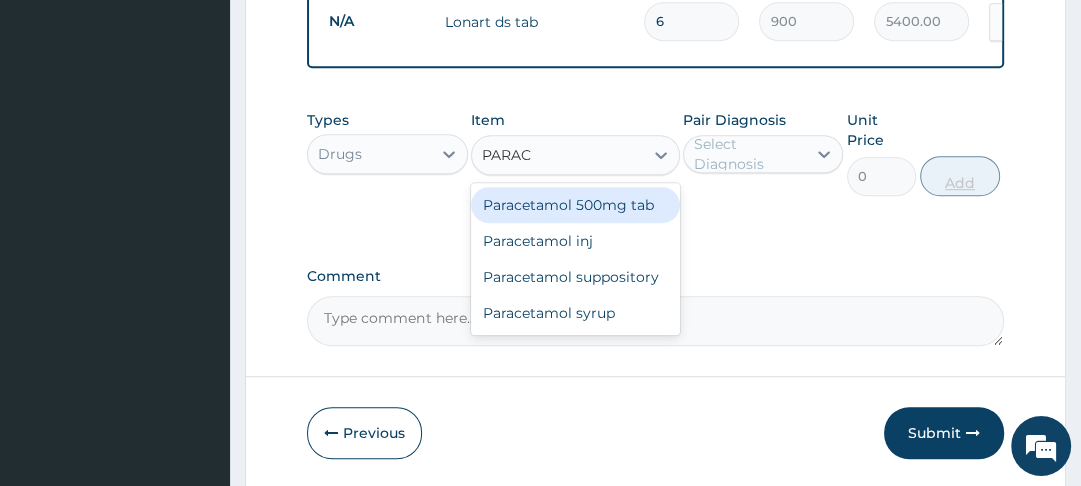 type on "PARACE" 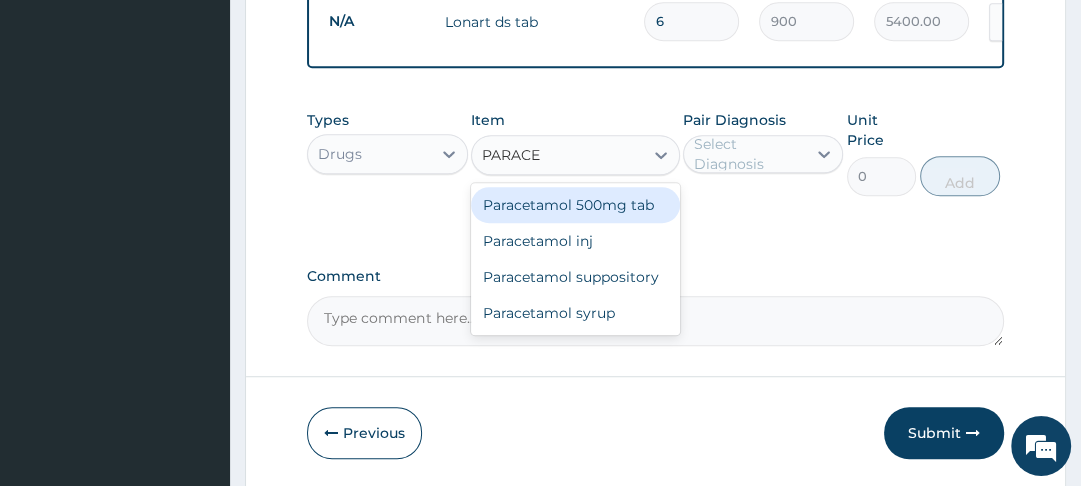 click on "Paracetamol 500mg tab" at bounding box center (575, 205) 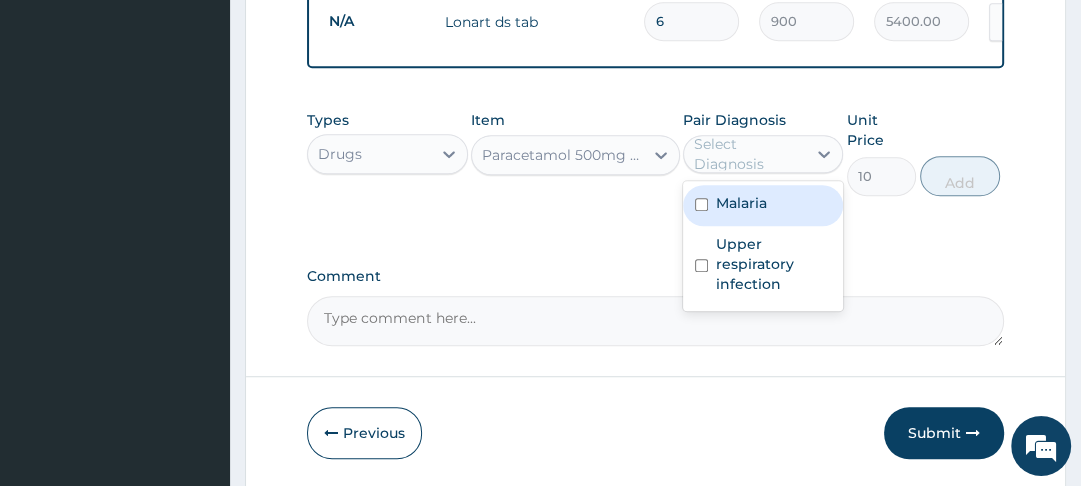 click at bounding box center (701, 204) 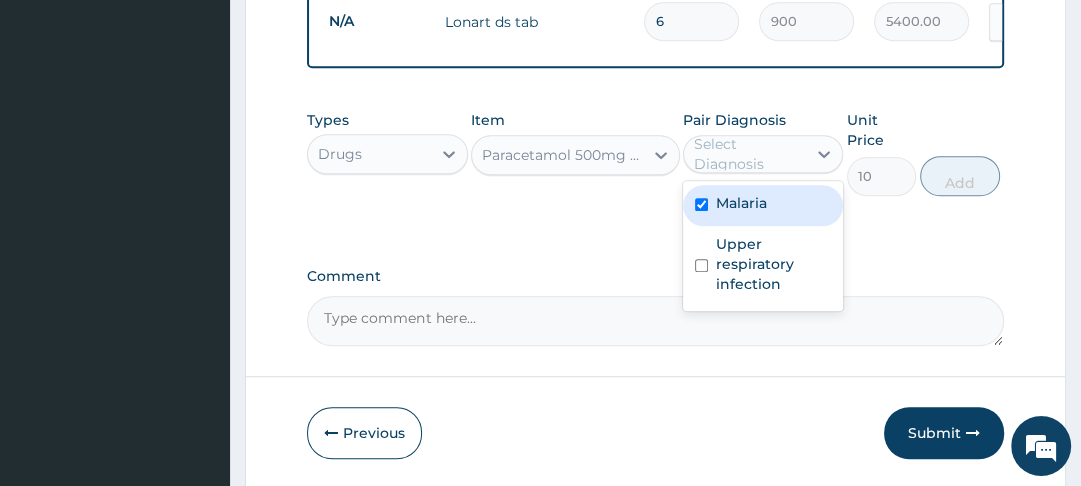checkbox on "true" 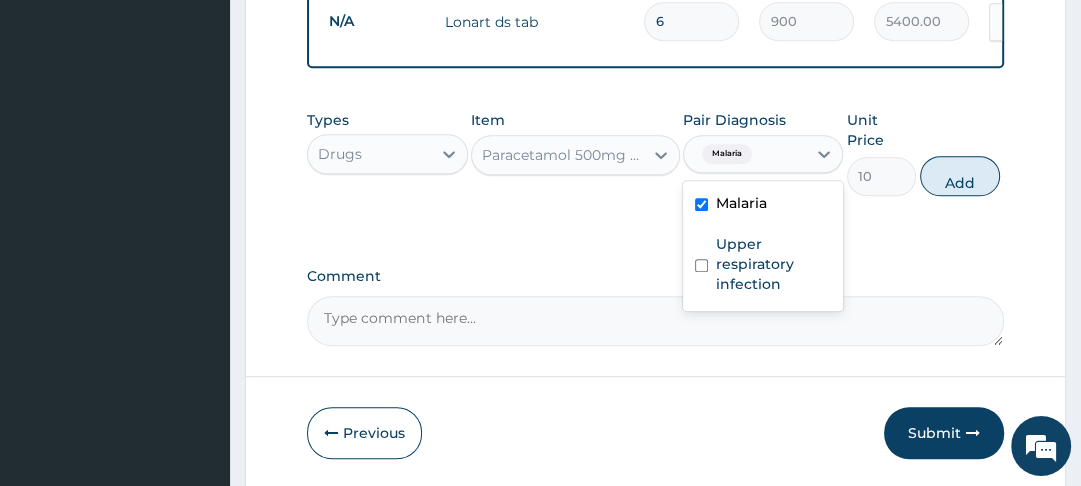 click at bounding box center [701, 265] 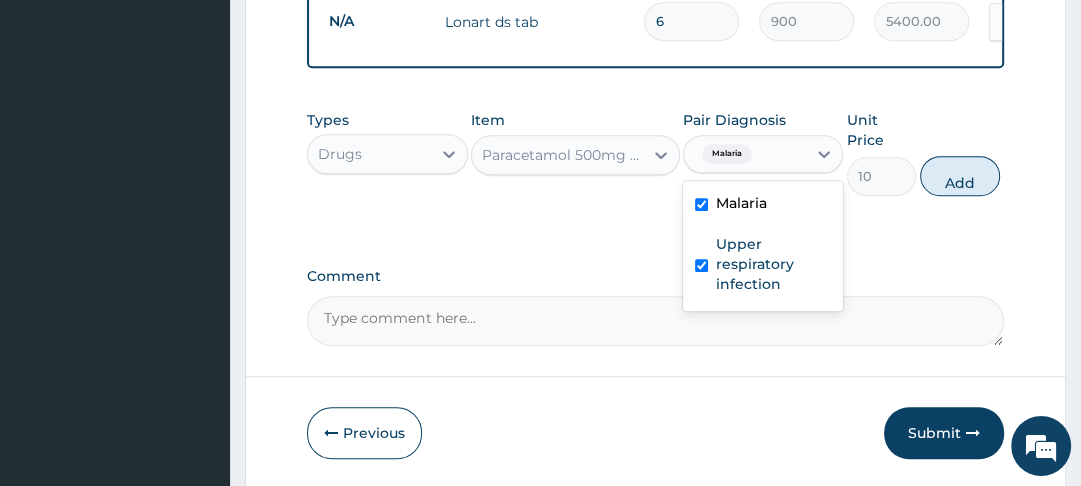 checkbox on "true" 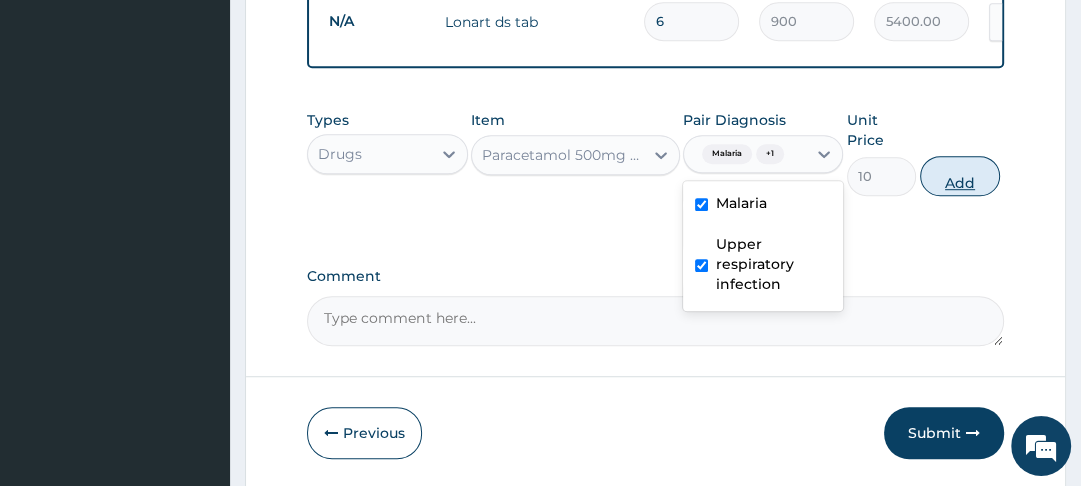 click on "Add" at bounding box center [960, 176] 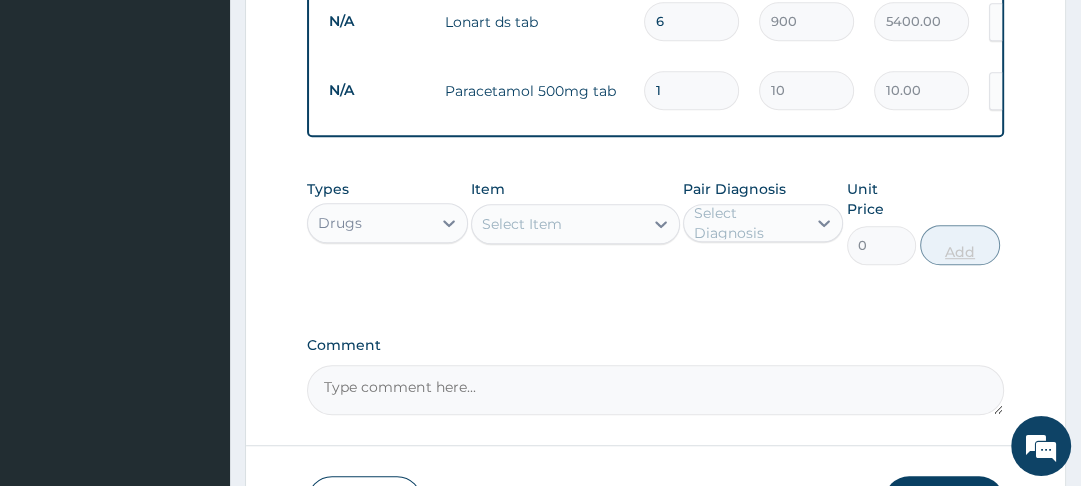 type on "18" 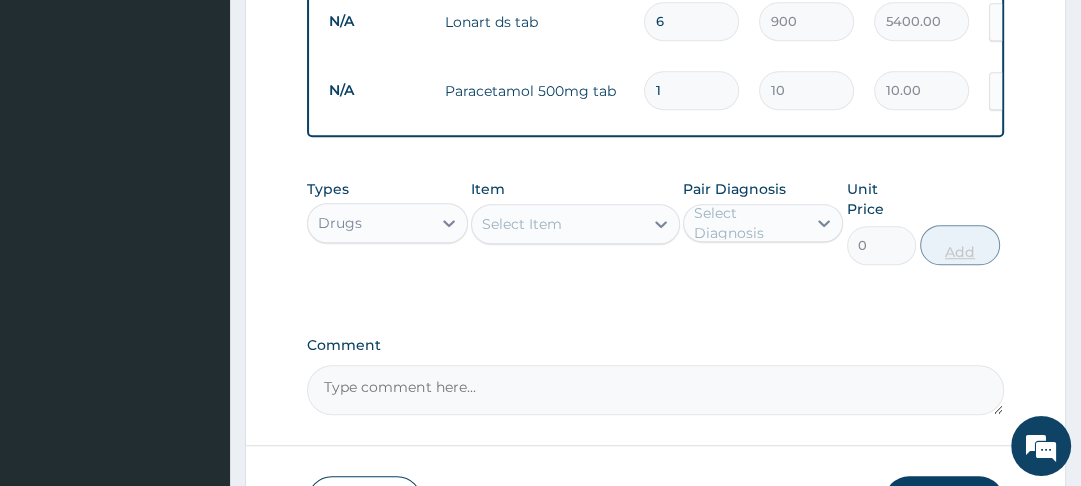 type on "180.00" 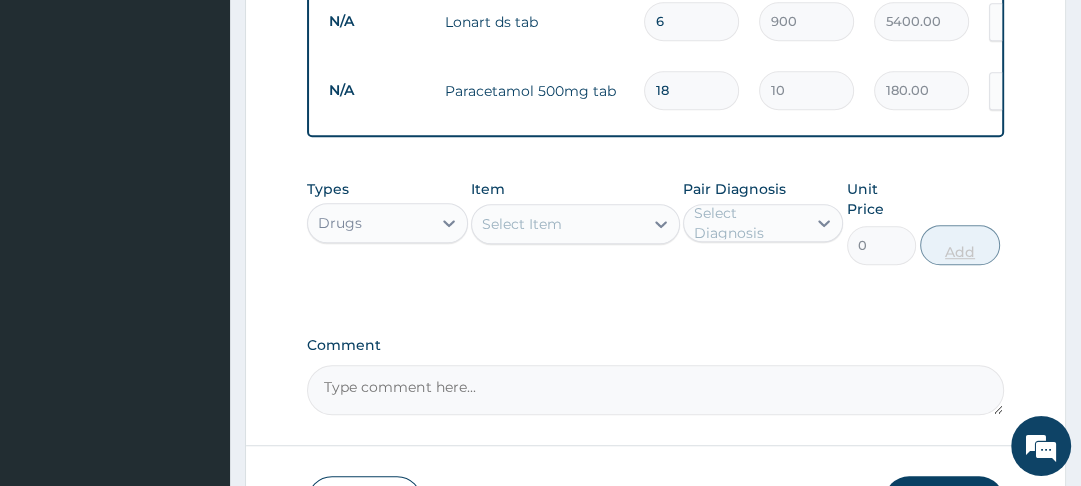 type on "18" 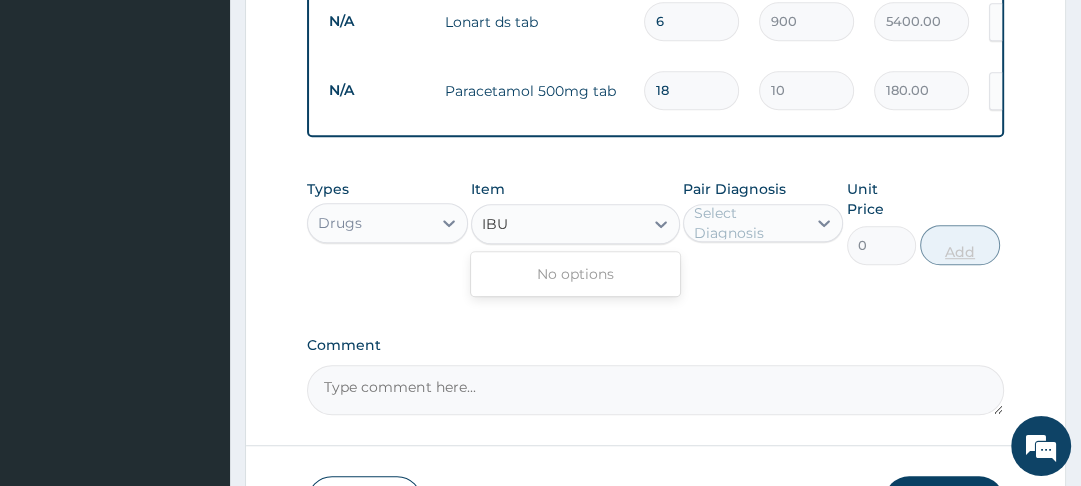 type on "IB" 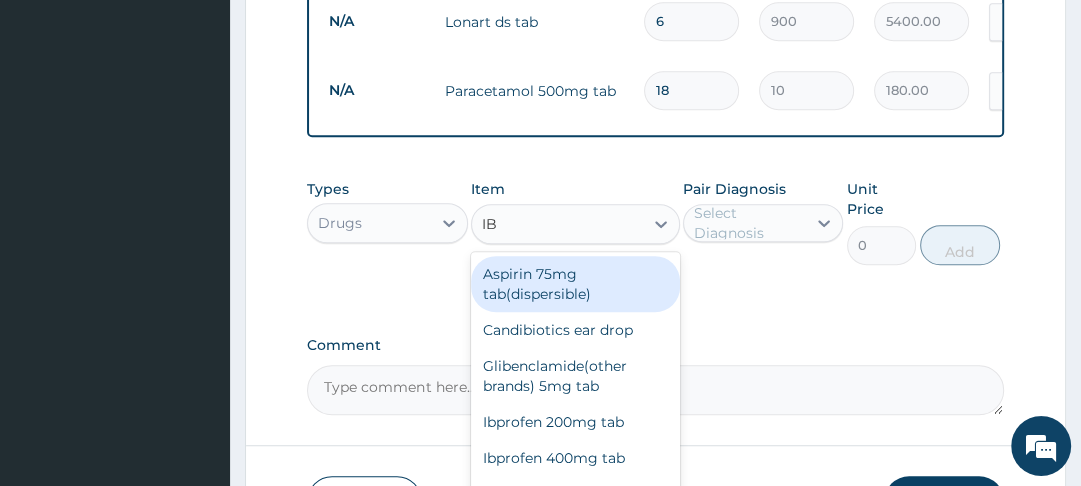 click on "Ibprofen 400mg tab" at bounding box center (575, 458) 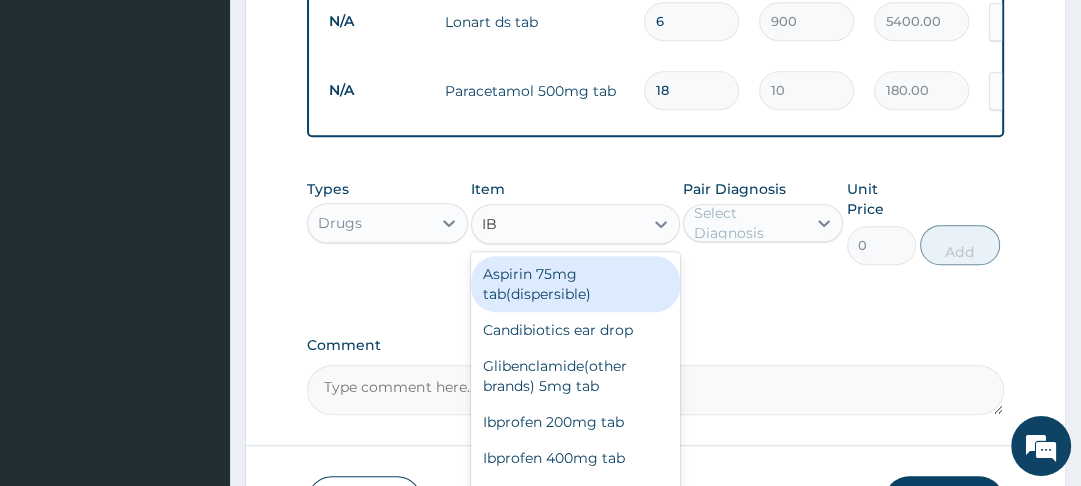 type 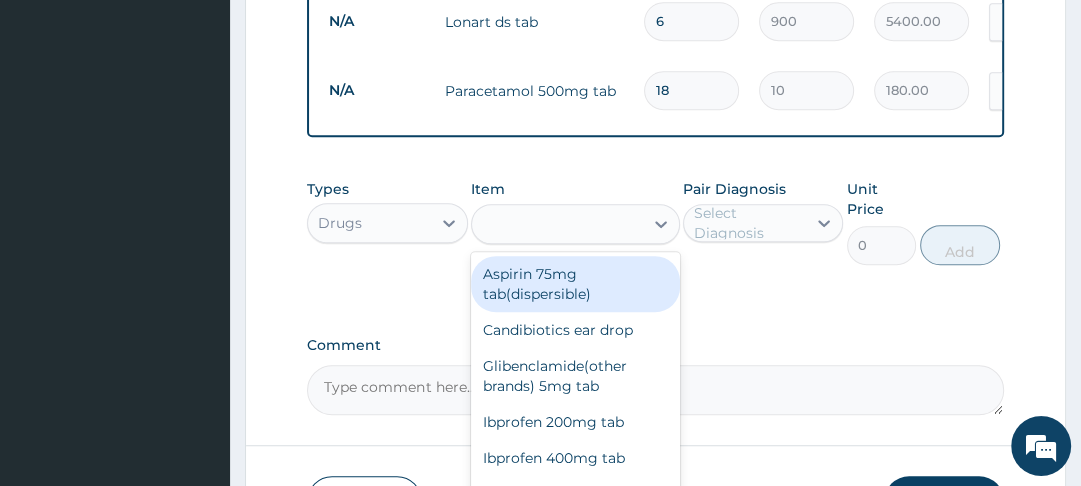 type on "20" 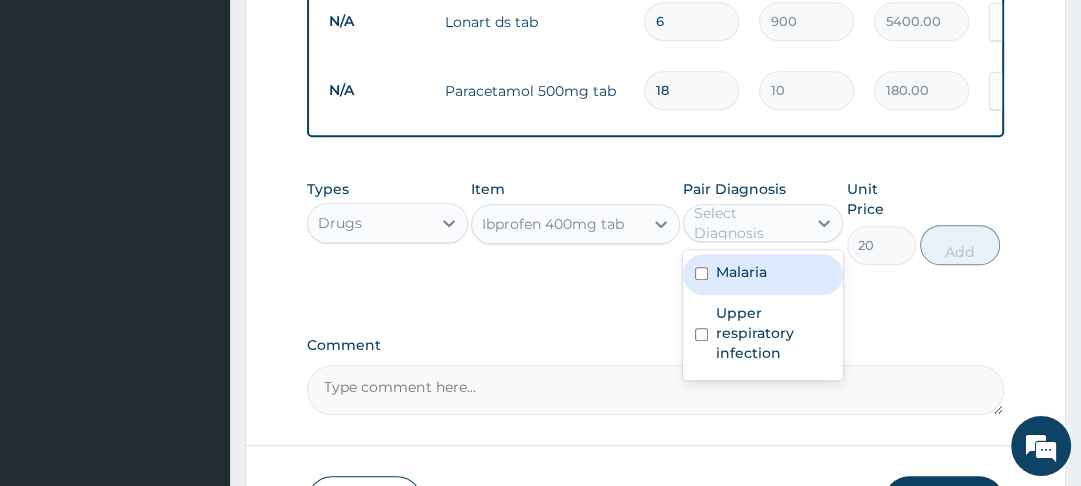 click at bounding box center (701, 334) 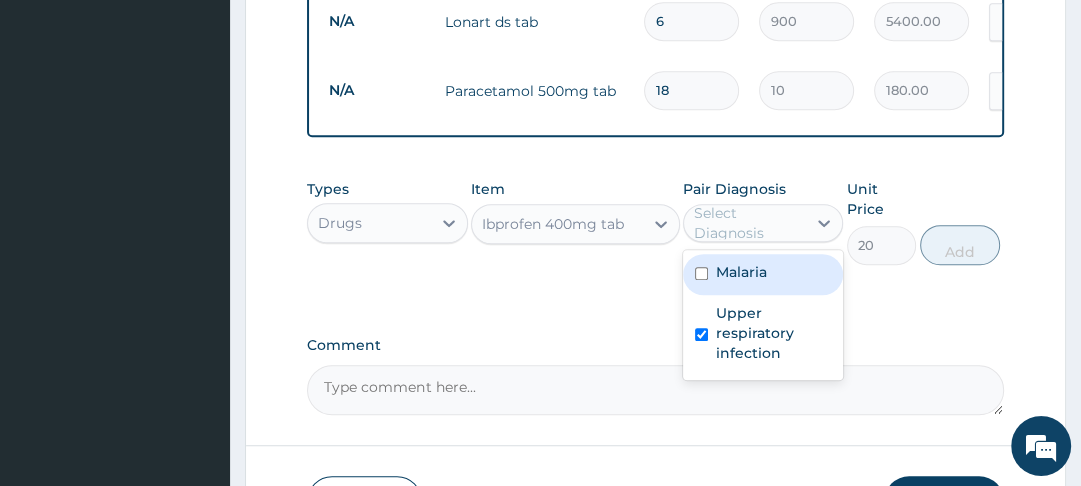 checkbox on "true" 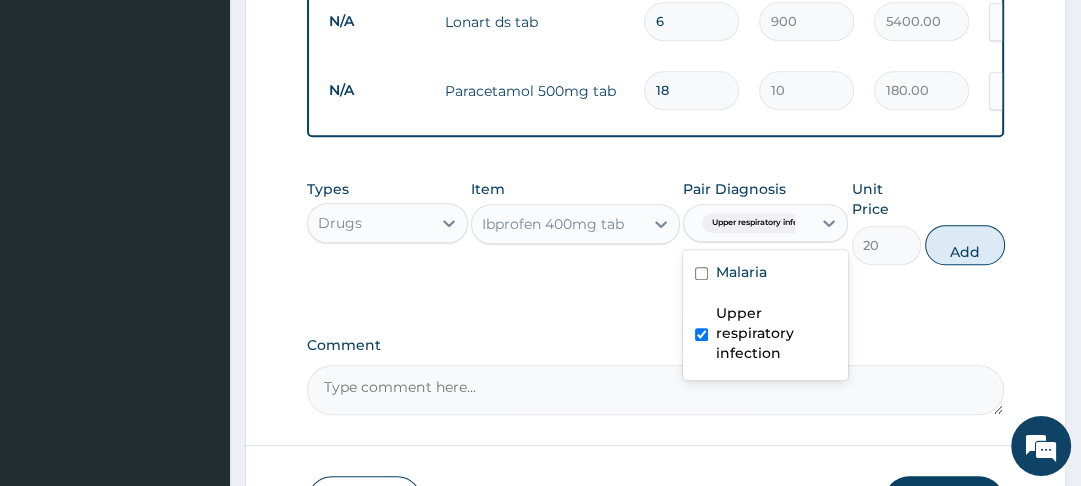 click at bounding box center [701, 273] 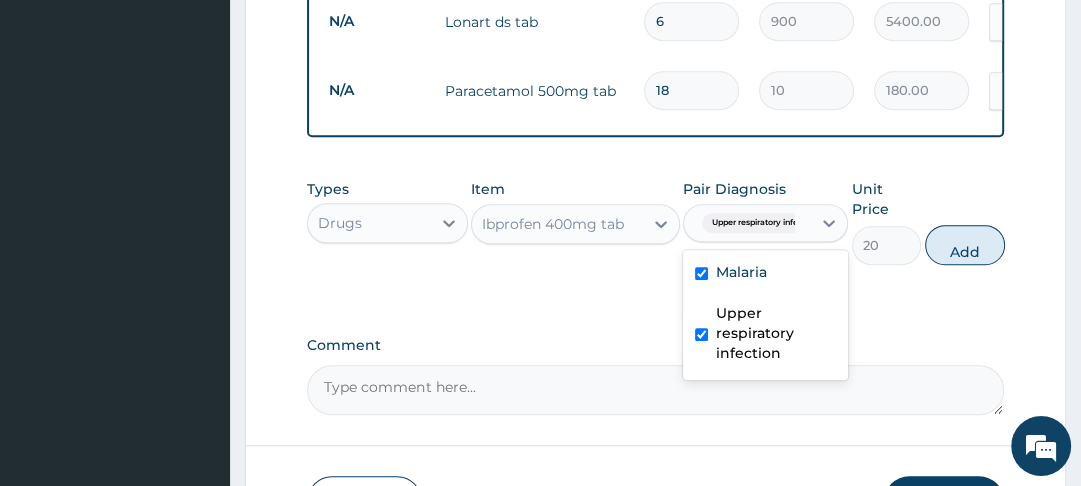 checkbox on "true" 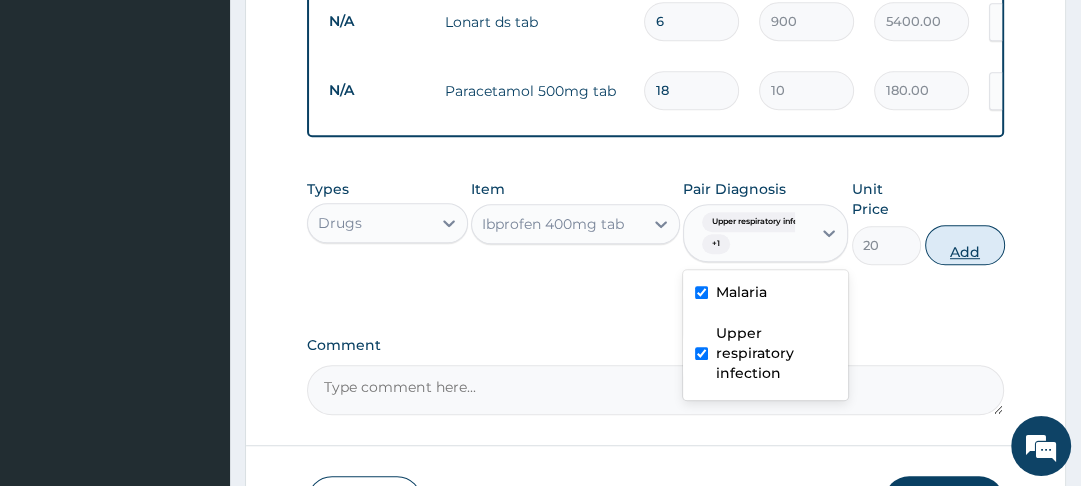 click on "Add" at bounding box center [965, 245] 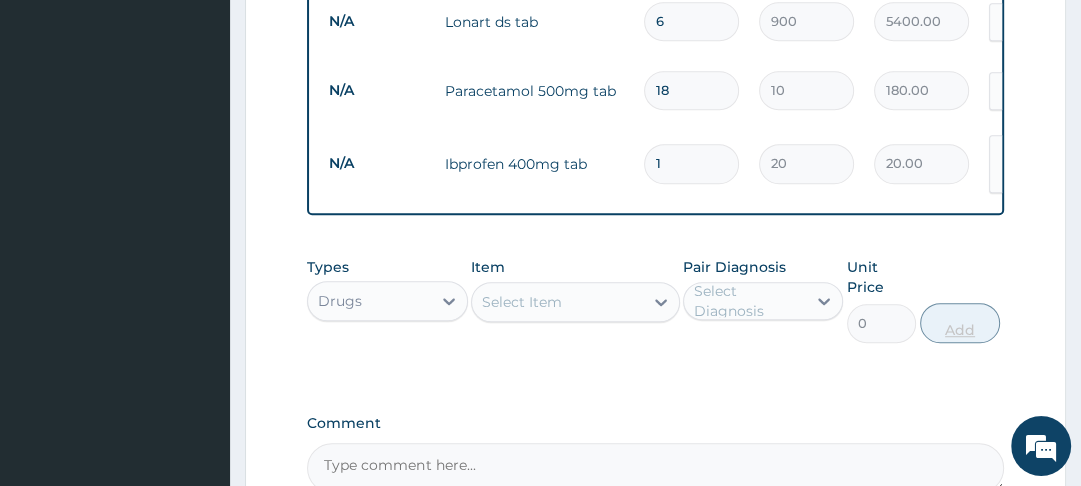type on "10" 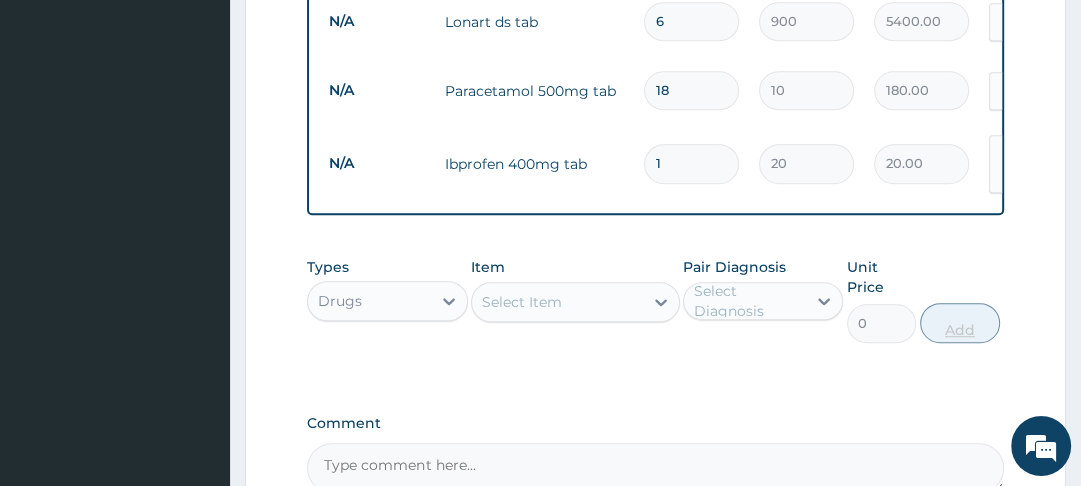 type on "200.00" 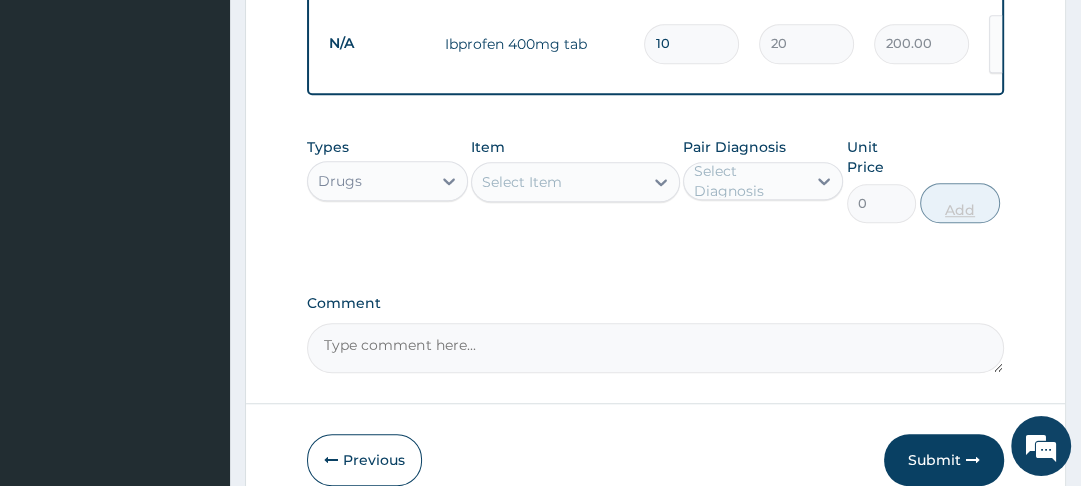 scroll, scrollTop: 1007, scrollLeft: 0, axis: vertical 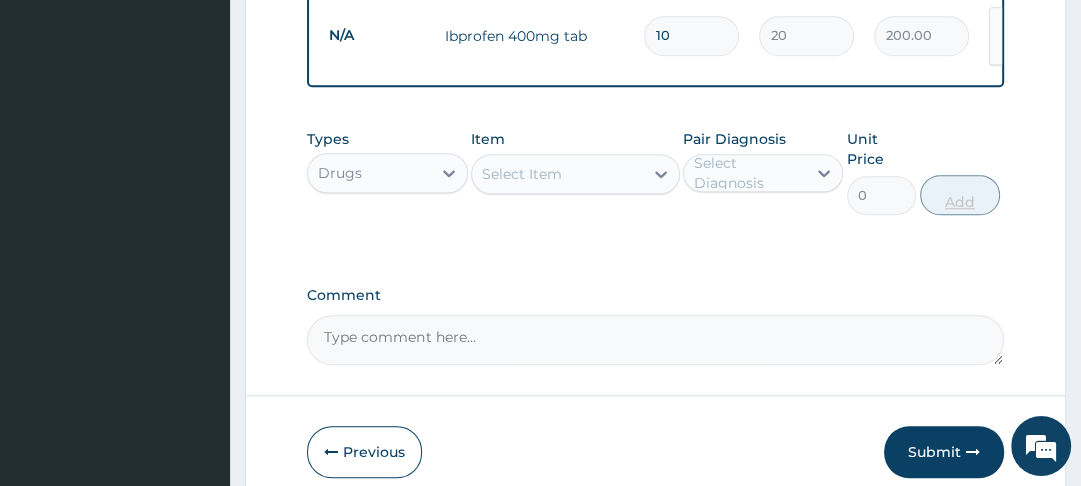 type on "10" 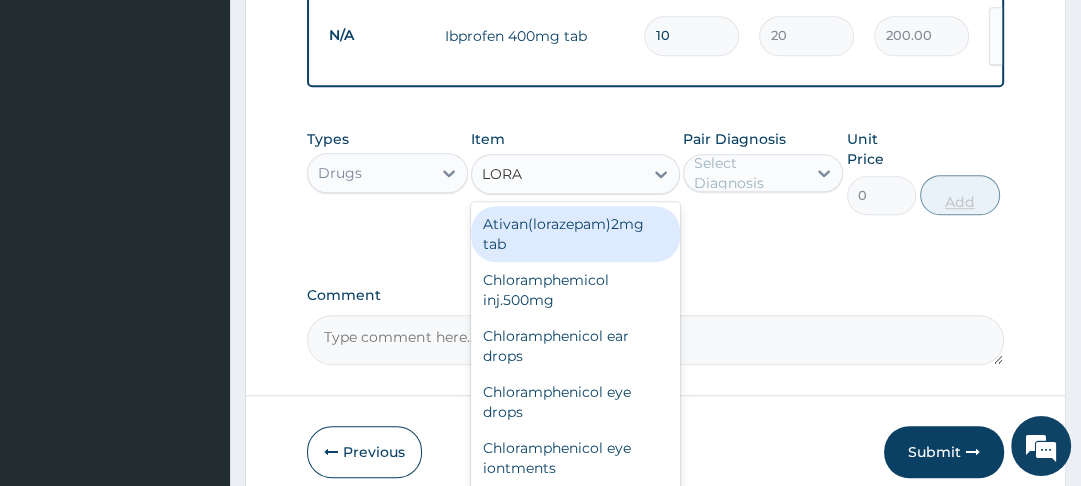 type on "LORAT" 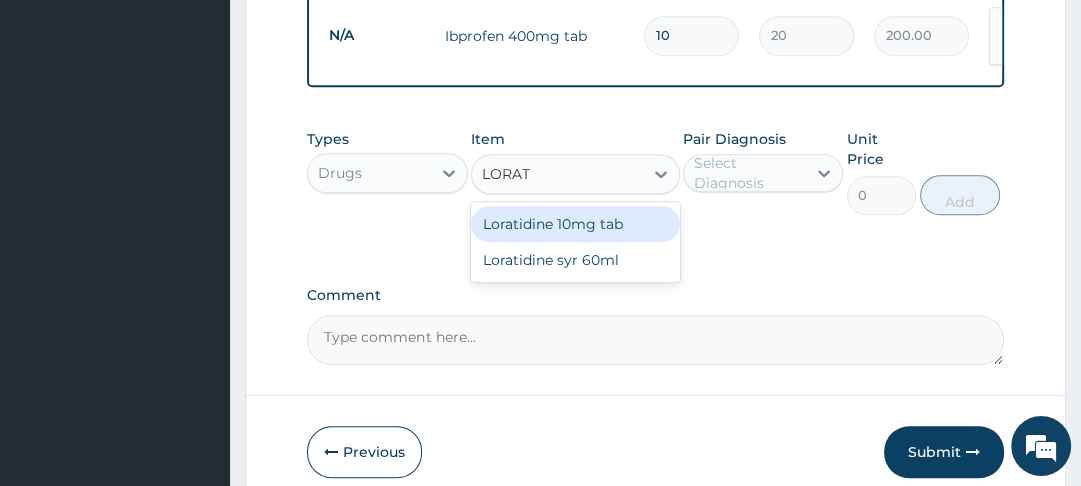 click on "Loratidine 10mg tab" at bounding box center (575, 224) 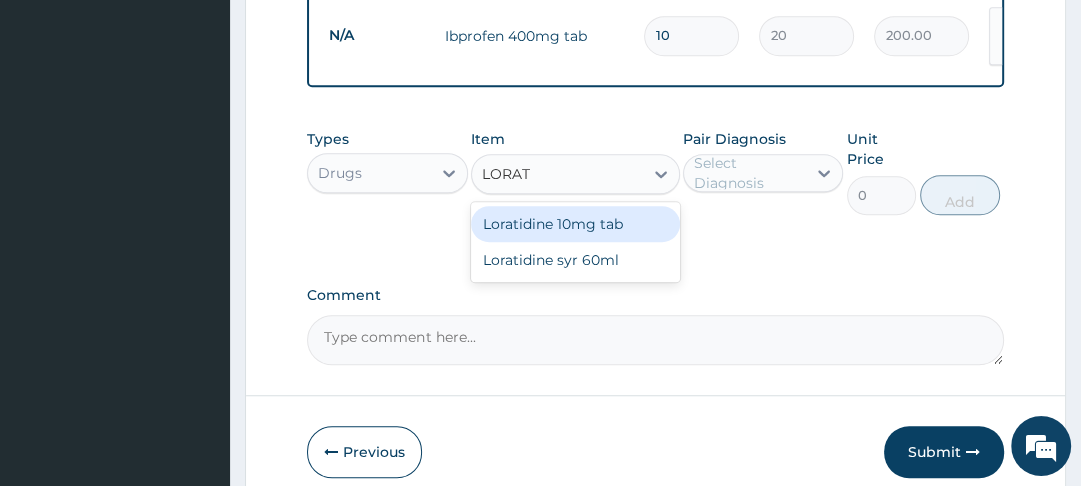 type 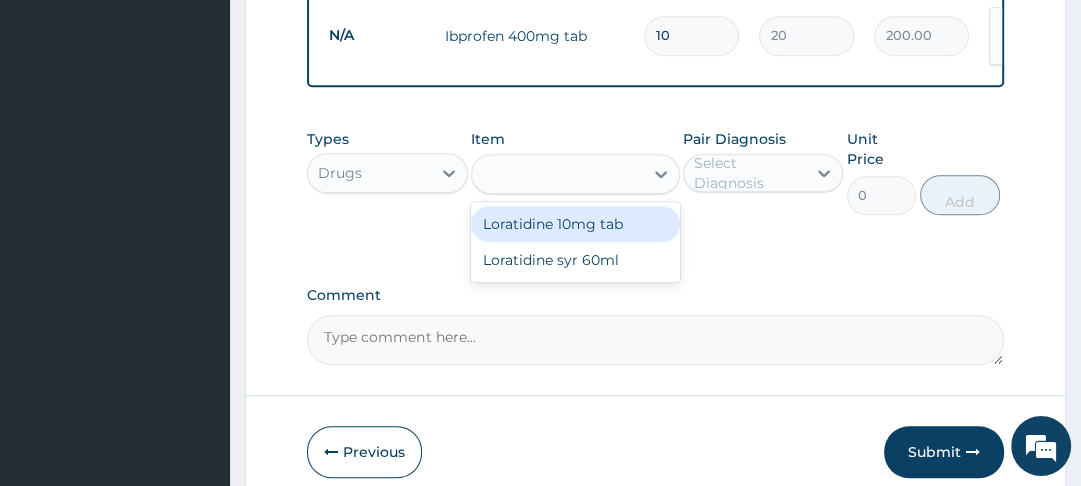 type on "100" 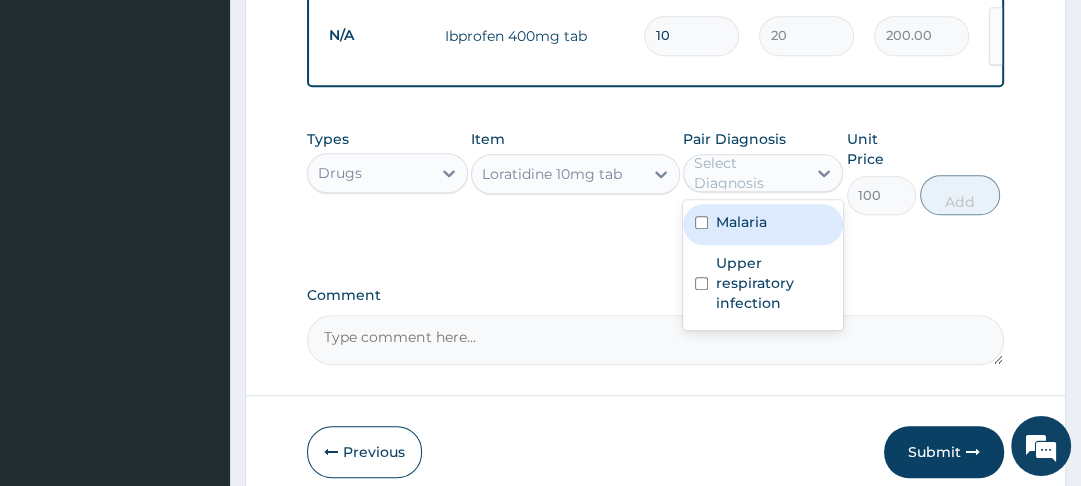 click on "Upper respiratory infection" at bounding box center (763, 285) 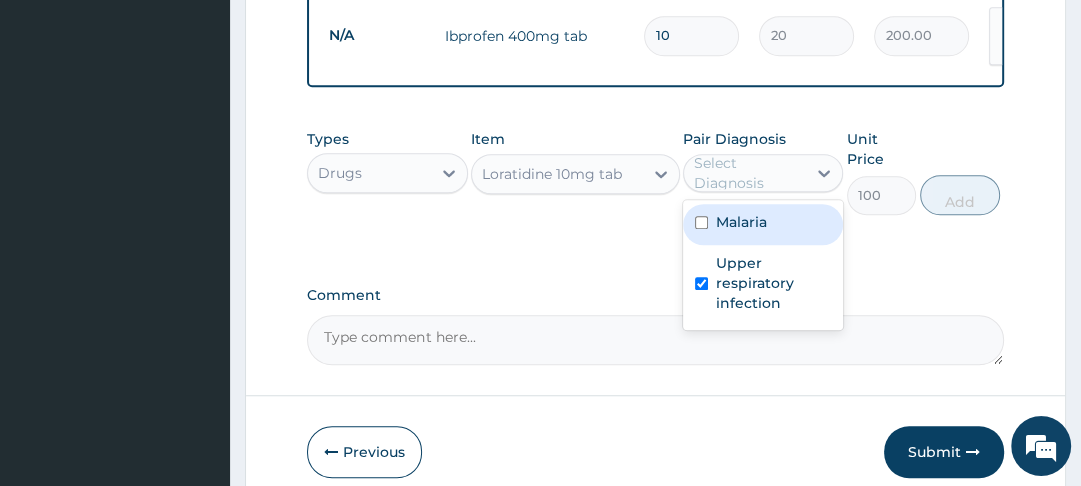 checkbox on "true" 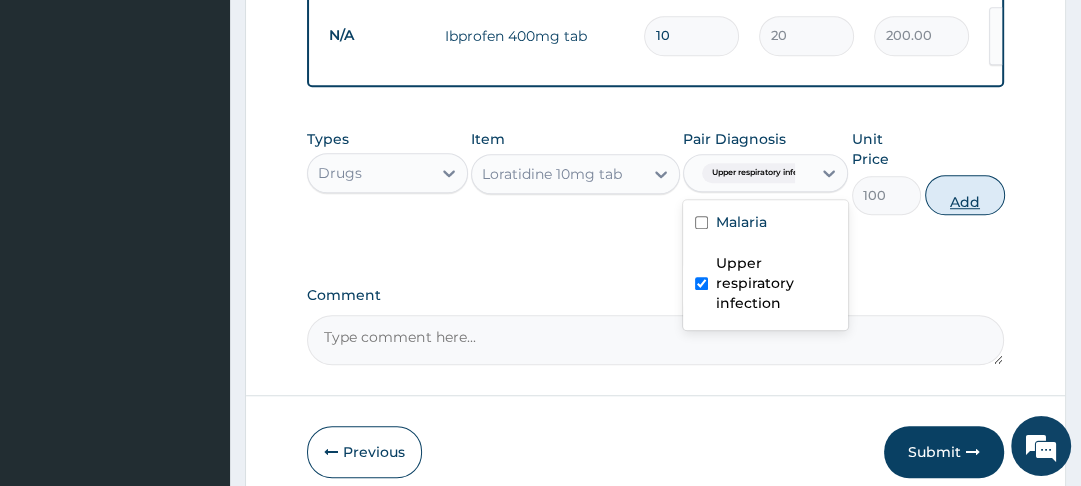 click on "Add" at bounding box center (965, 195) 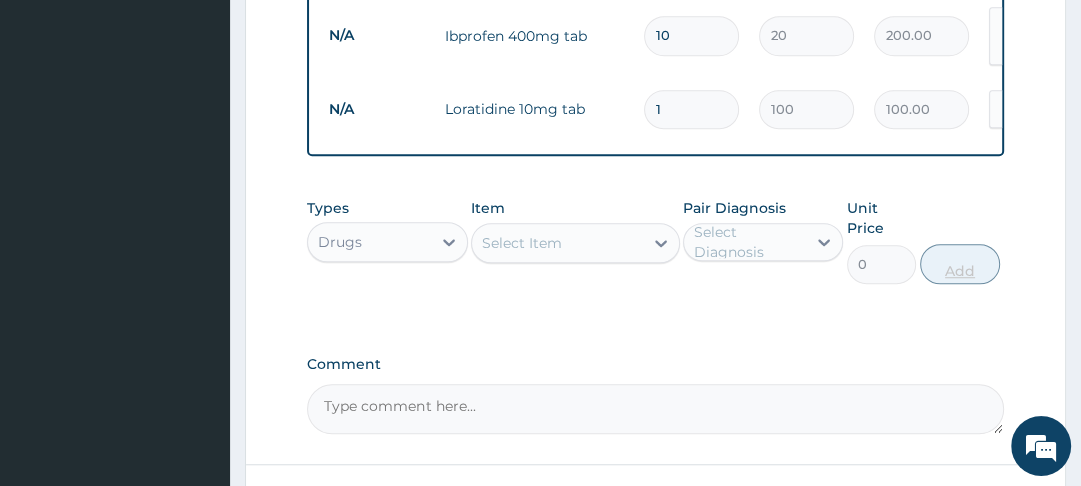 type on "14" 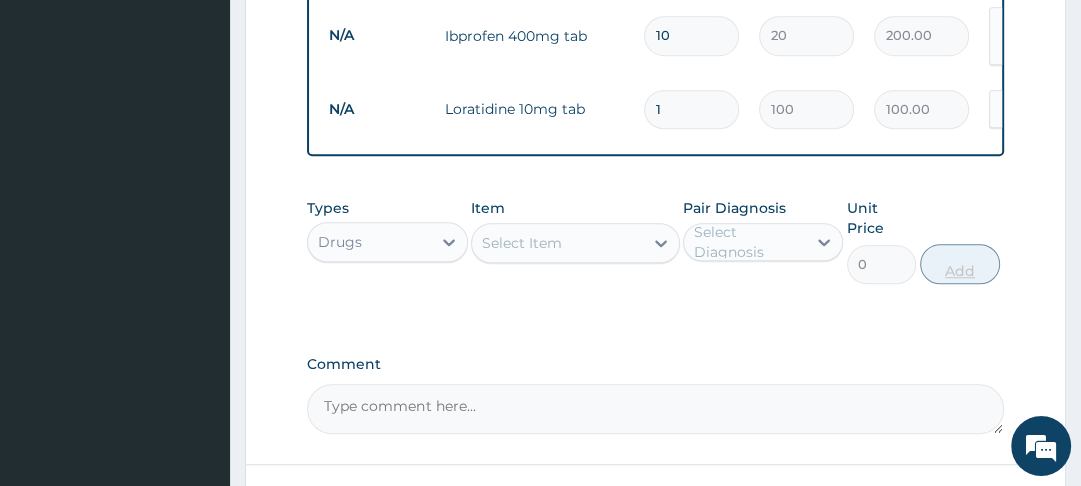 type on "1400.00" 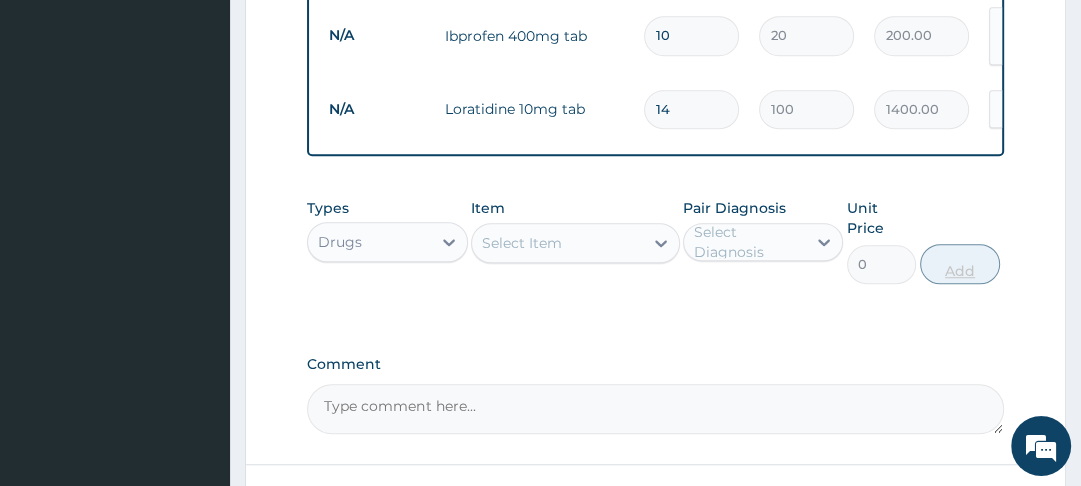 type on "14" 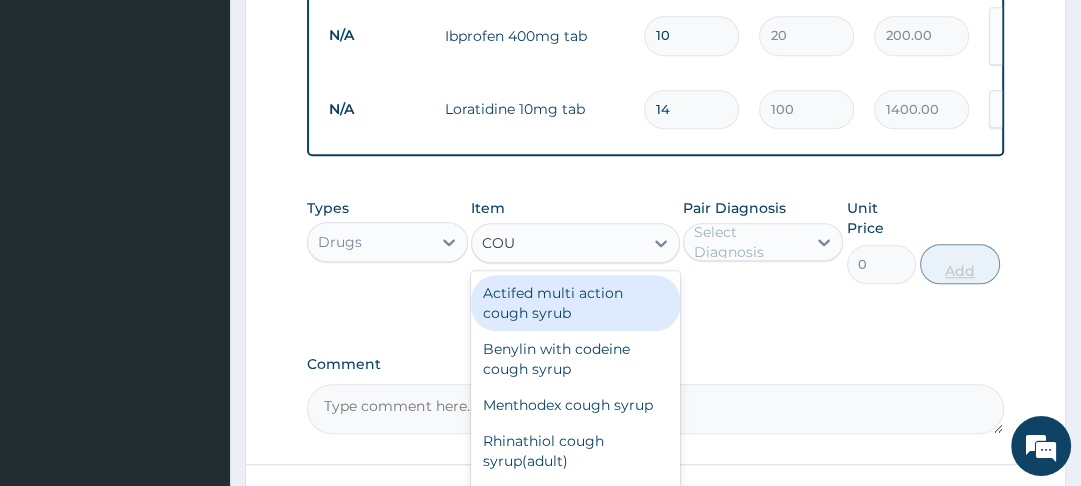 type on "COUG" 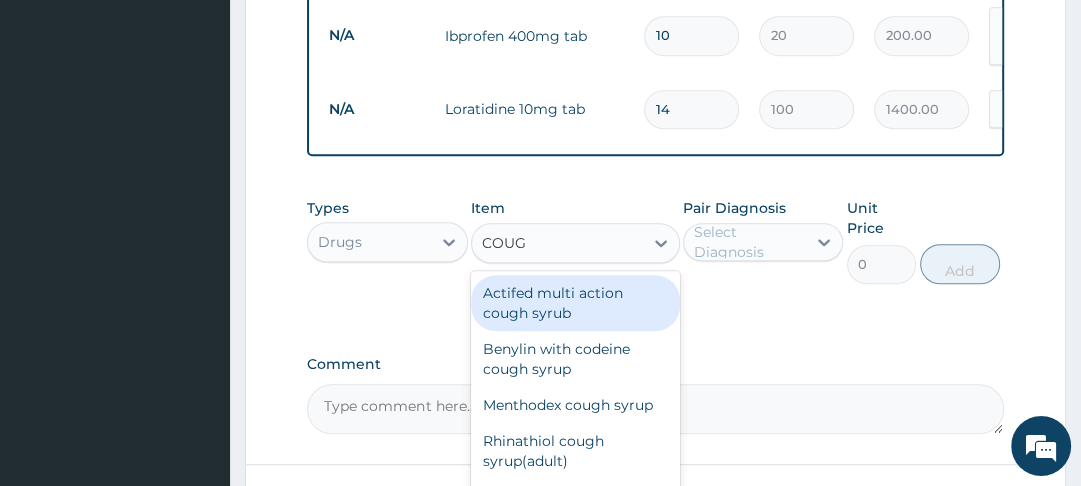 click on "Actifed multi action cough syrub" at bounding box center (575, 303) 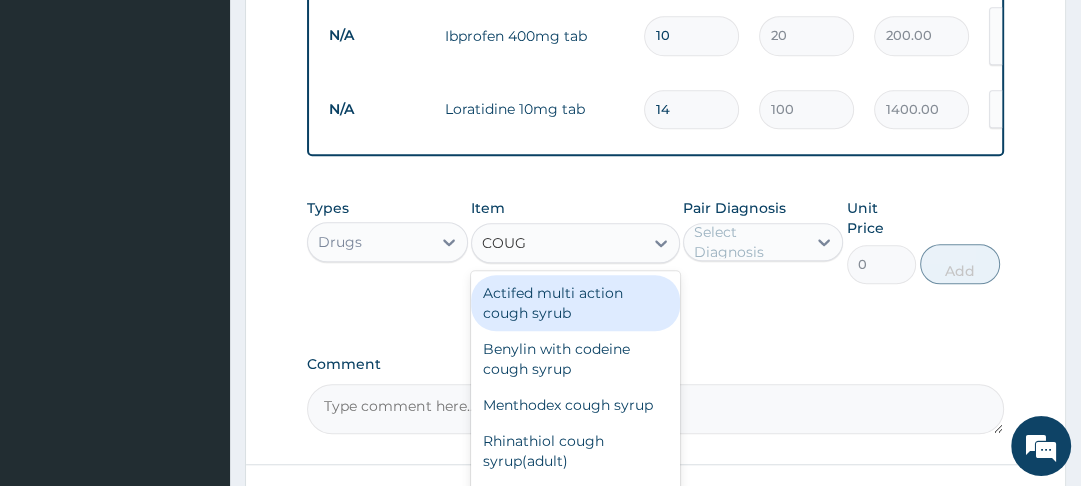 type 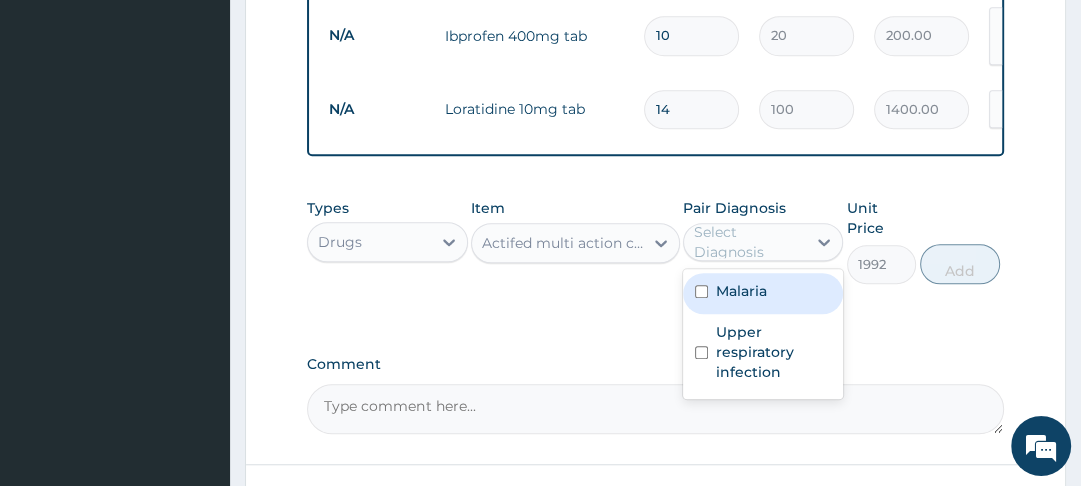 click at bounding box center [701, 291] 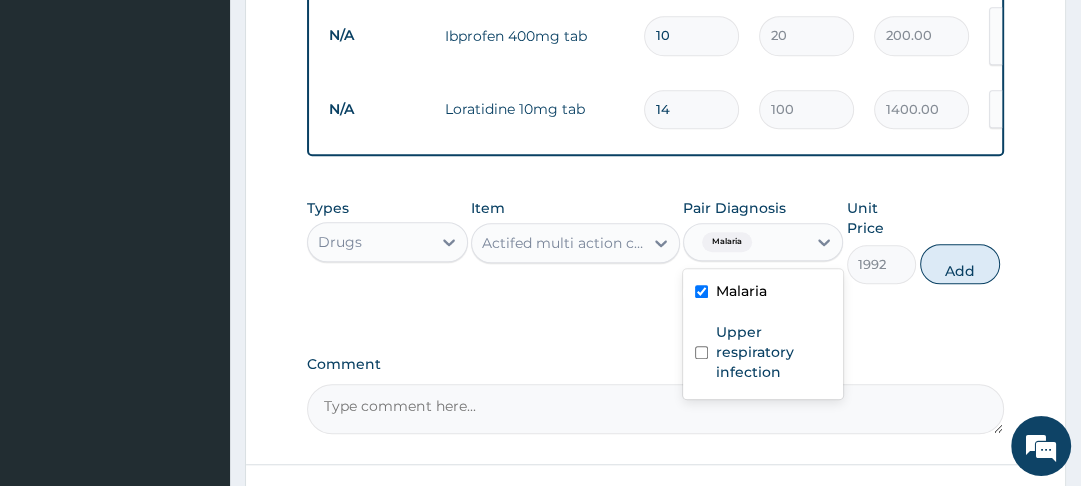 click at bounding box center (701, 291) 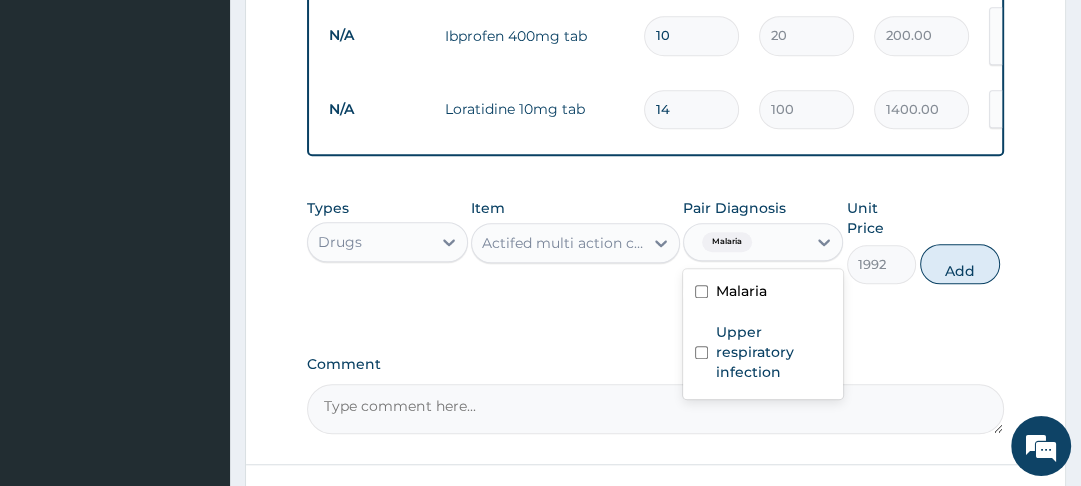 checkbox on "false" 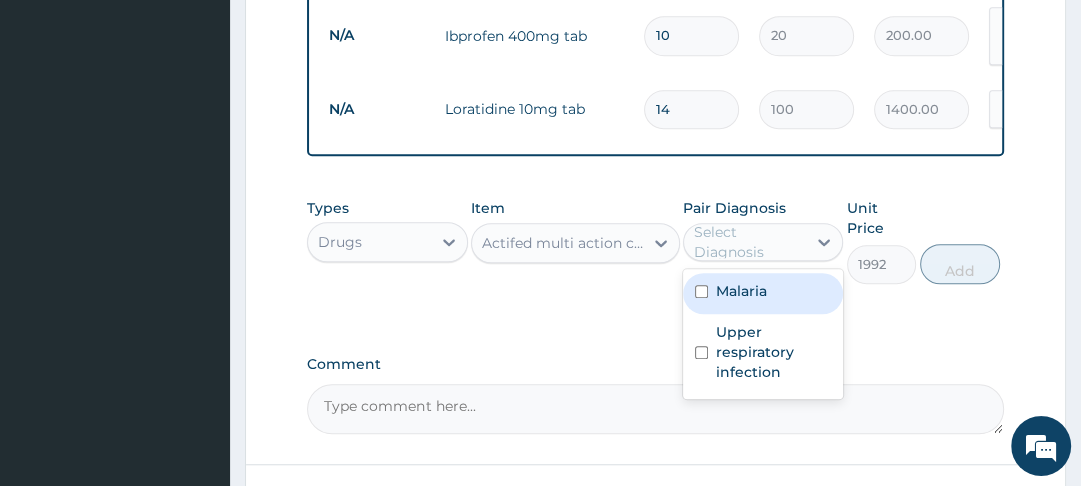 click at bounding box center (701, 352) 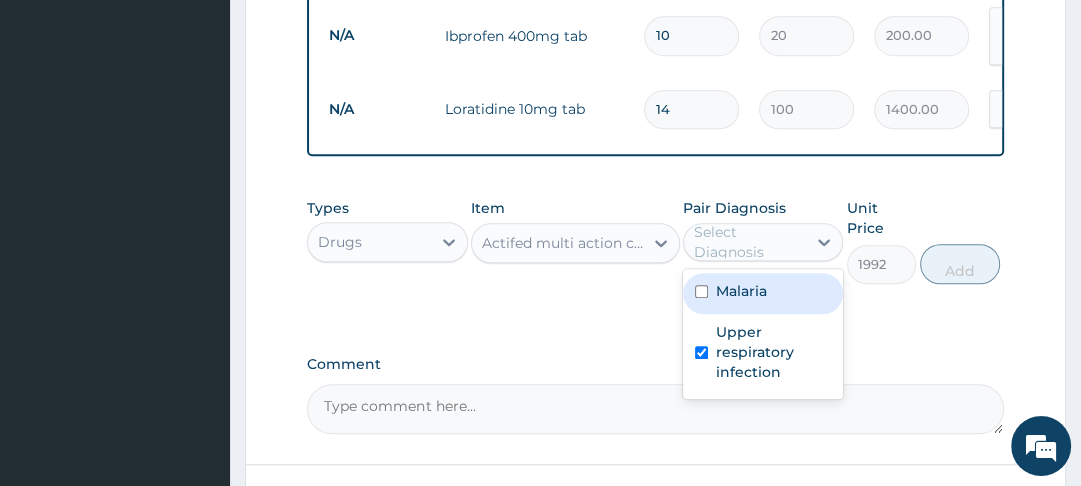 checkbox on "true" 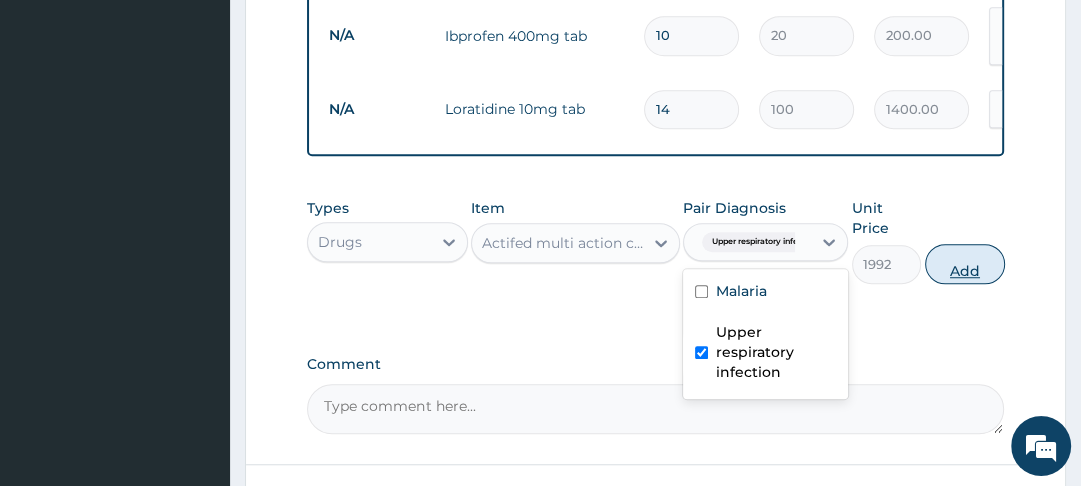 click on "Add" at bounding box center (965, 264) 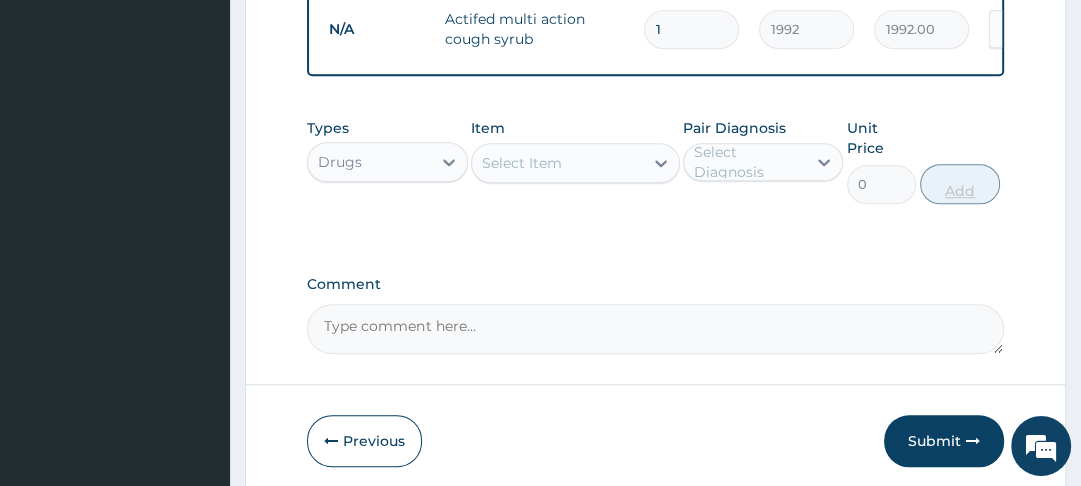 scroll, scrollTop: 1241, scrollLeft: 0, axis: vertical 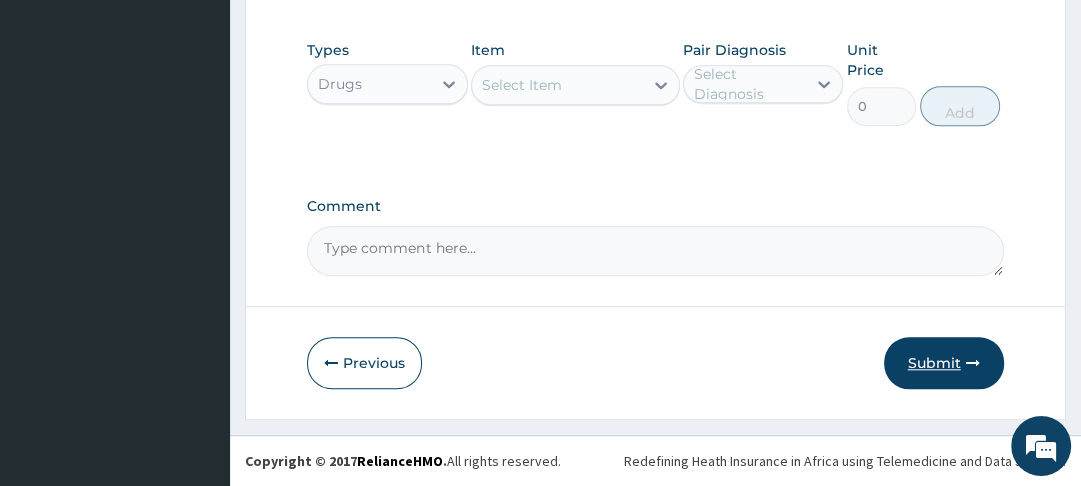 click on "Submit" at bounding box center (944, 363) 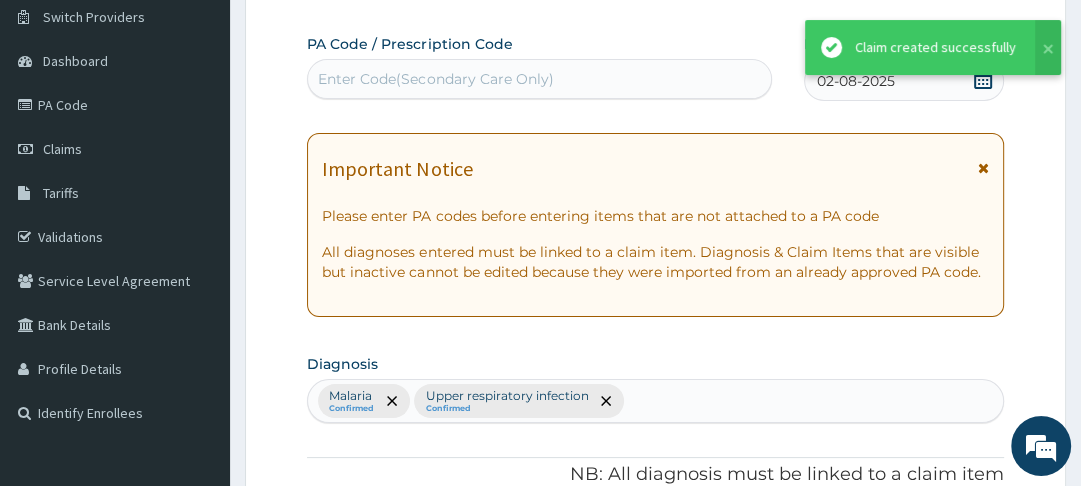 scroll, scrollTop: 1241, scrollLeft: 0, axis: vertical 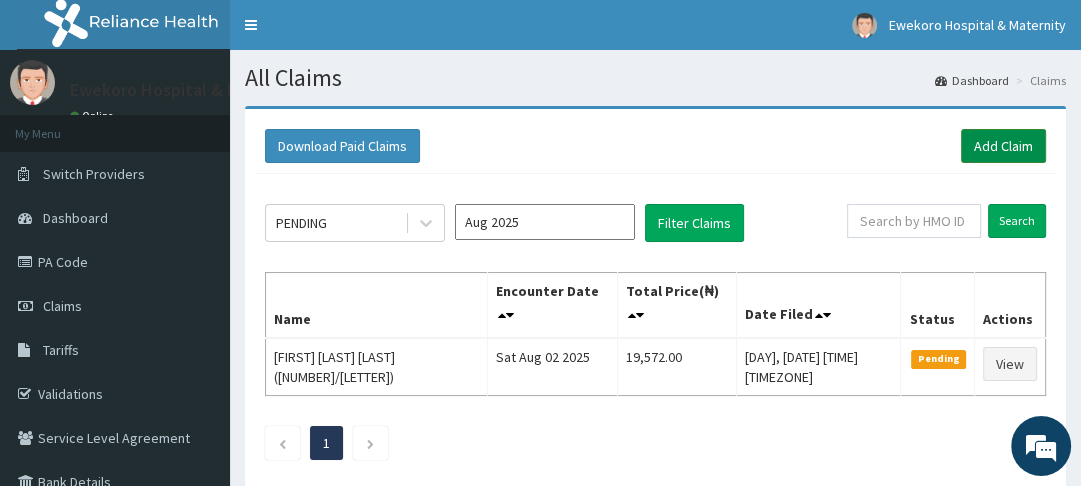 click on "Add Claim" at bounding box center [1003, 146] 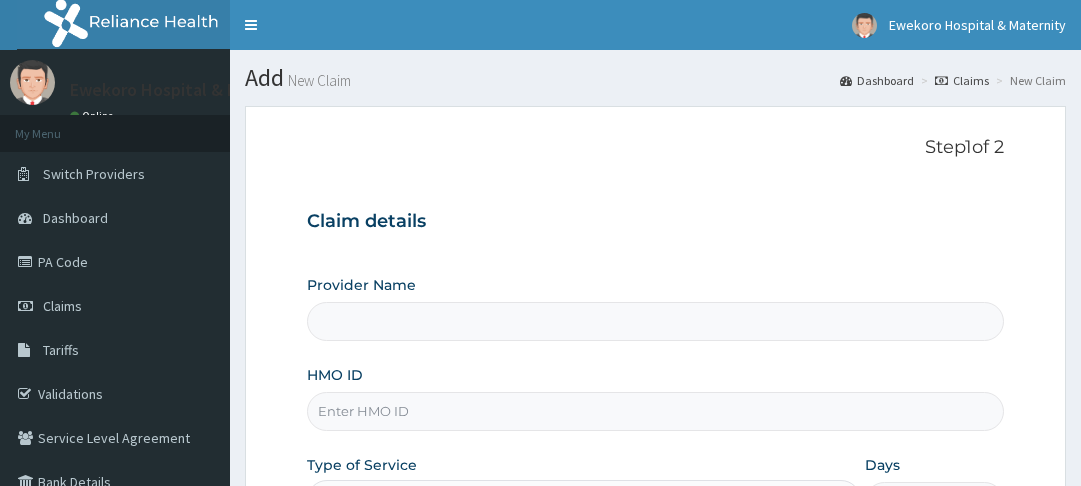 scroll, scrollTop: 0, scrollLeft: 0, axis: both 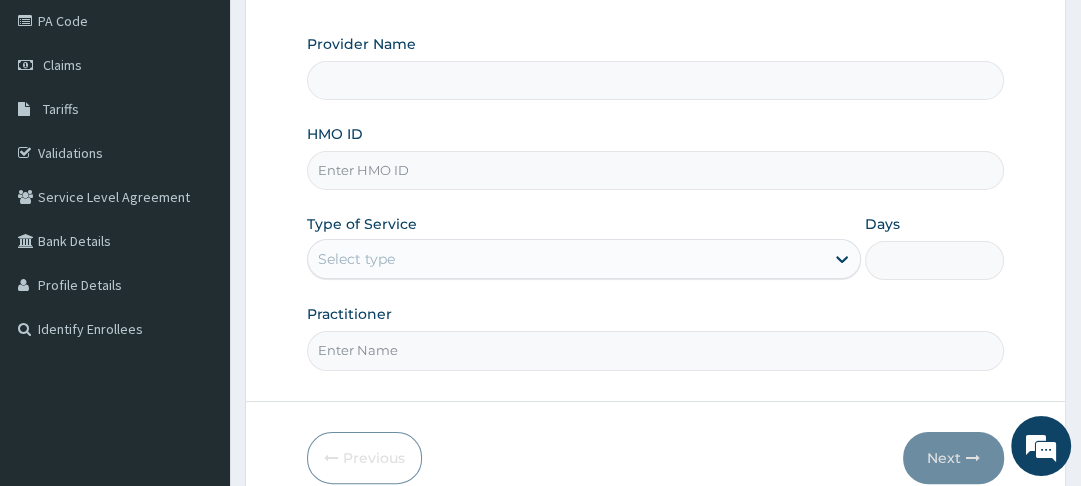 type on "Ewekoro Hospital" 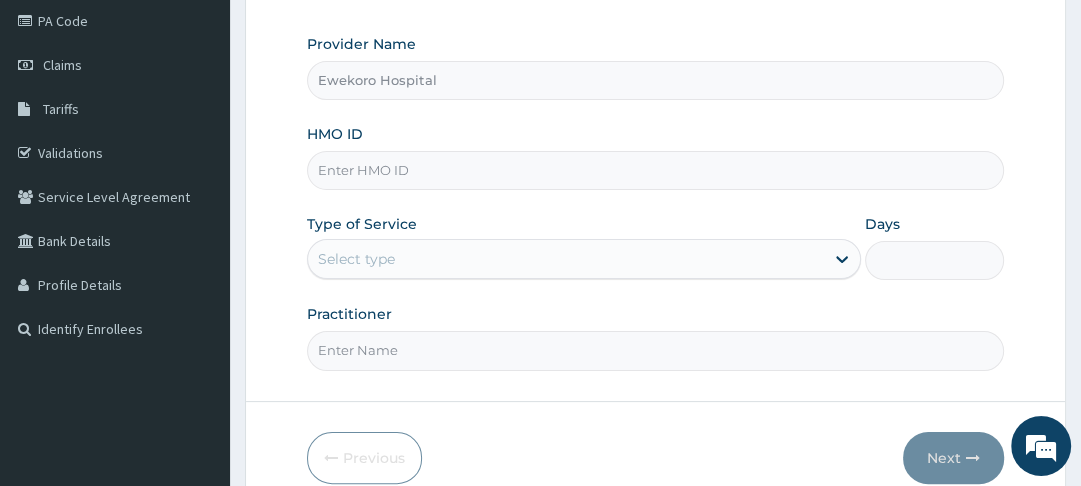click on "HMO ID" at bounding box center [655, 170] 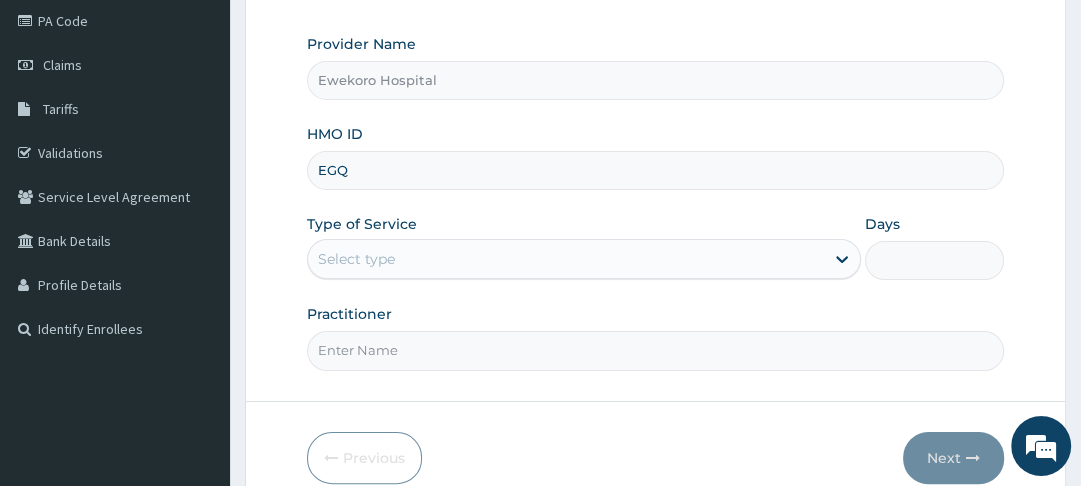 scroll, scrollTop: 0, scrollLeft: 0, axis: both 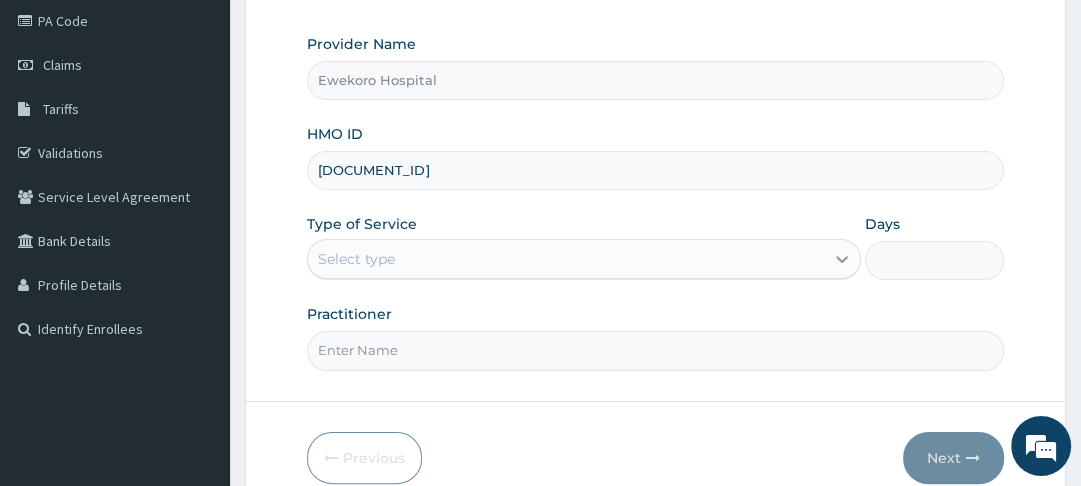 type on "[DOCUMENT_ID]" 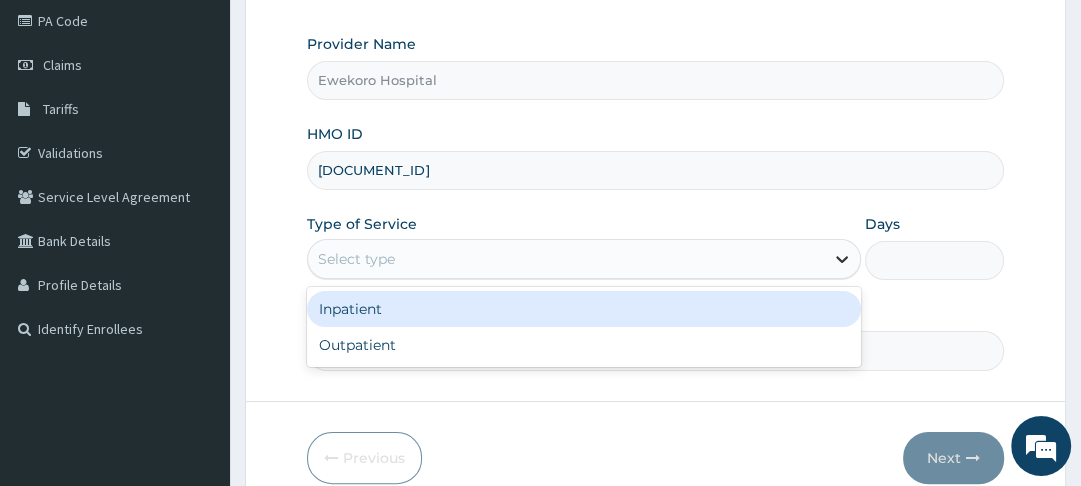 click 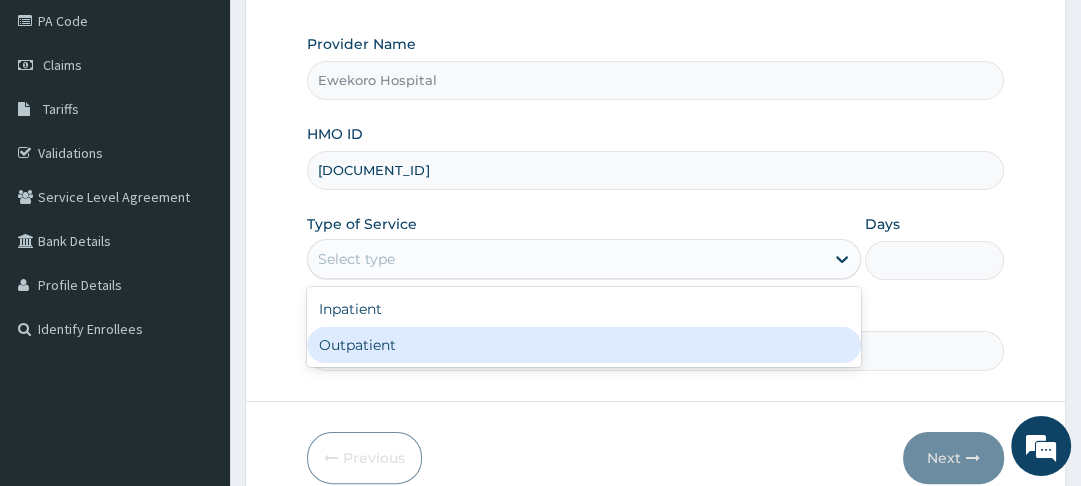 click on "Outpatient" at bounding box center [584, 345] 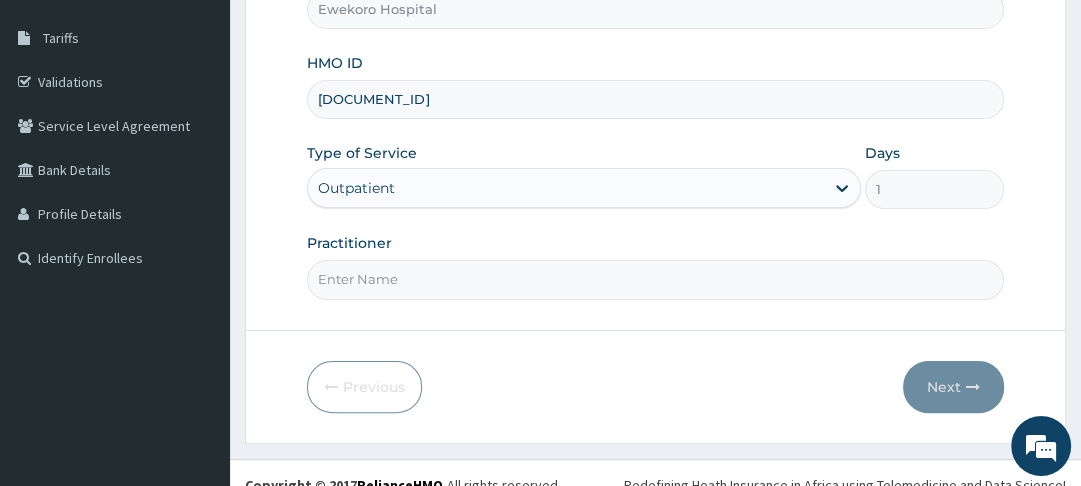 scroll, scrollTop: 333, scrollLeft: 0, axis: vertical 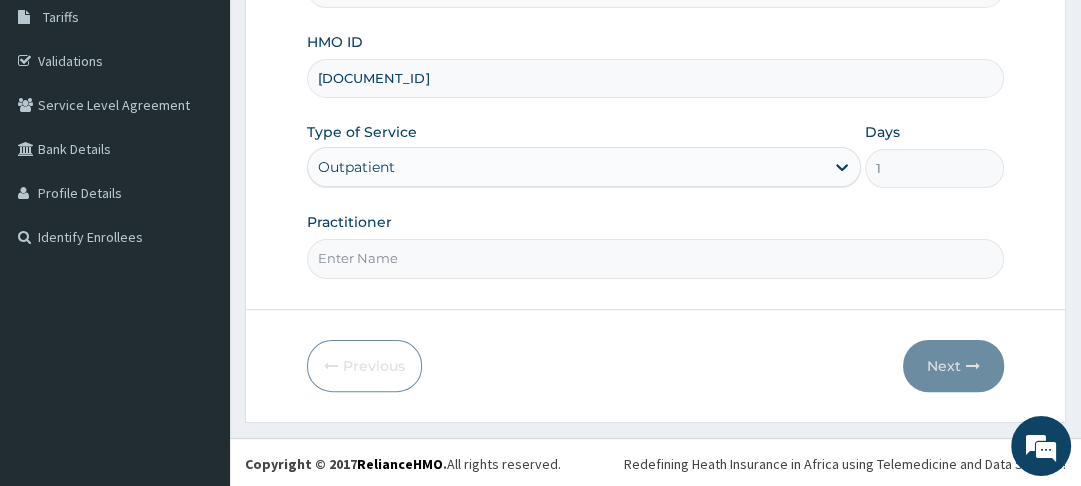 click on "Practitioner" at bounding box center (655, 258) 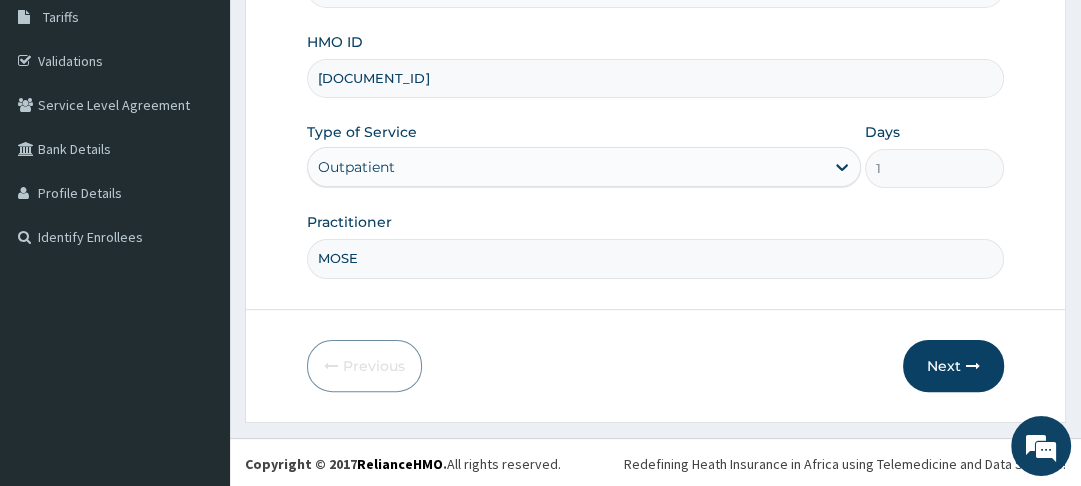 type on "MOSES" 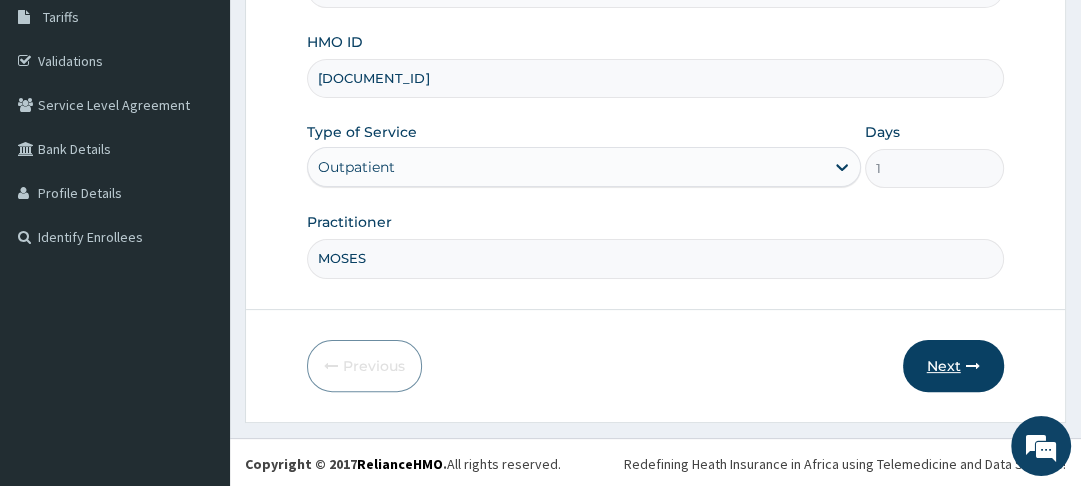 click on "Next" at bounding box center (953, 366) 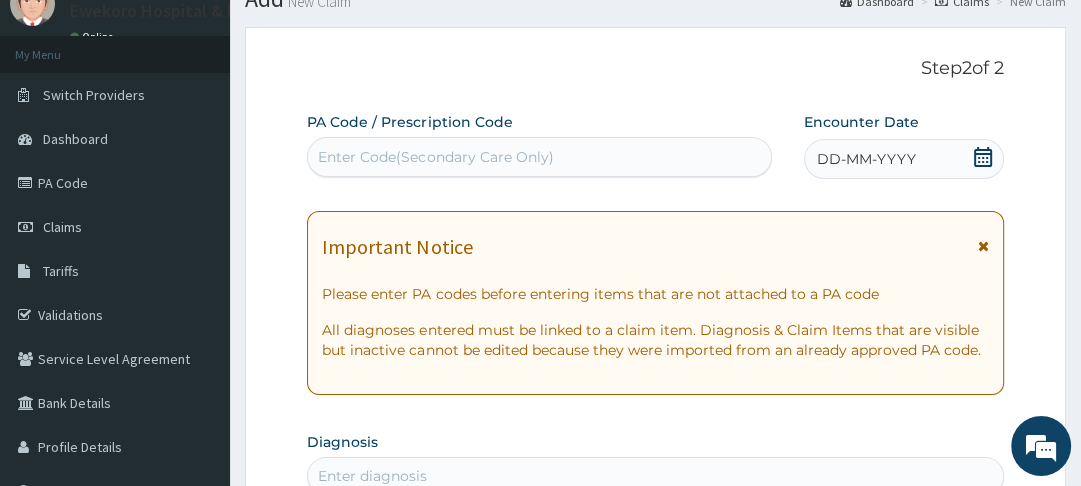 scroll, scrollTop: 68, scrollLeft: 0, axis: vertical 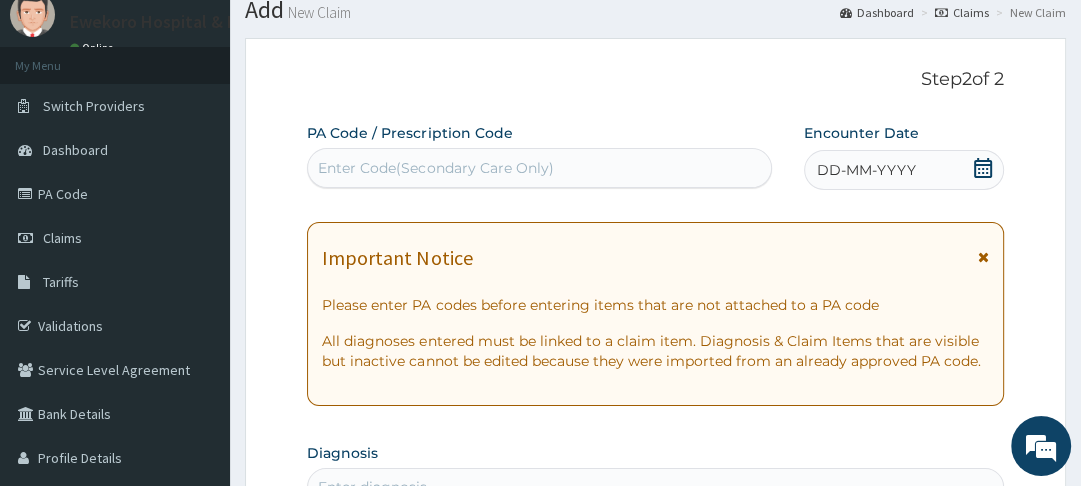 click at bounding box center [983, 257] 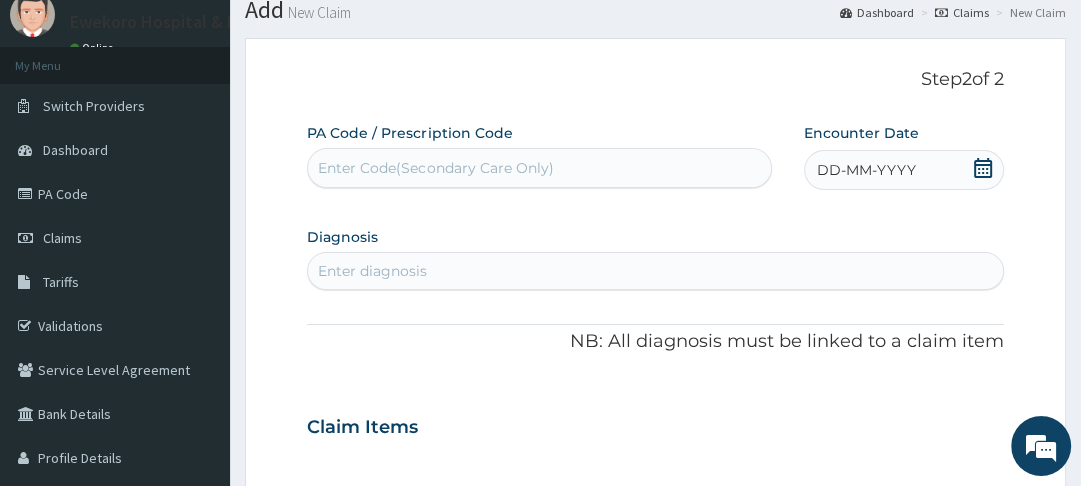 click 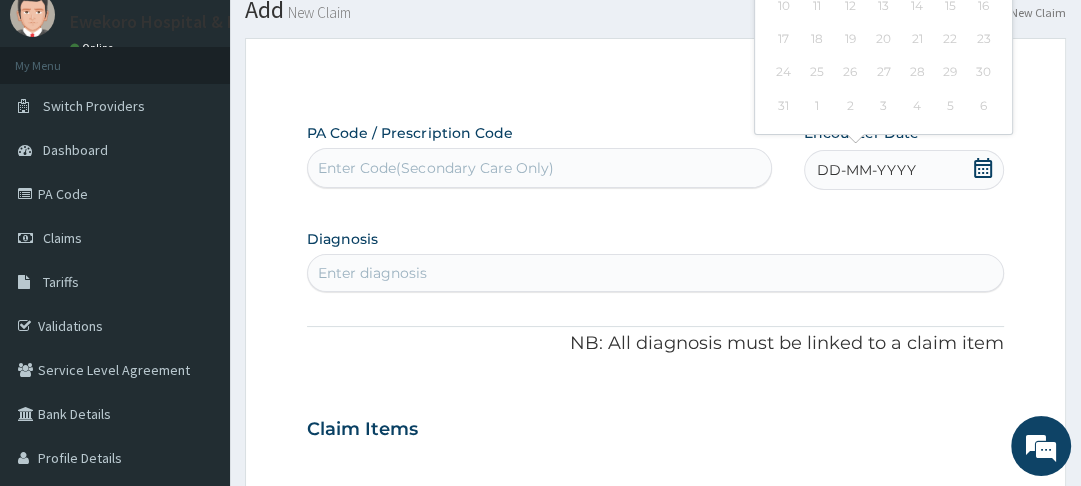 scroll, scrollTop: 0, scrollLeft: 0, axis: both 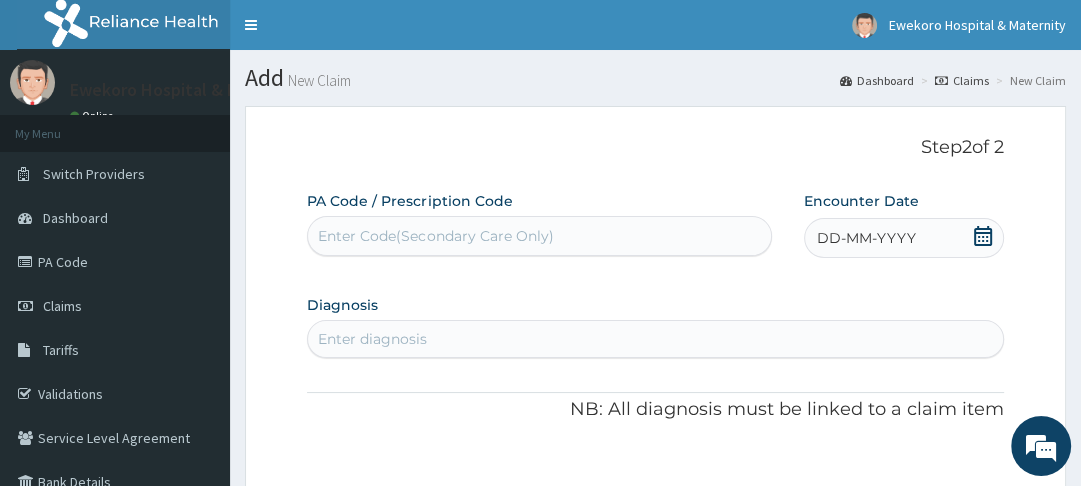 click 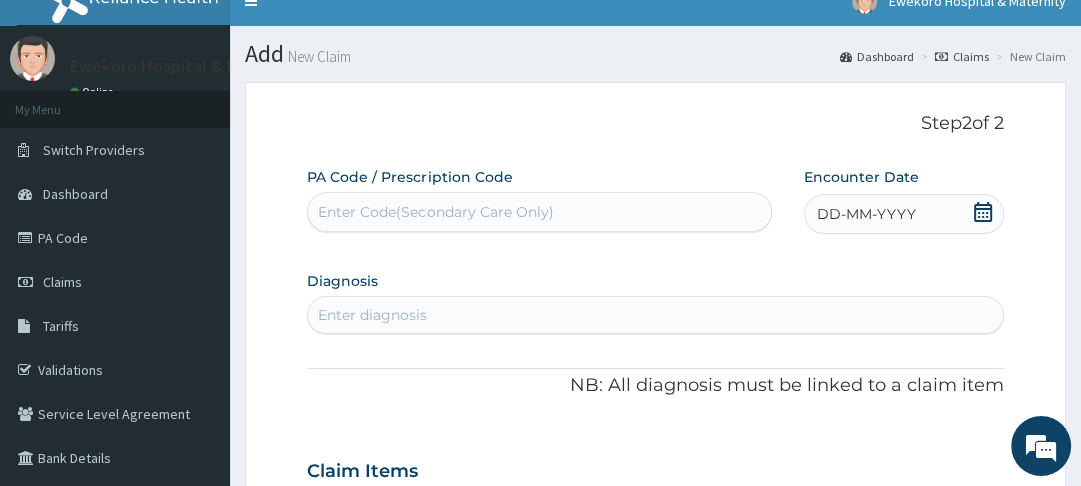 scroll, scrollTop: 13, scrollLeft: 0, axis: vertical 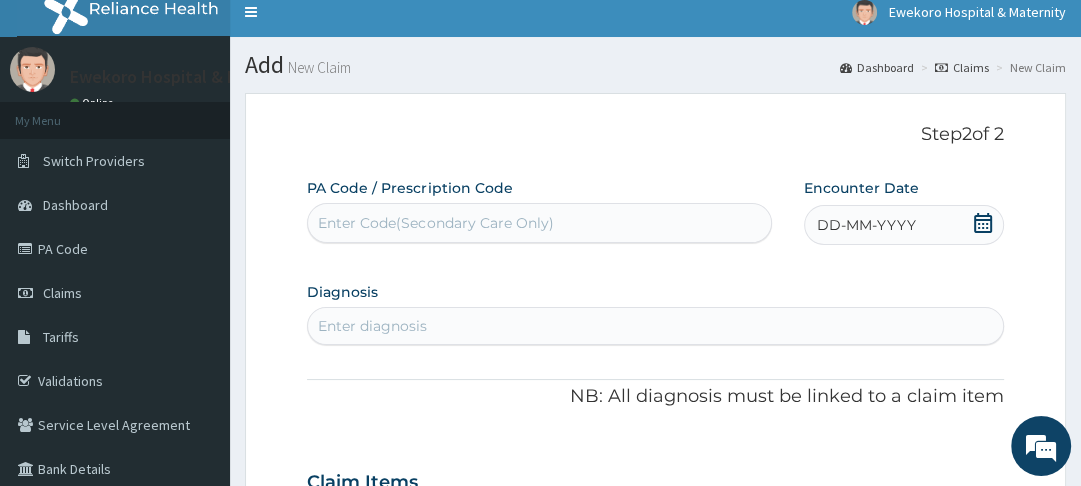 click 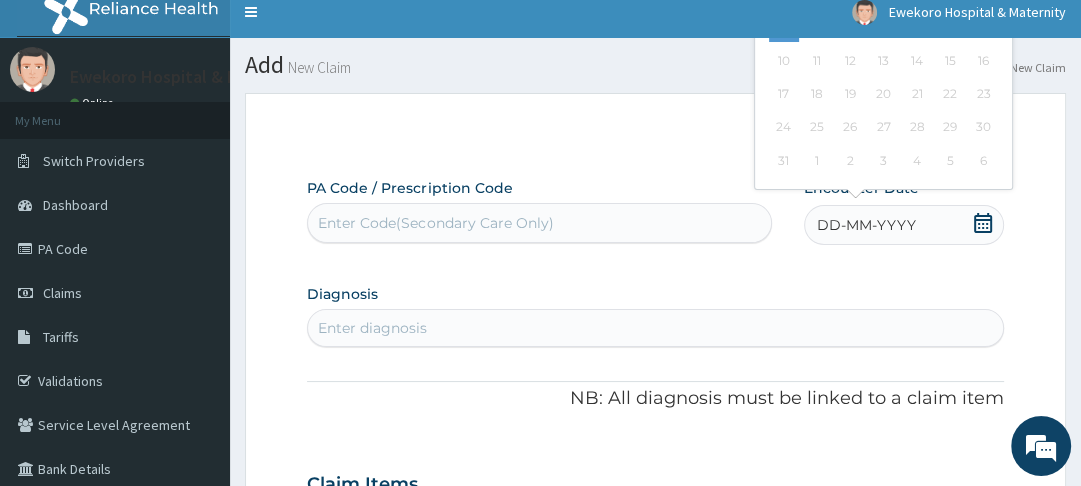 click on "3 4 5 6 7 8 9" at bounding box center [883, 27] 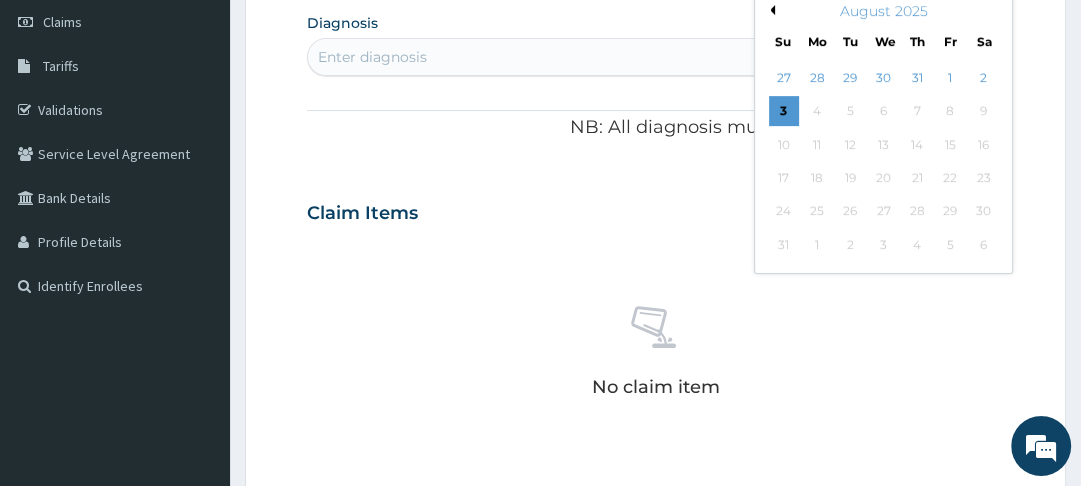 scroll, scrollTop: 287, scrollLeft: 0, axis: vertical 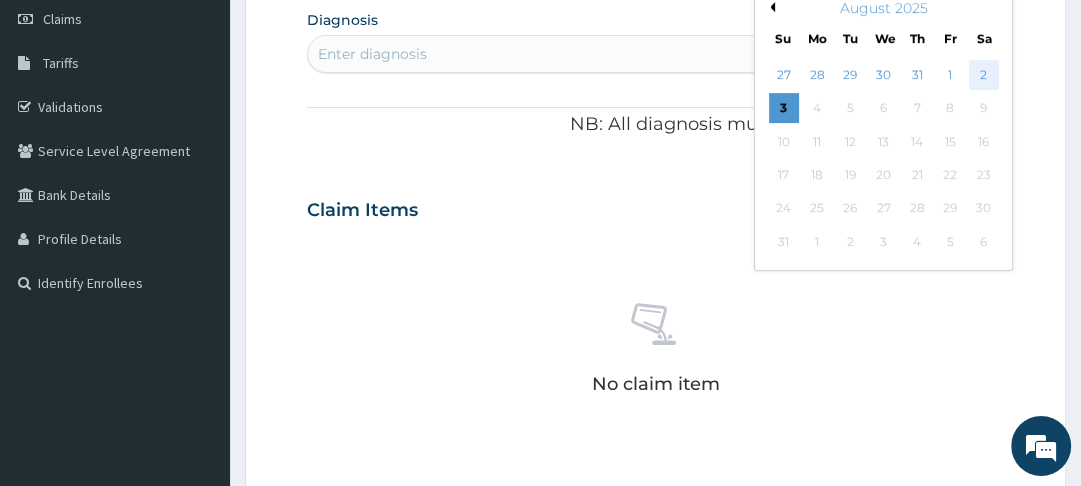 click on "2" at bounding box center [984, 75] 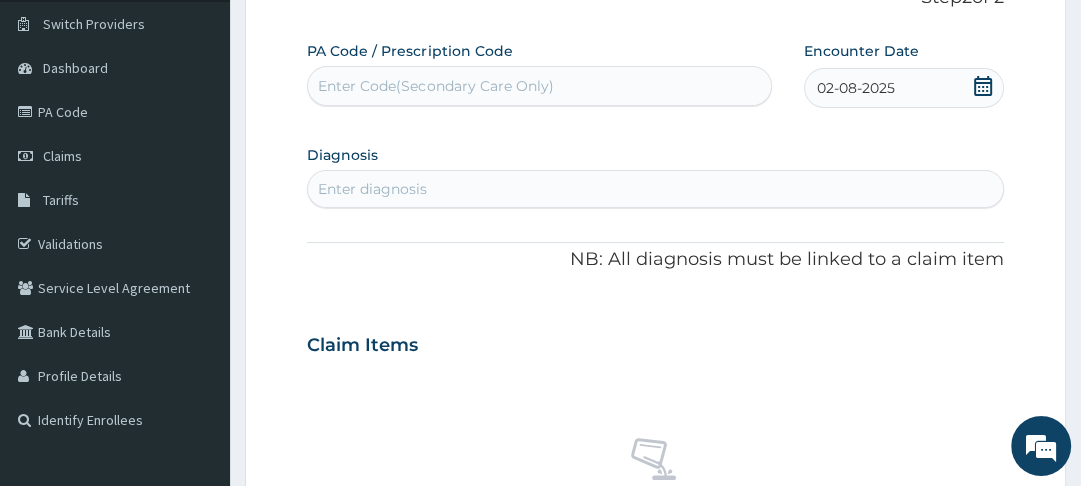 scroll, scrollTop: 189, scrollLeft: 0, axis: vertical 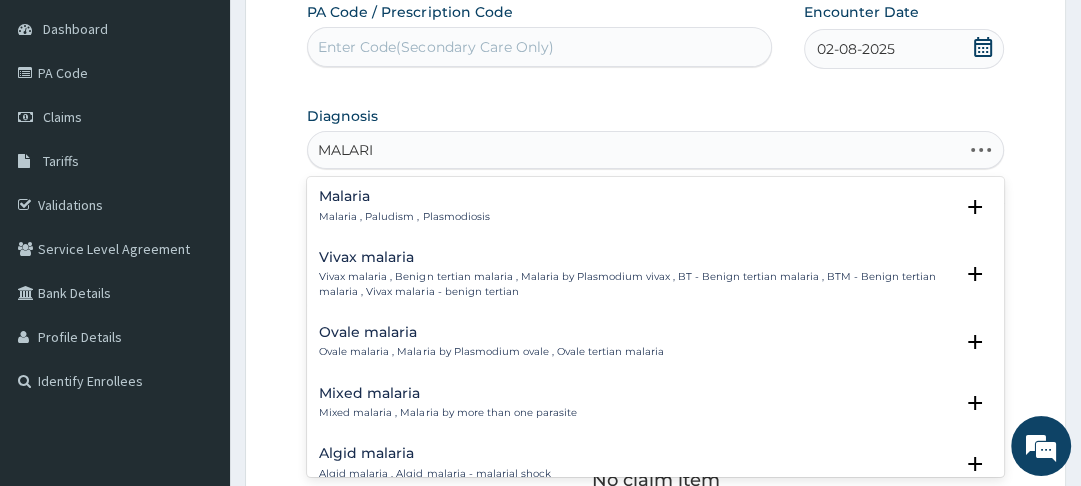 type on "MALARIA" 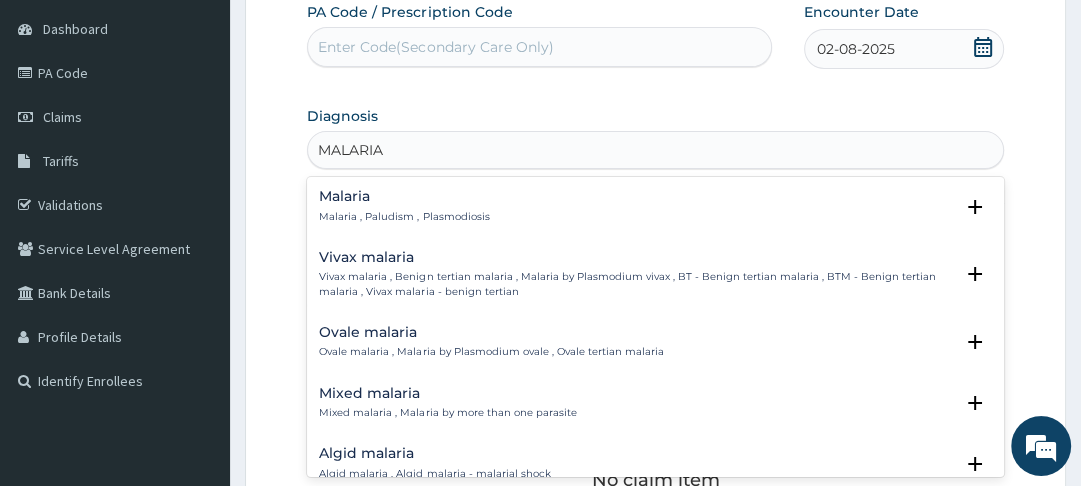 click on "Malaria Malaria , Paludism , Plasmodiosis" at bounding box center [404, 206] 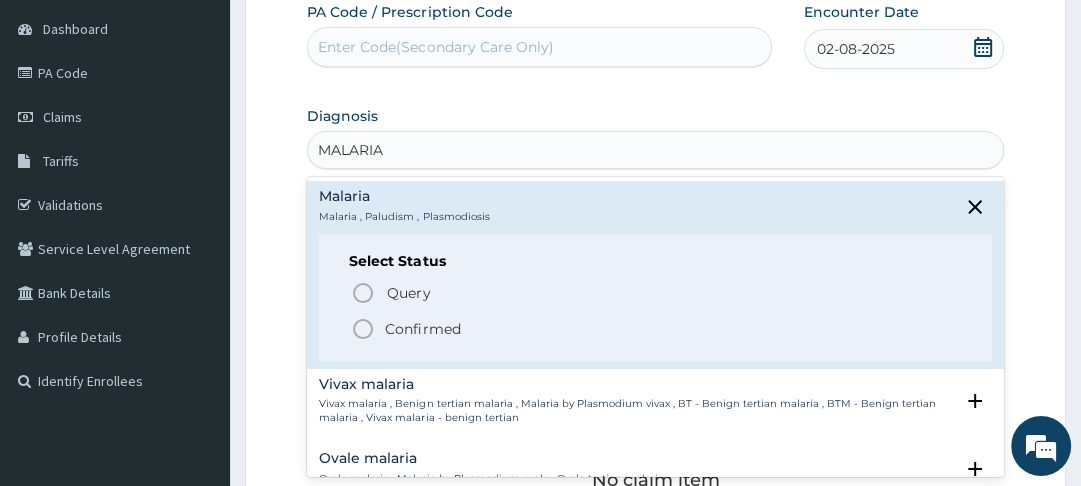 click 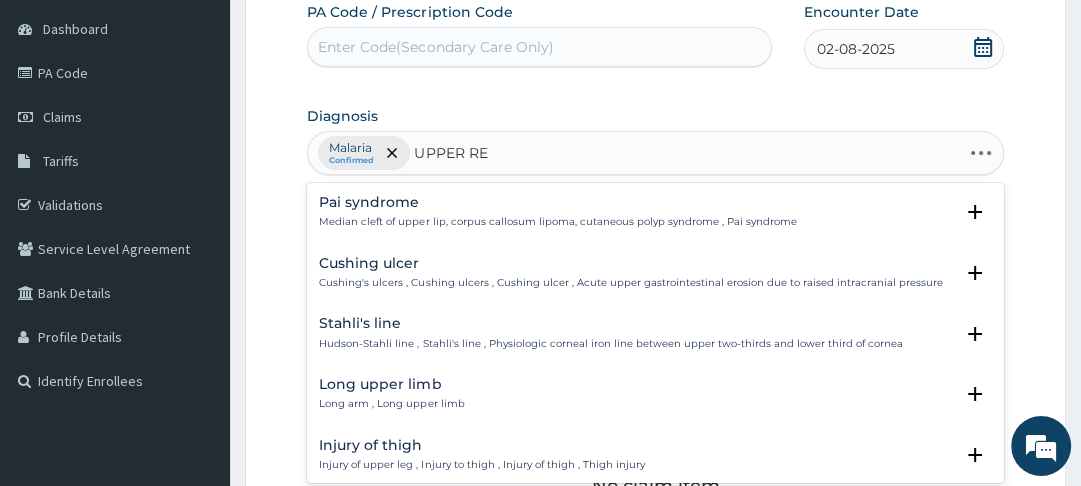 type on "UPPER RES" 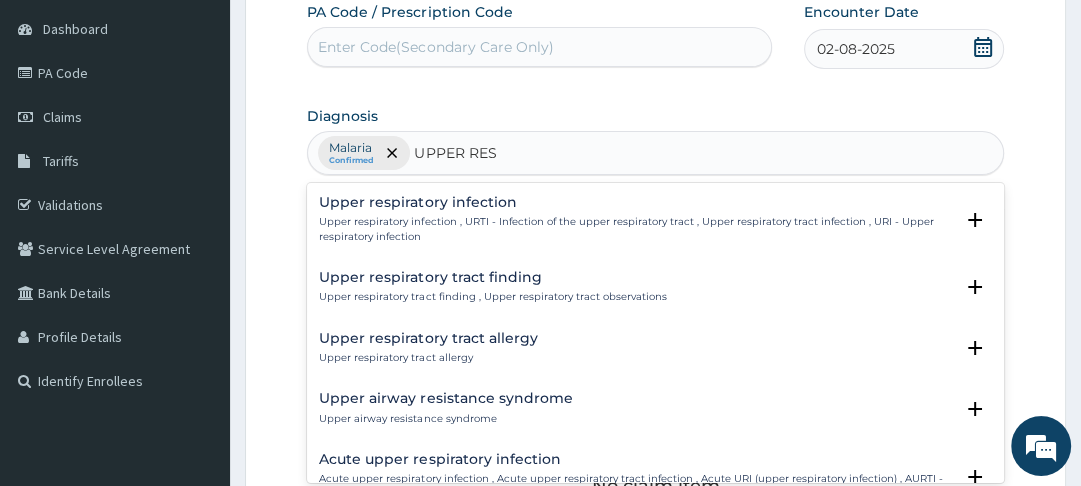 click on "Upper respiratory infection" at bounding box center (635, 202) 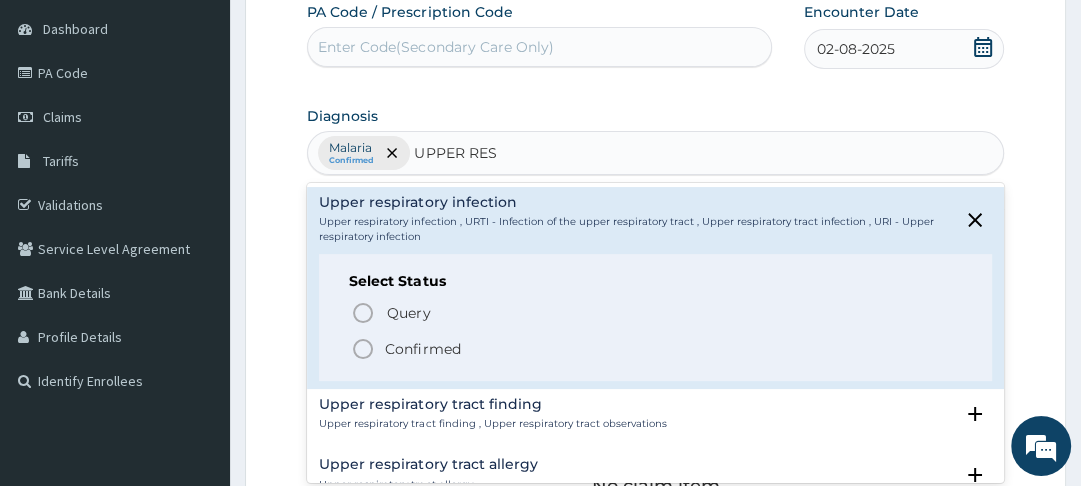 click 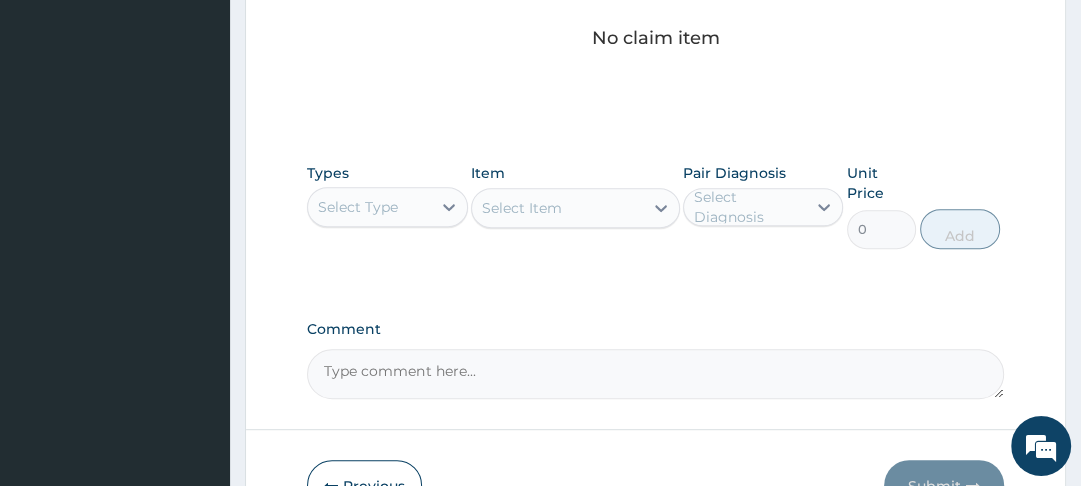scroll, scrollTop: 647, scrollLeft: 0, axis: vertical 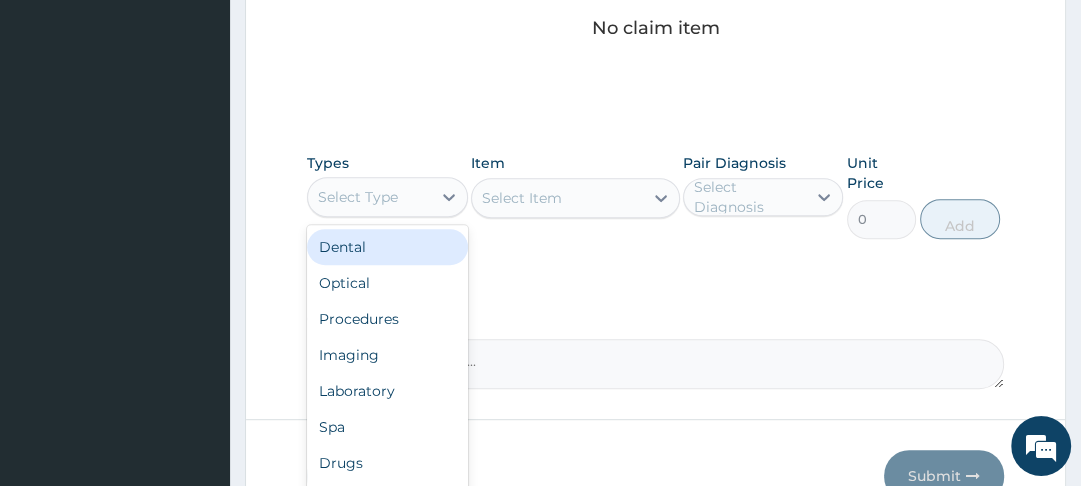click on "Procedures" at bounding box center [387, 319] 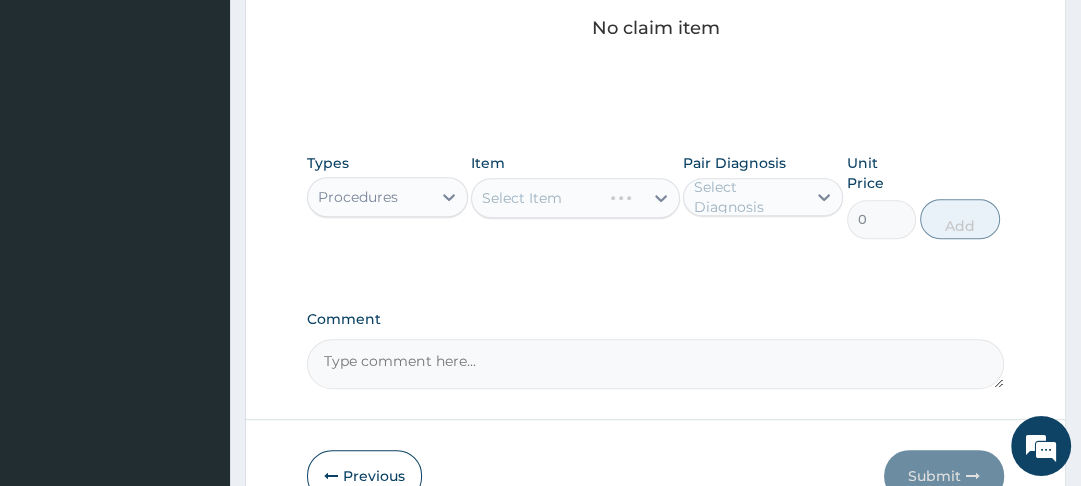 click on "Select Item" at bounding box center (575, 198) 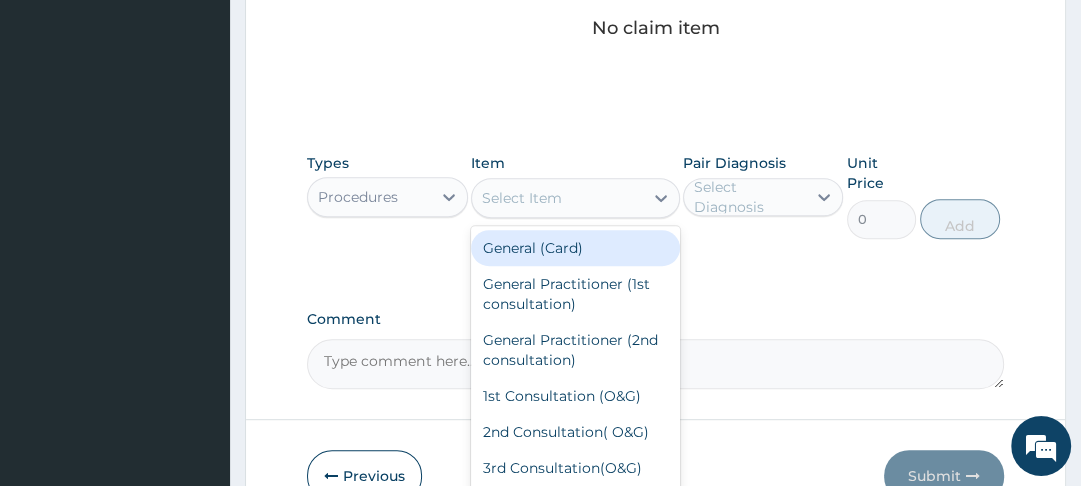 click on "General (Card)" at bounding box center (575, 248) 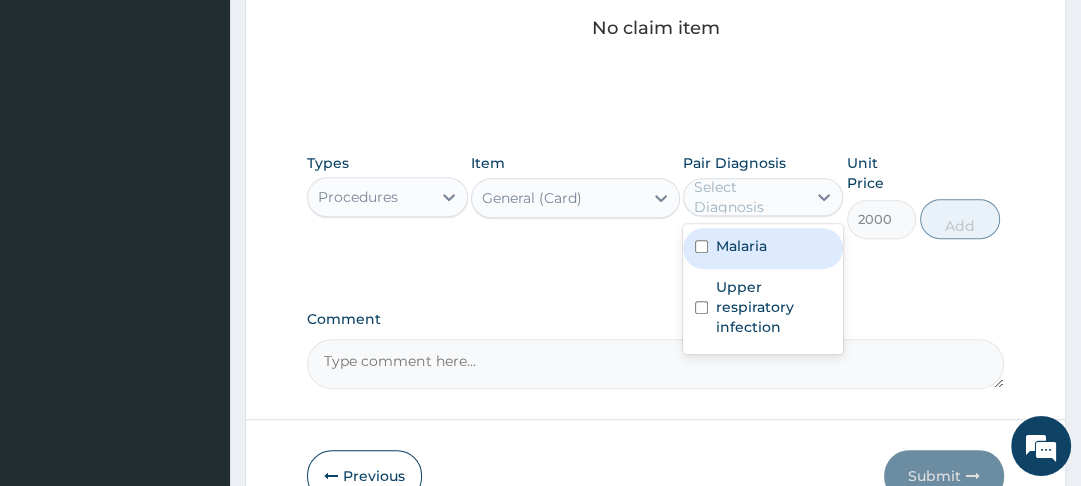 click on "Malaria" at bounding box center (741, 246) 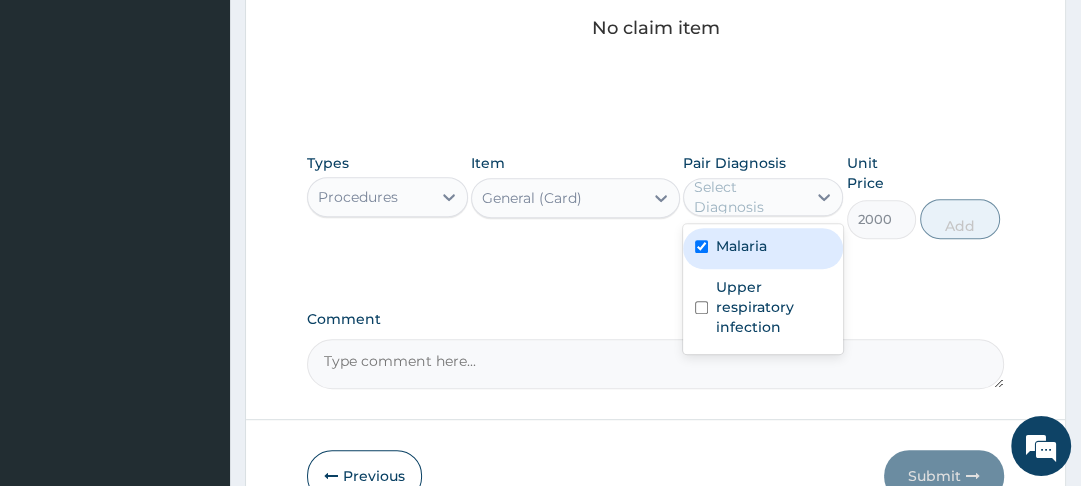 checkbox on "true" 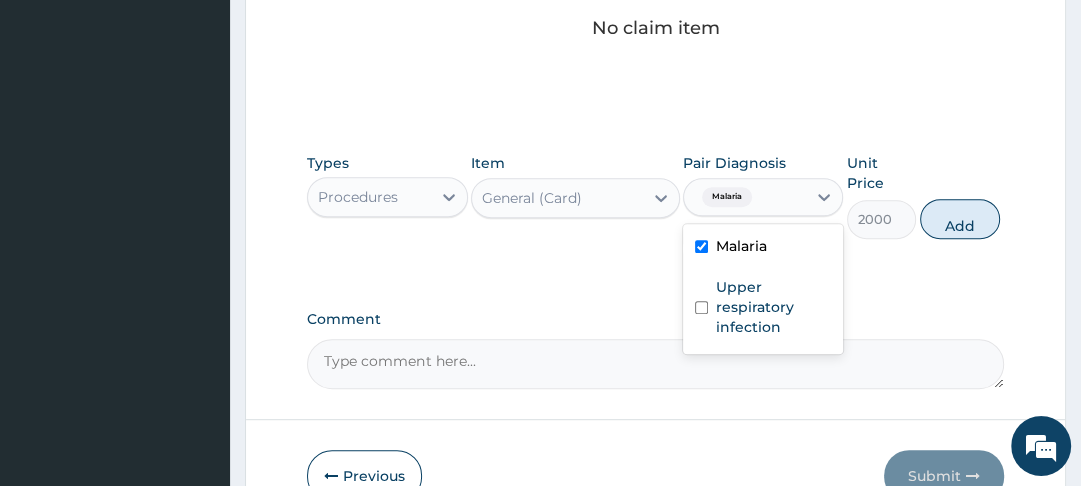 click at bounding box center [701, 307] 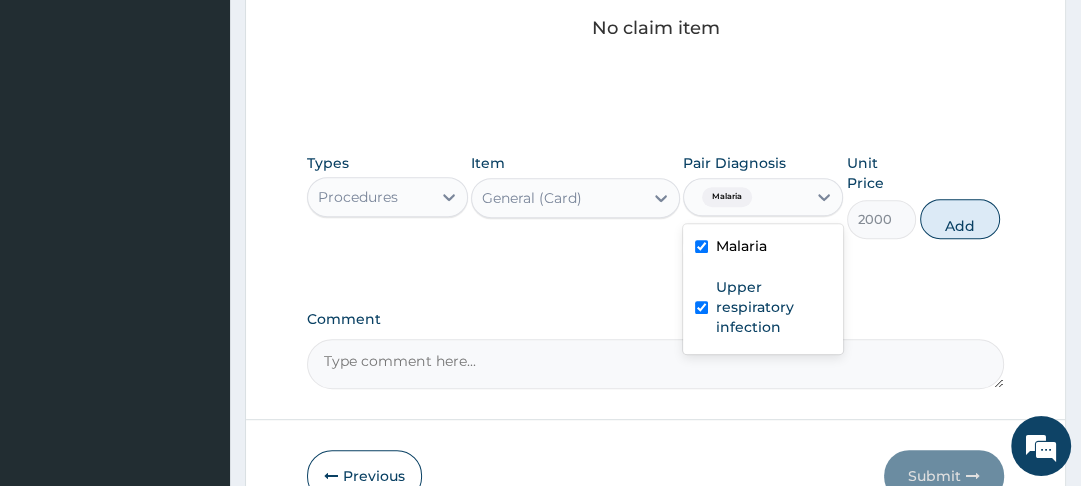 checkbox on "true" 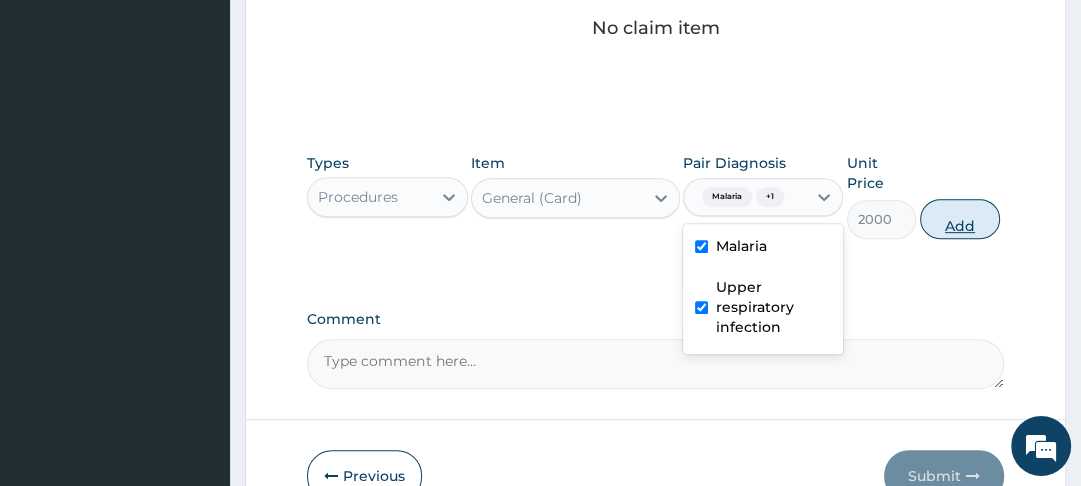 click on "Add" at bounding box center (960, 219) 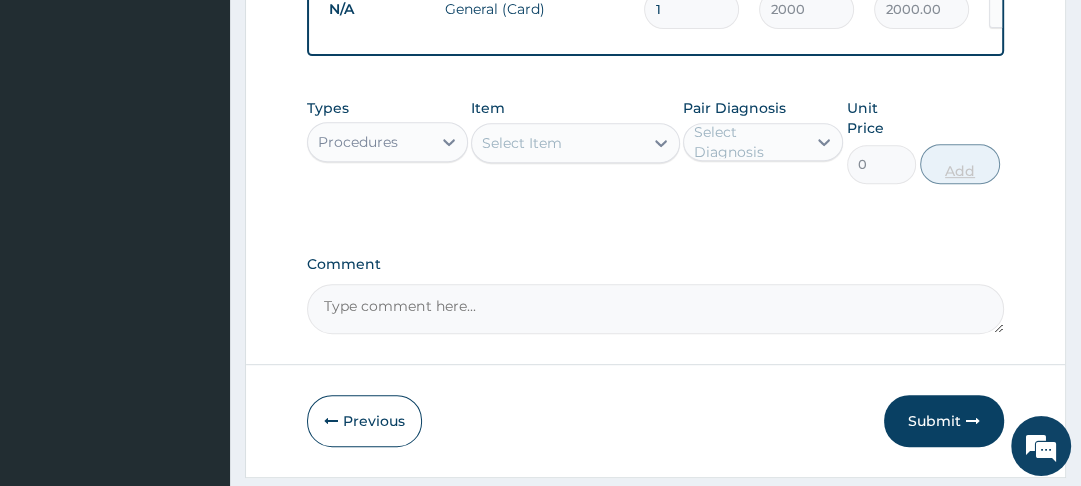 scroll, scrollTop: 610, scrollLeft: 0, axis: vertical 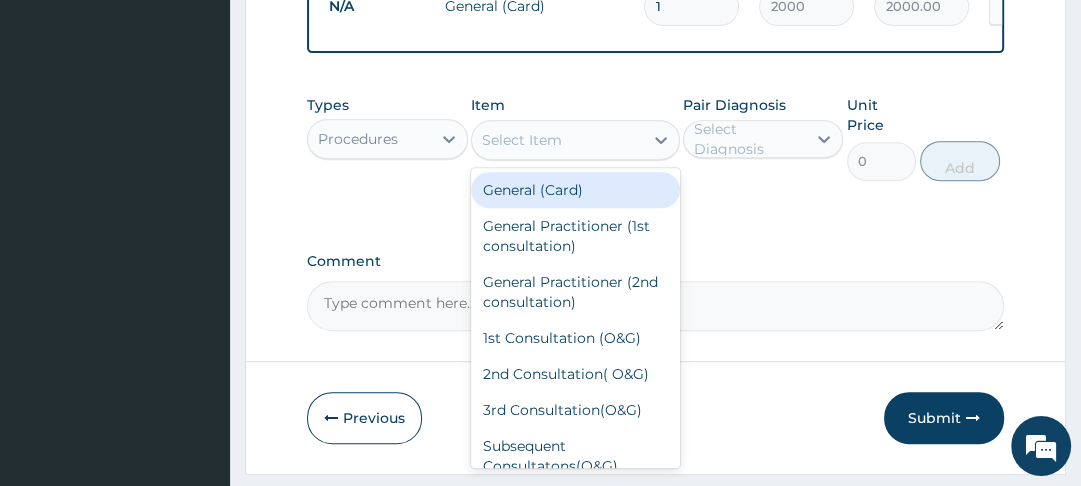 click on "General Practitioner (1st consultation)" at bounding box center (575, 236) 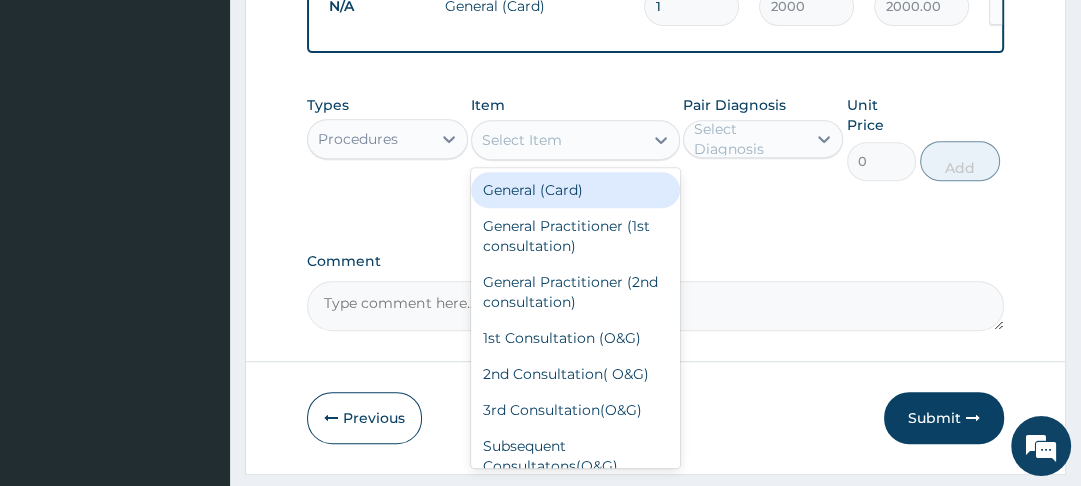 type on "3000" 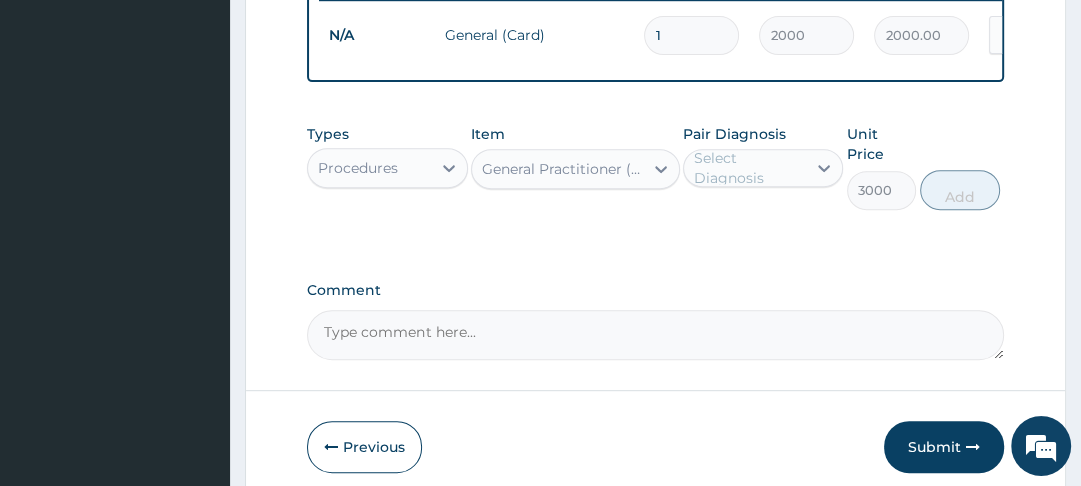 scroll, scrollTop: 582, scrollLeft: 0, axis: vertical 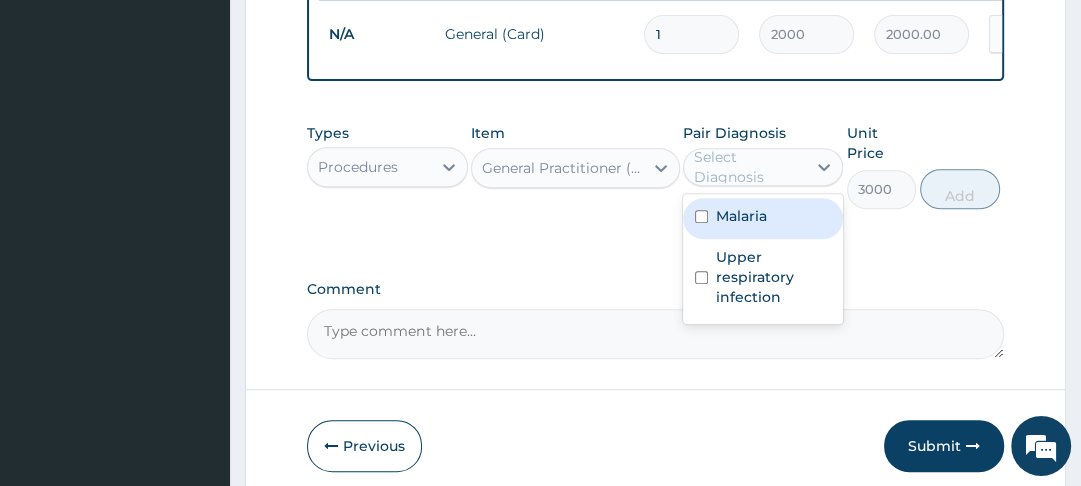 click at bounding box center (701, 277) 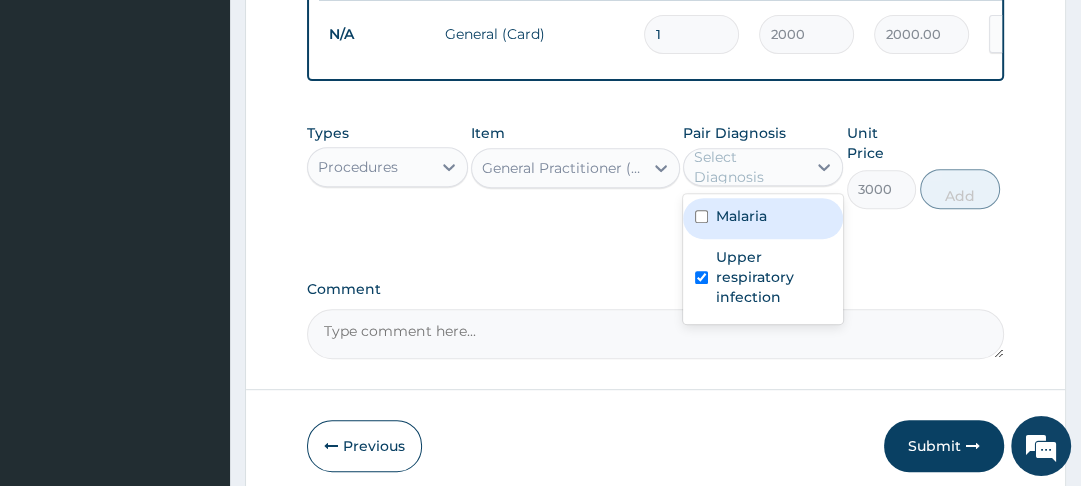checkbox on "true" 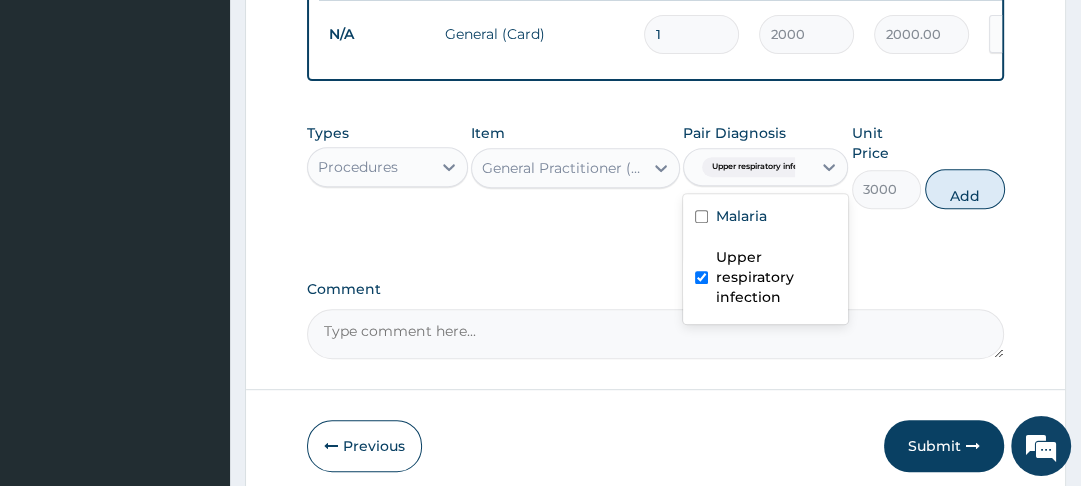 click at bounding box center (701, 216) 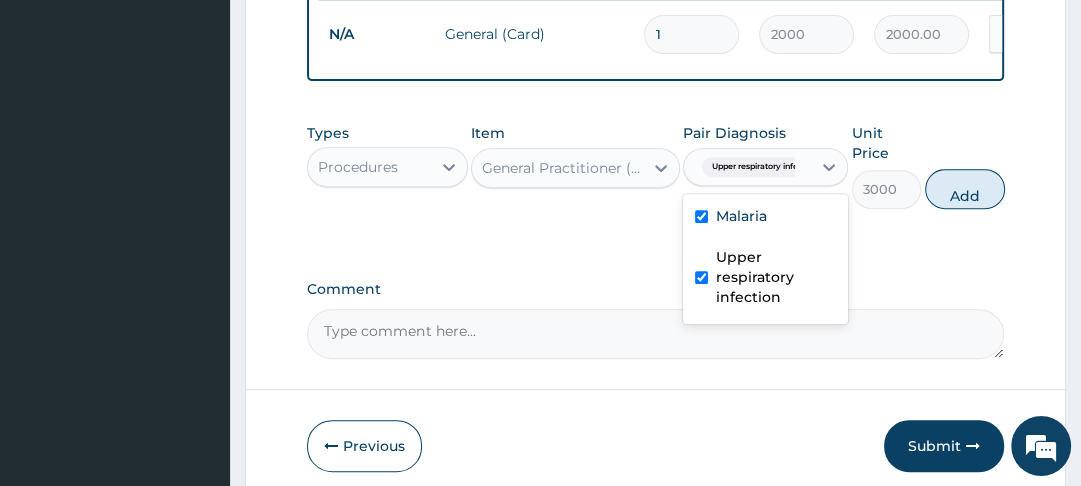 checkbox on "true" 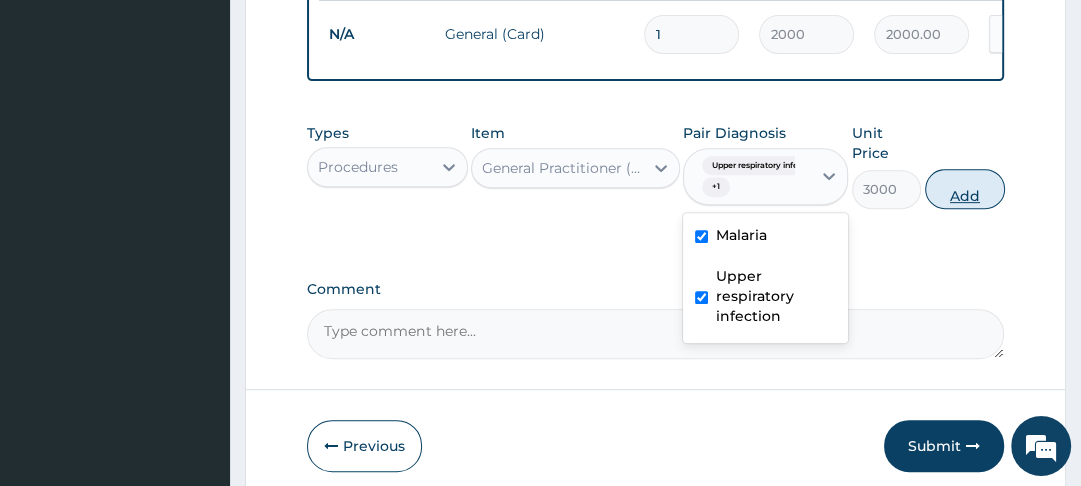 click on "Add" at bounding box center [965, 189] 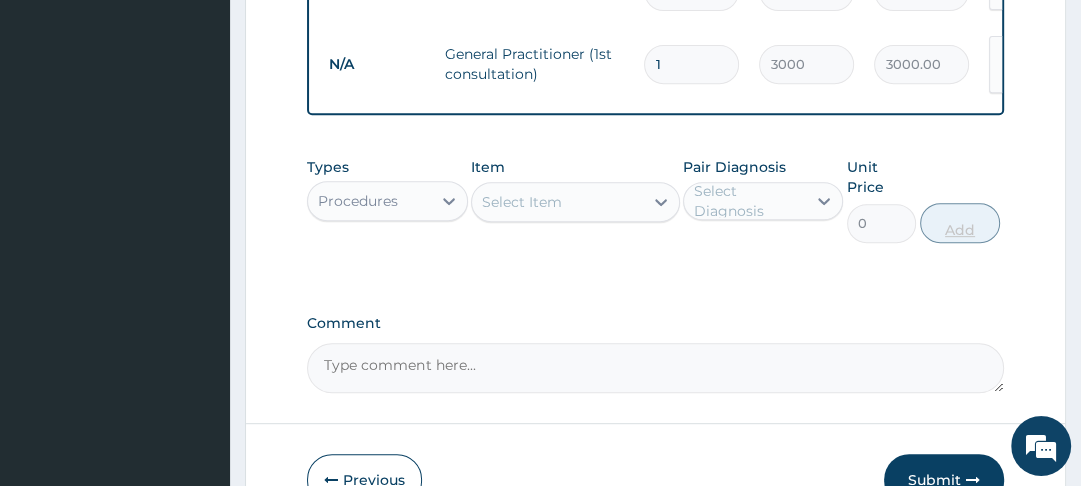 scroll, scrollTop: 751, scrollLeft: 0, axis: vertical 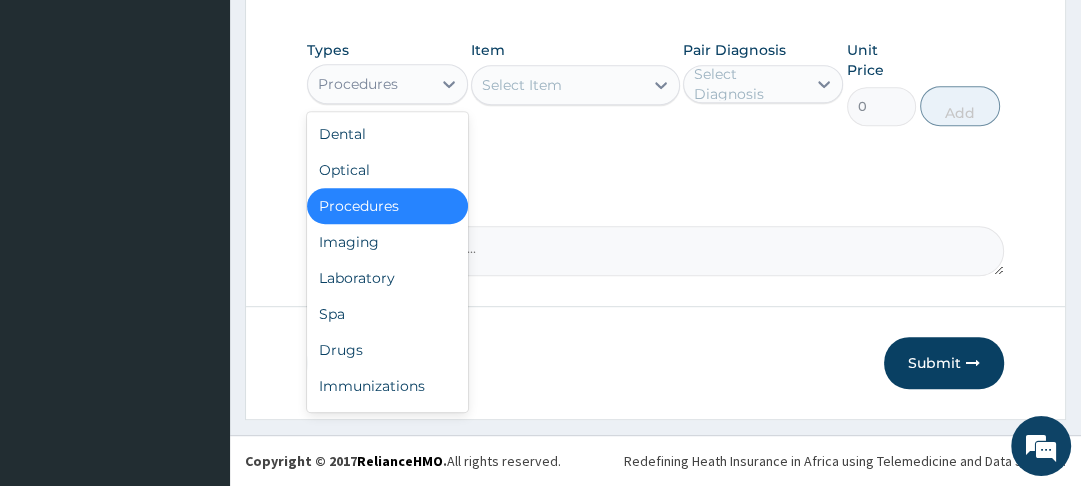 click on "Laboratory" at bounding box center (387, 278) 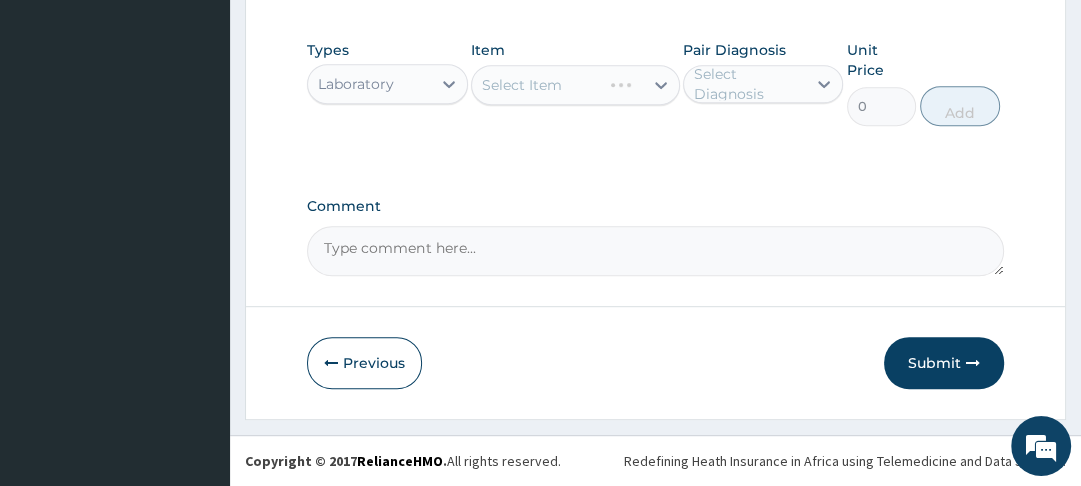 click on "Select Item" at bounding box center [575, 85] 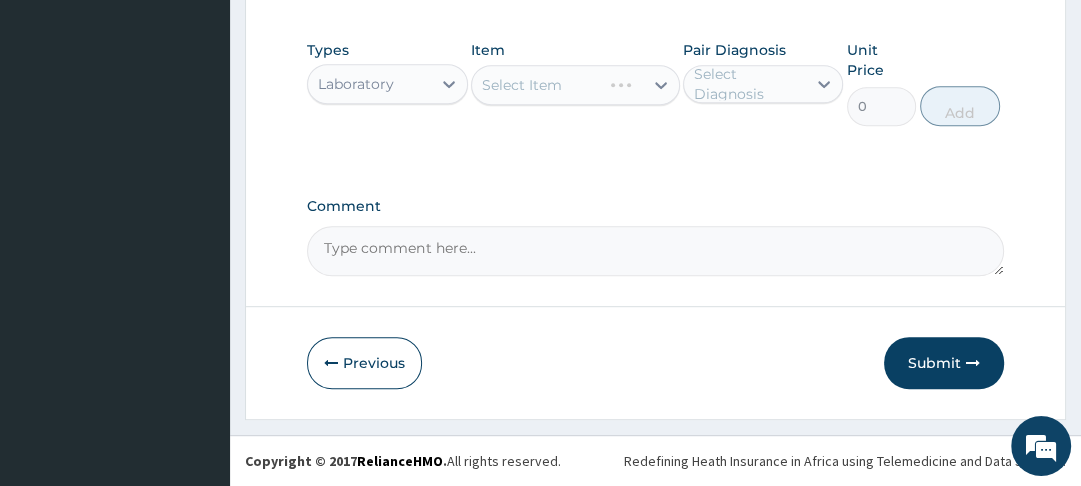 click on "Select Item" at bounding box center [575, 85] 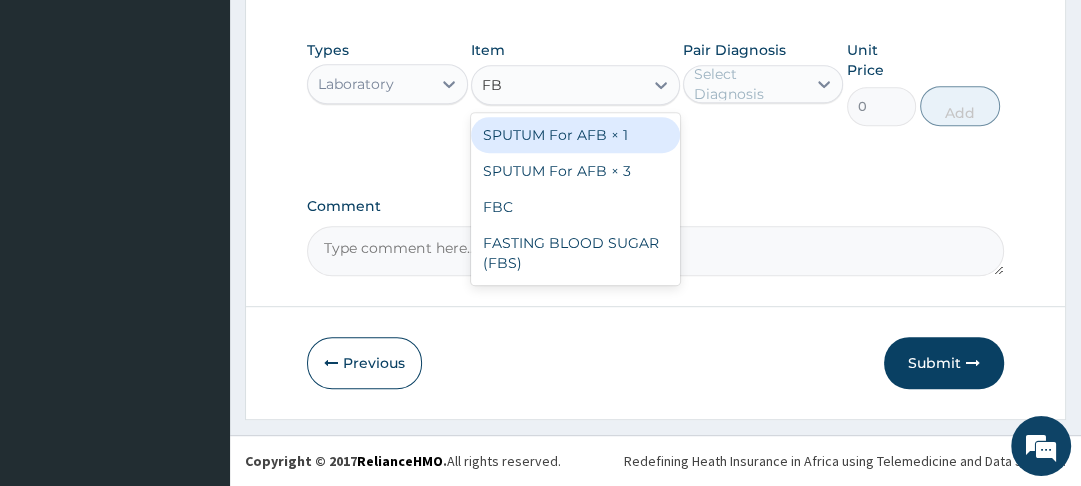 type on "FBC" 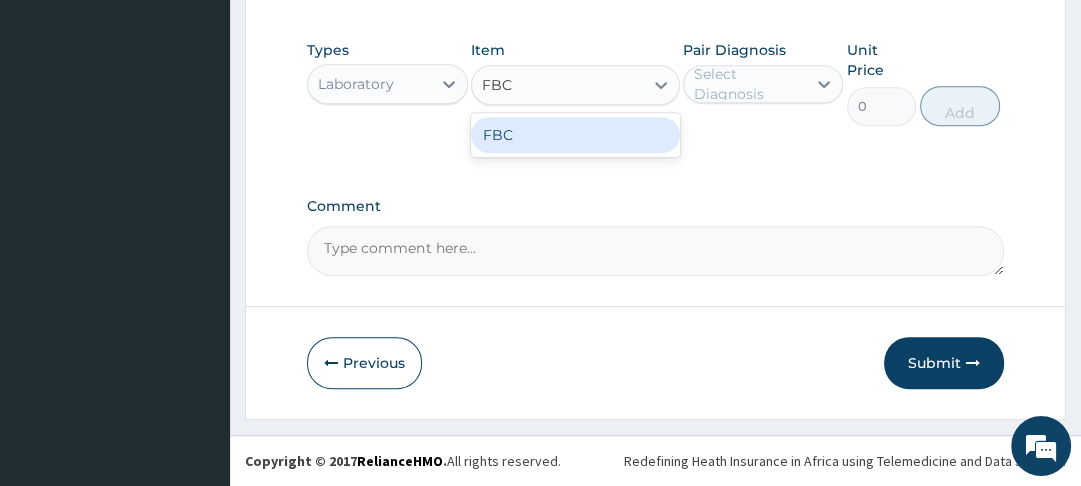 click on "FBC" at bounding box center (575, 135) 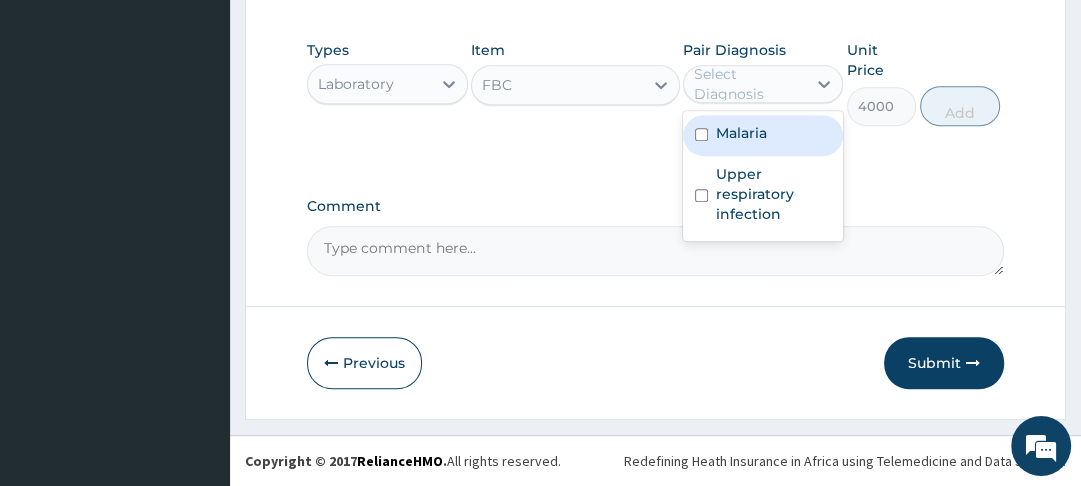 click at bounding box center (701, 195) 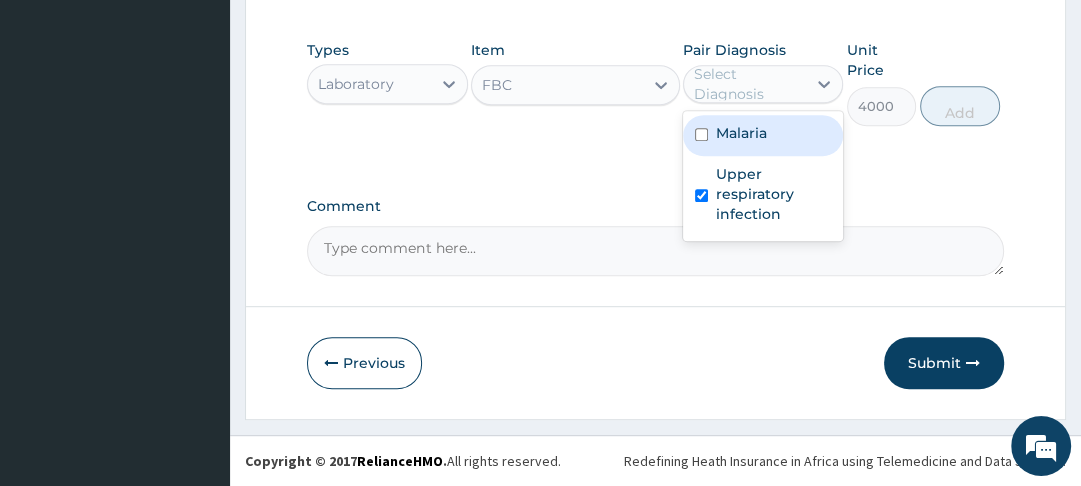 checkbox on "true" 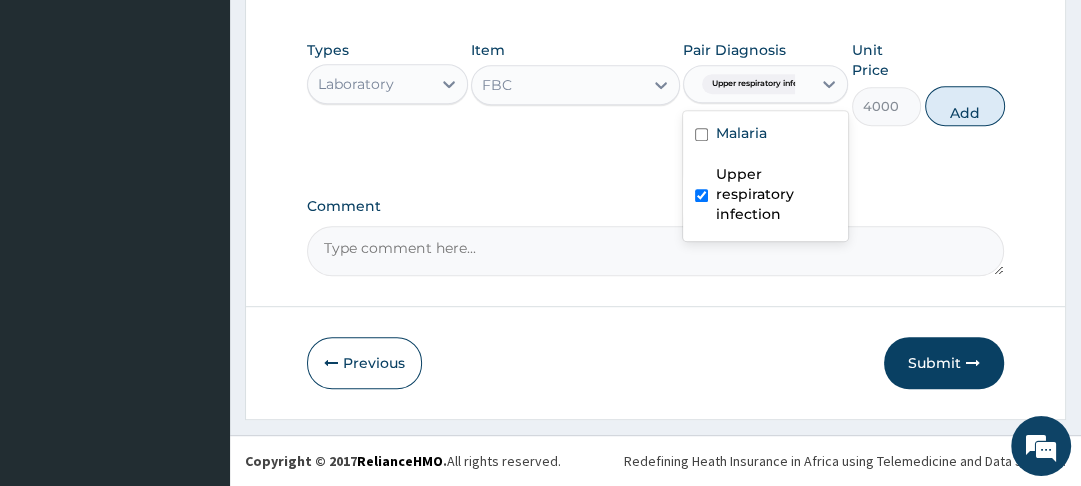 click at bounding box center (701, 134) 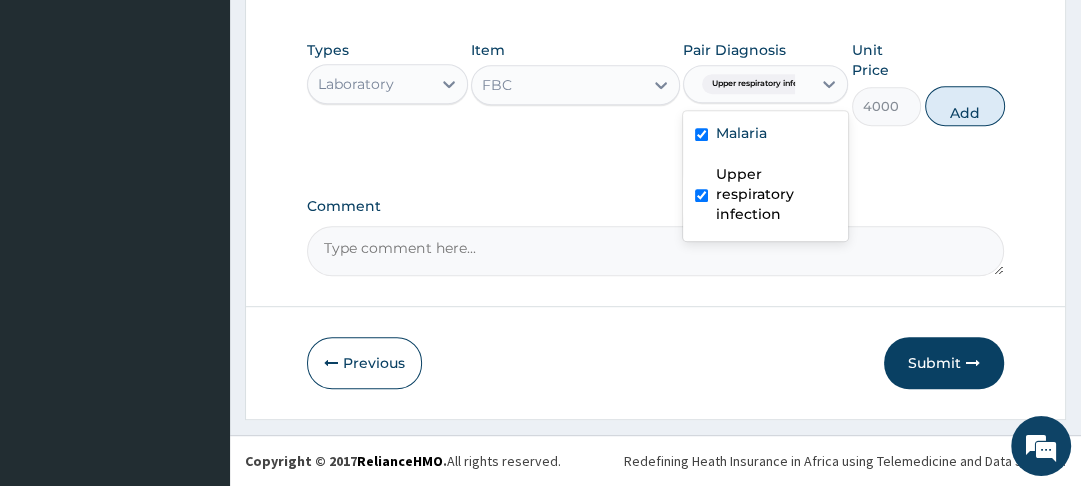 checkbox on "true" 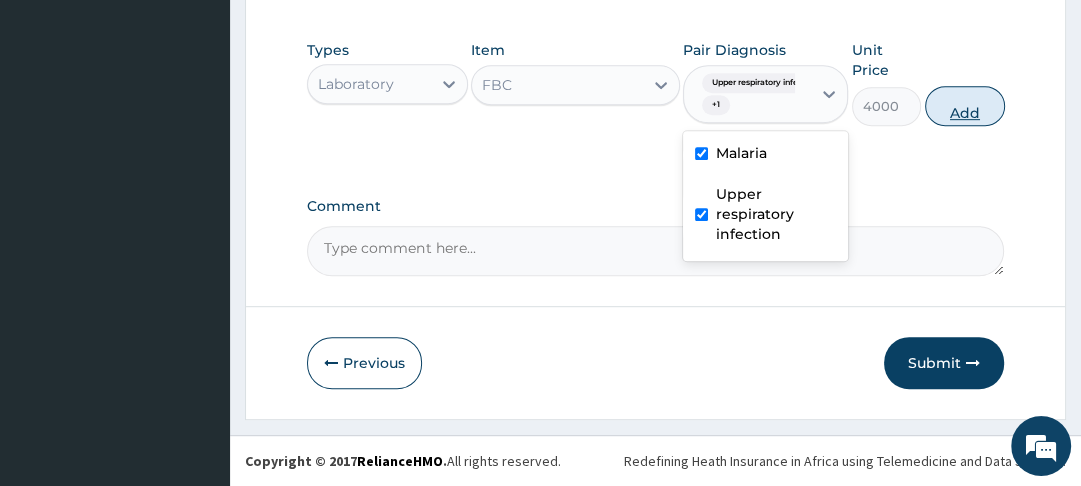 click on "Add" at bounding box center (965, 106) 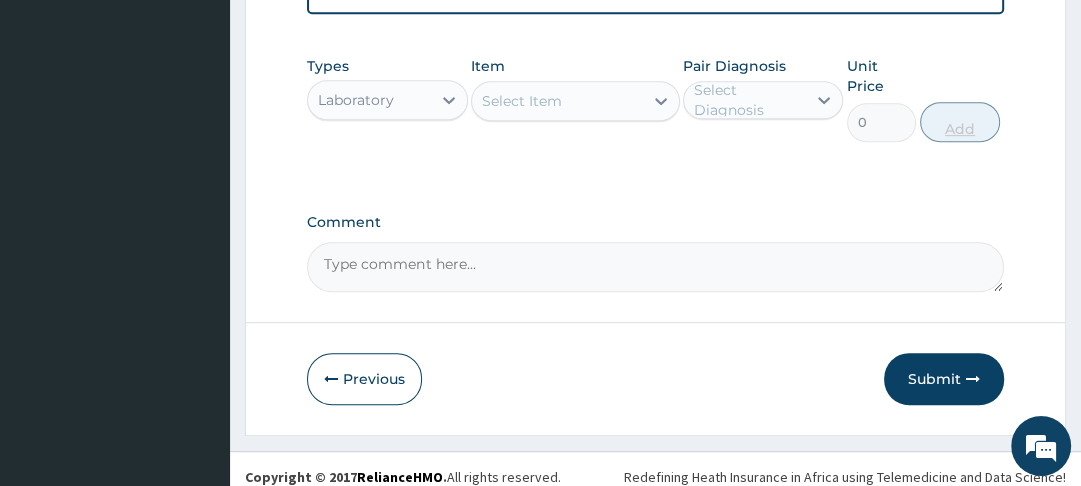 scroll, scrollTop: 828, scrollLeft: 0, axis: vertical 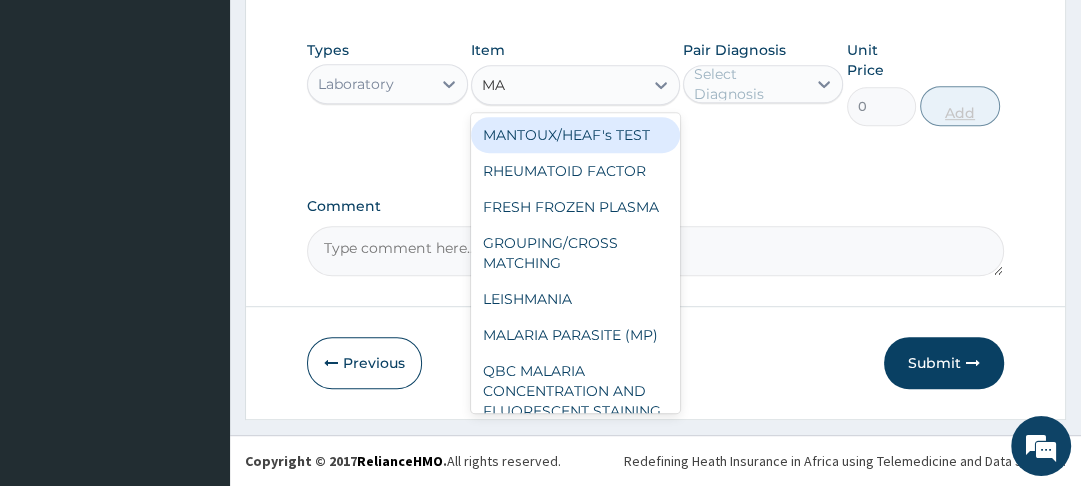 type on "MAL" 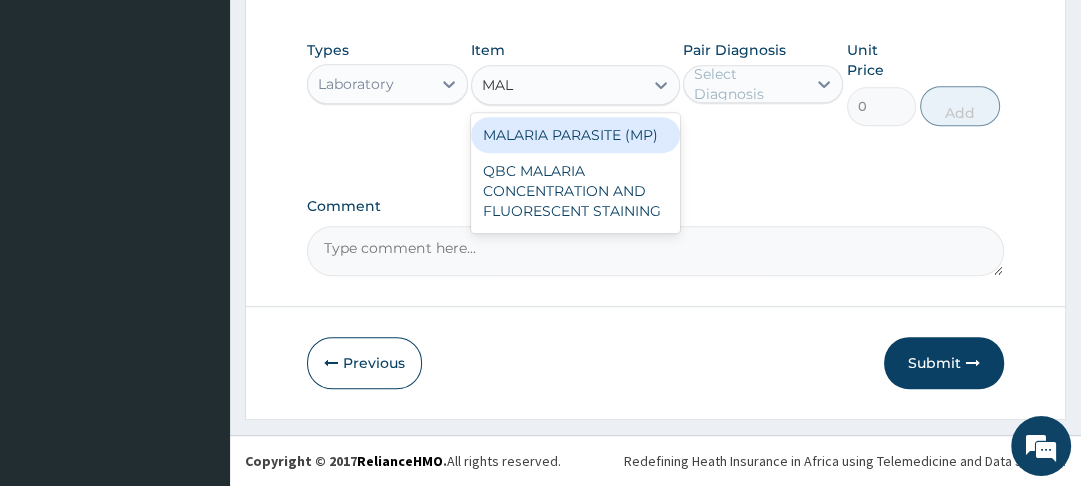 click on "MALARIA PARASITE (MP)" at bounding box center [575, 135] 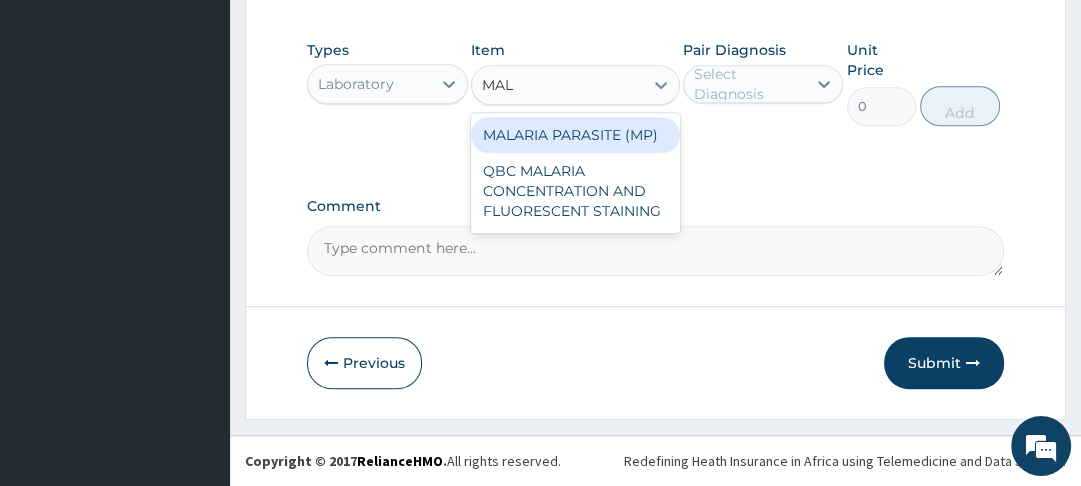 type 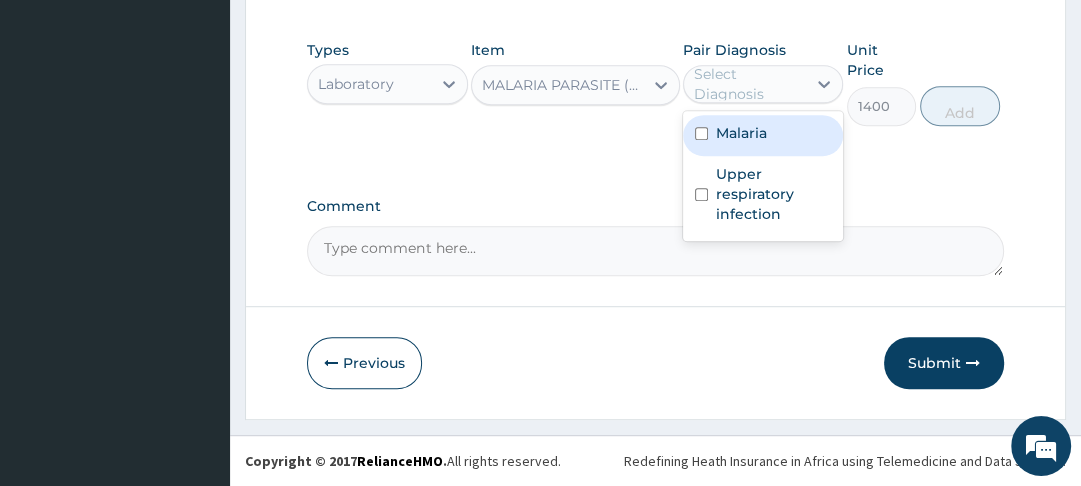 click on "Malaria" at bounding box center [741, 133] 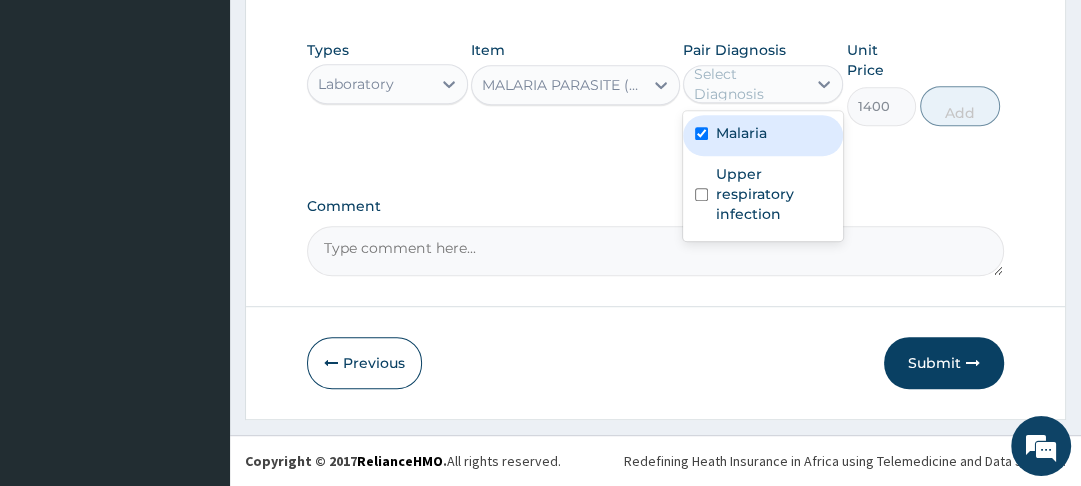 checkbox on "true" 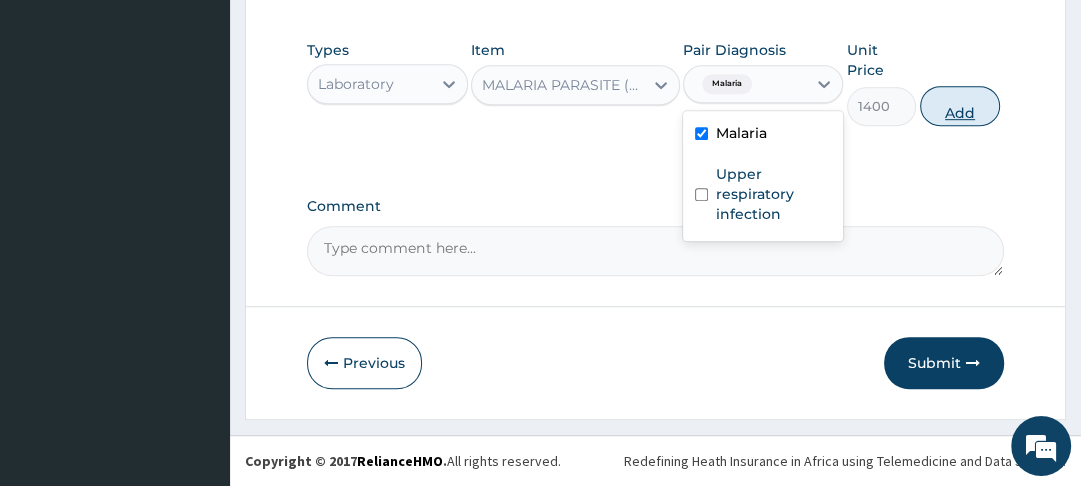 click on "Add" at bounding box center [960, 106] 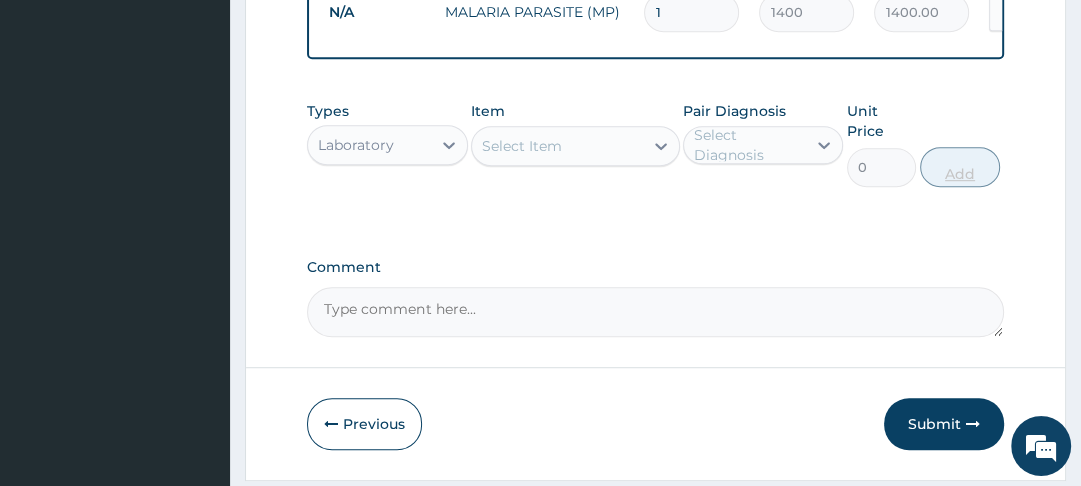 scroll, scrollTop: 818, scrollLeft: 0, axis: vertical 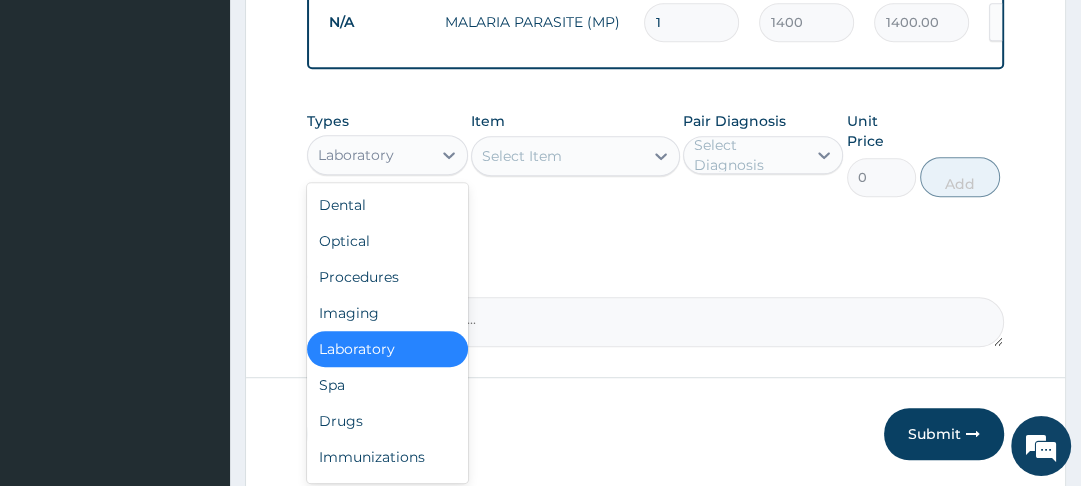 click on "Drugs" at bounding box center [387, 421] 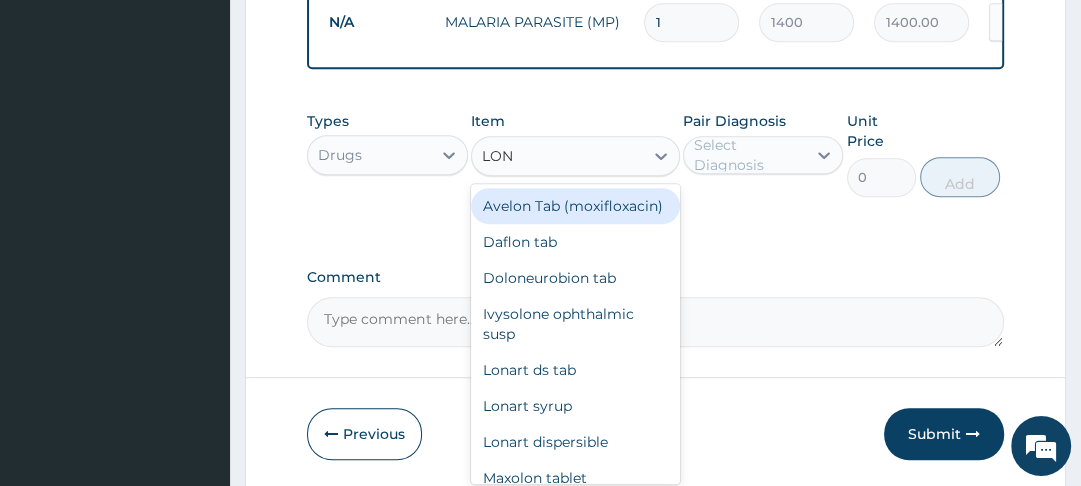 type on "LONA" 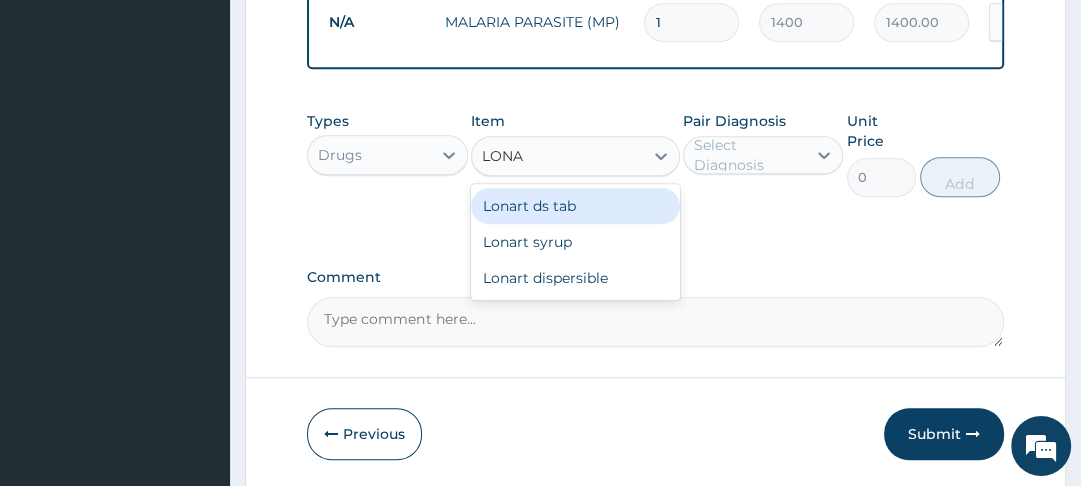 click on "Lonart ds tab" at bounding box center (575, 206) 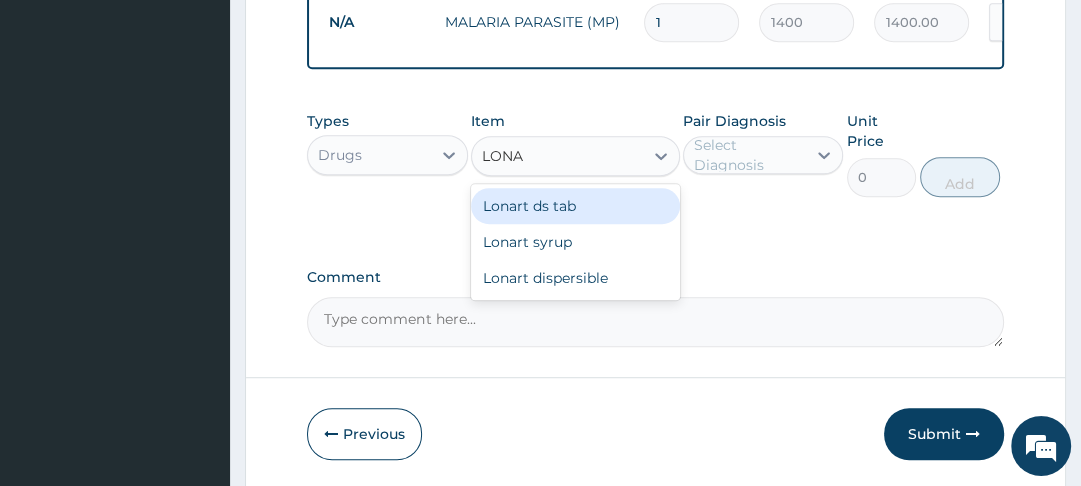 type 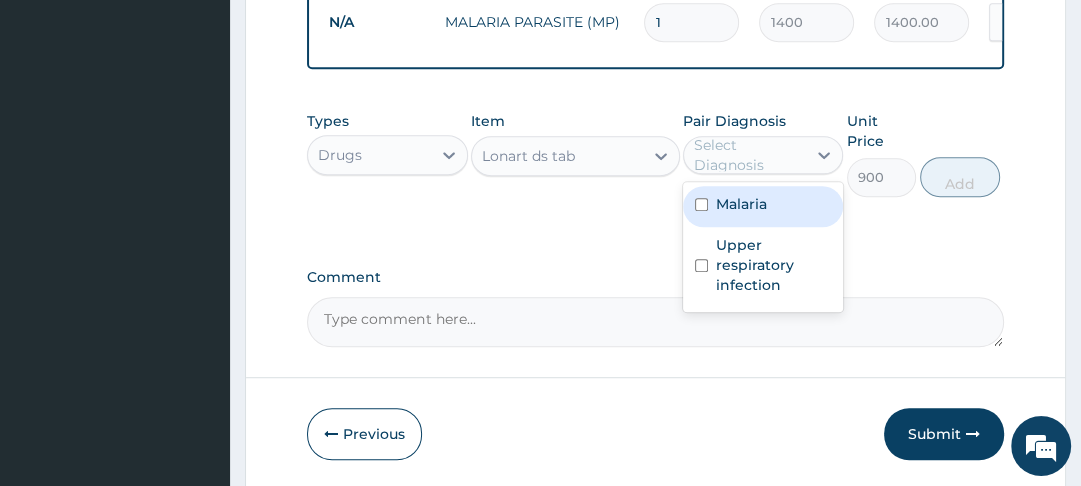 click at bounding box center [701, 204] 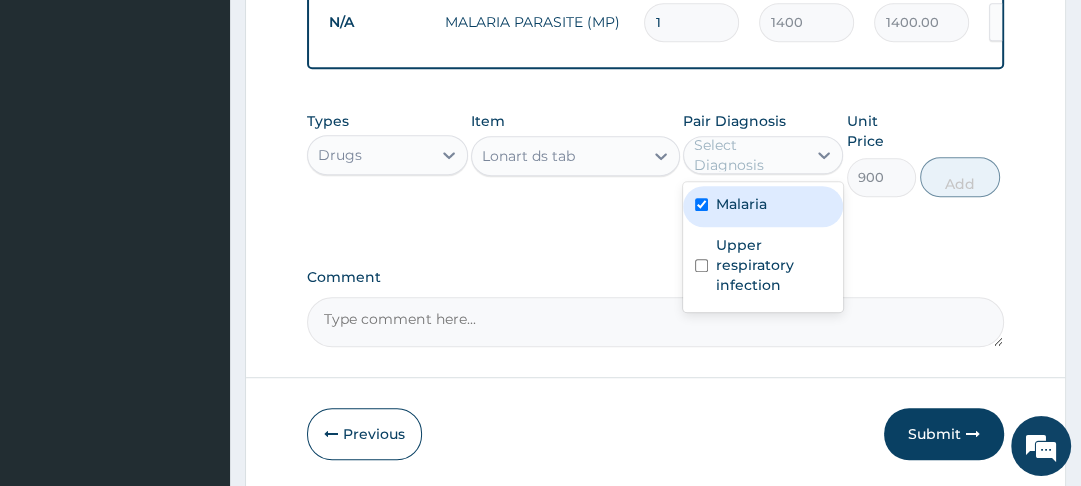 checkbox on "true" 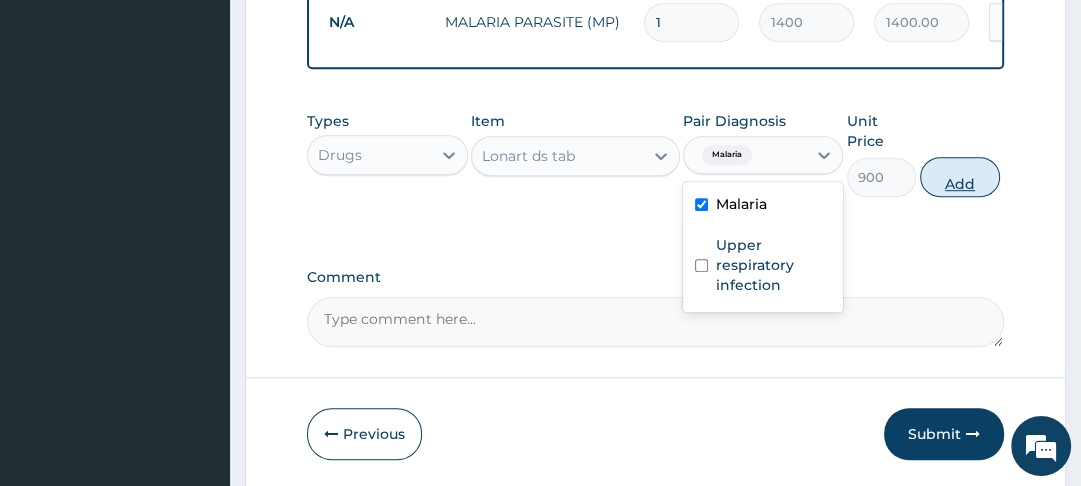 click on "Add" at bounding box center (960, 177) 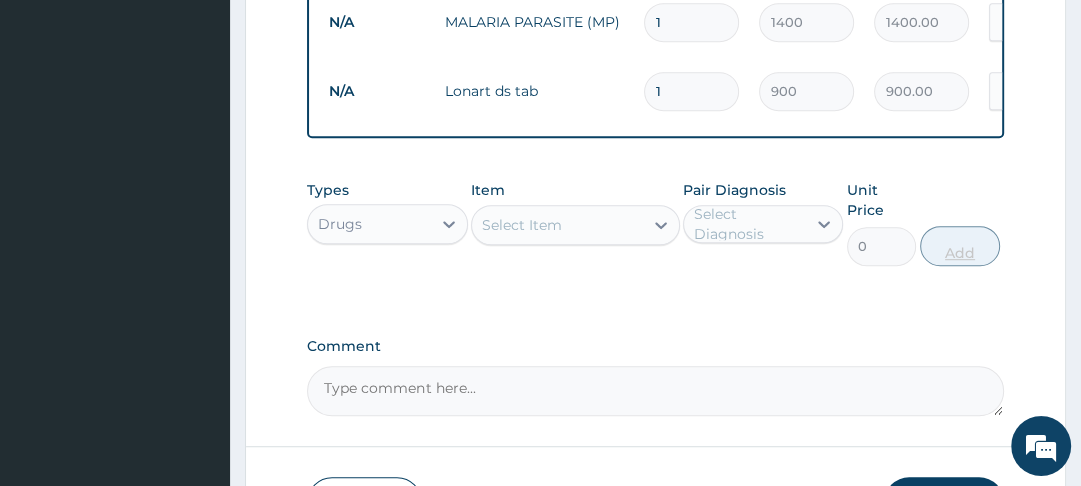 type 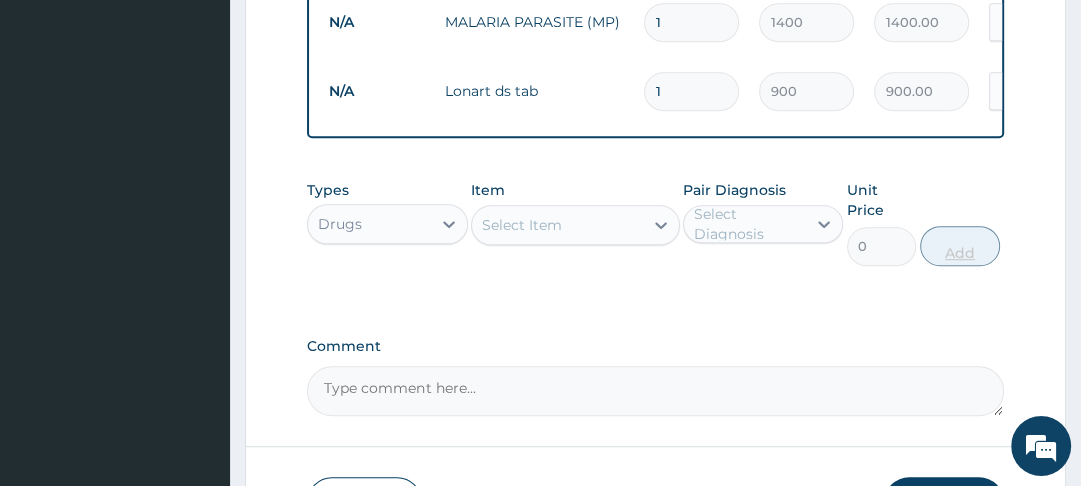 type on "0.00" 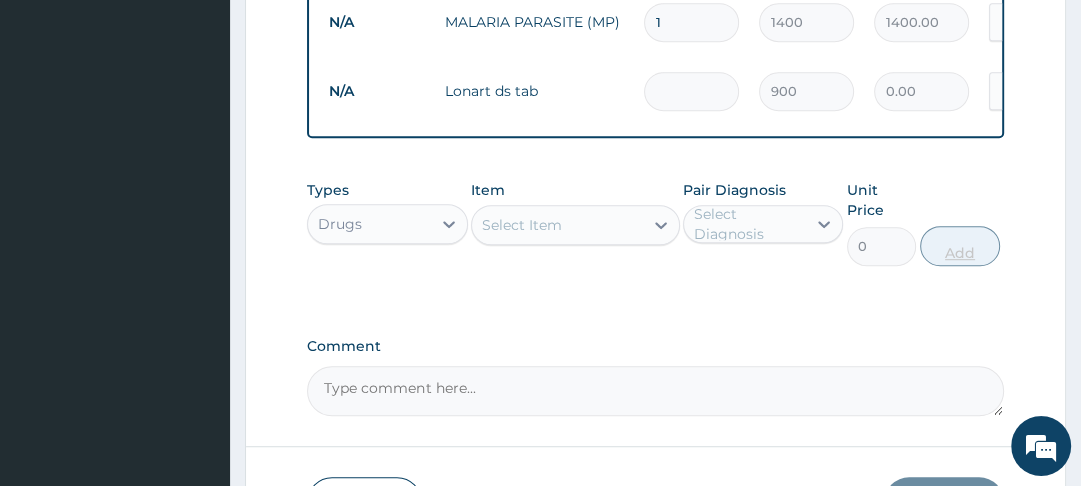 type on "6" 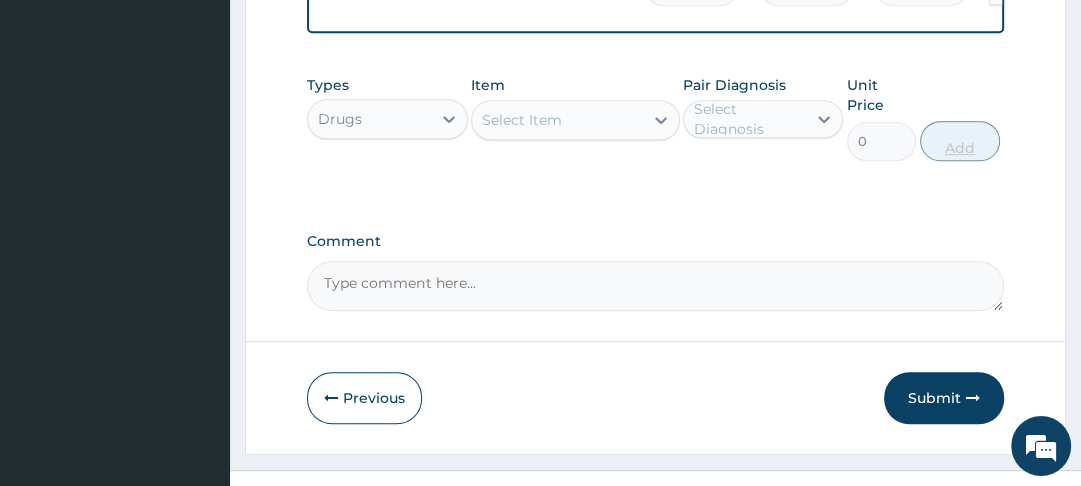 scroll, scrollTop: 927, scrollLeft: 0, axis: vertical 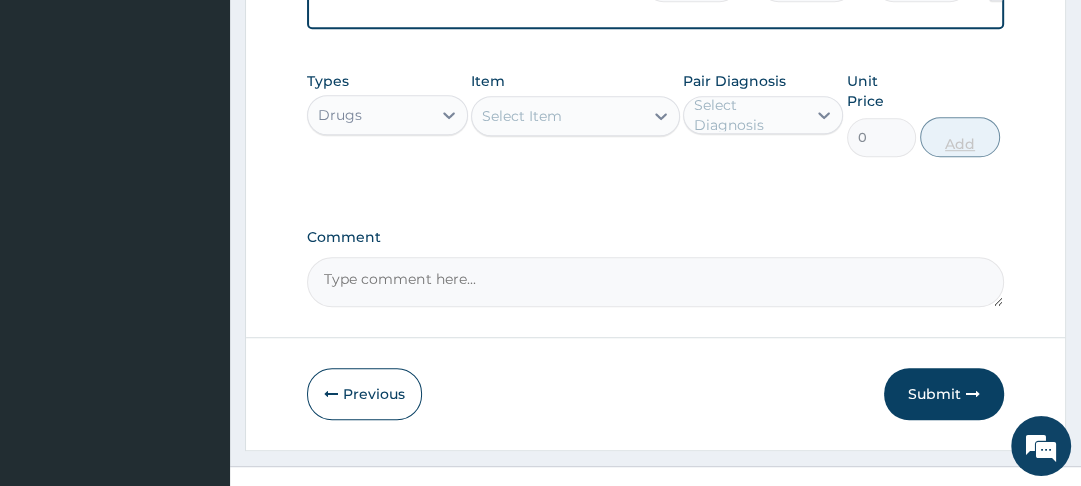 type on "6" 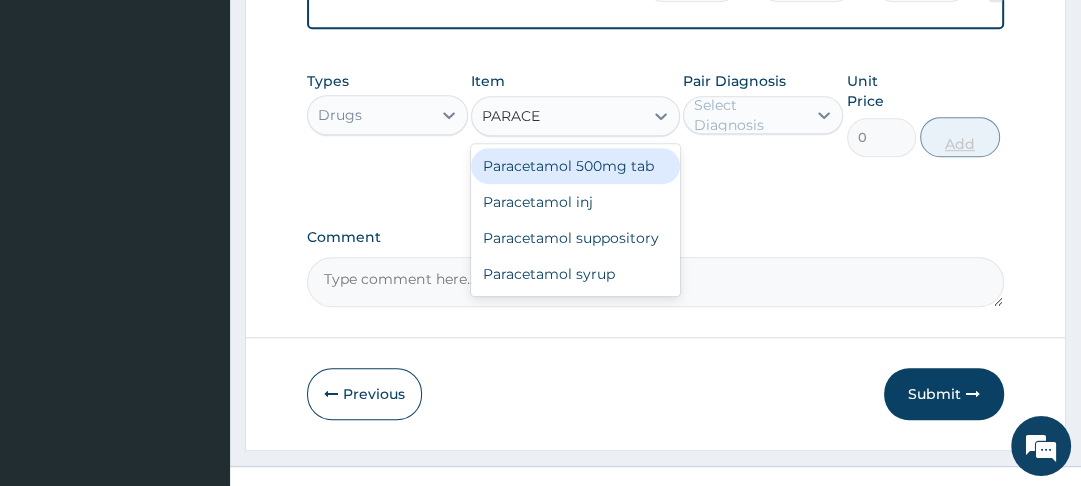 type on "PARACET" 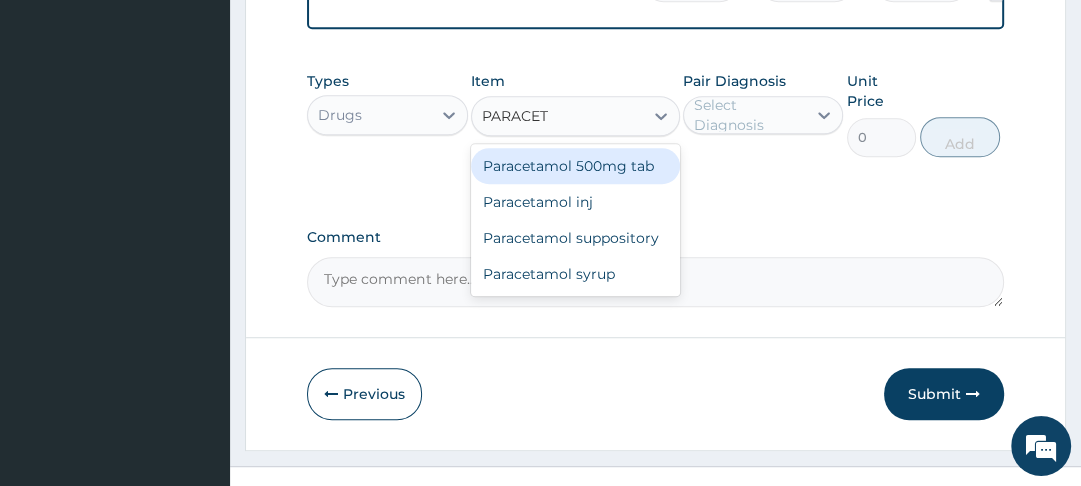 click on "Paracetamol 500mg tab" at bounding box center (575, 166) 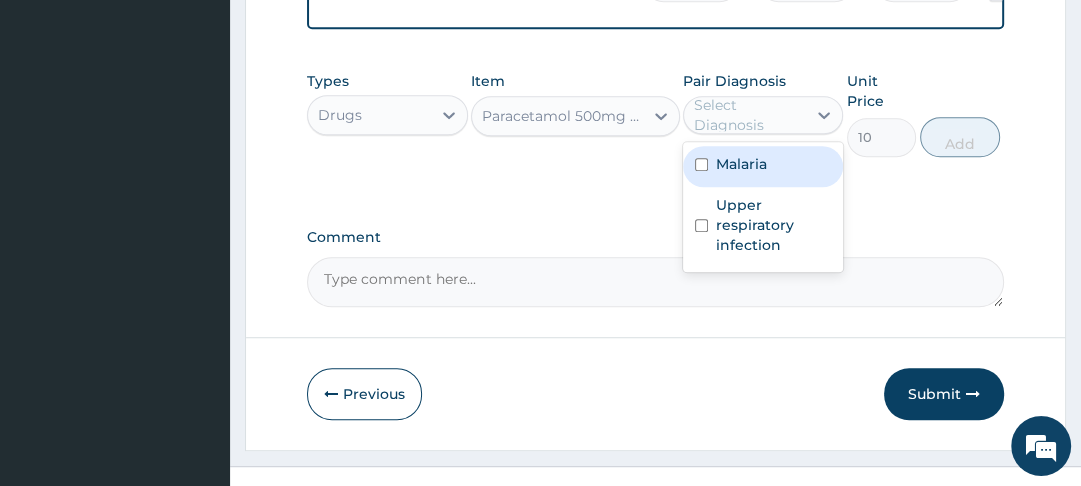 click at bounding box center [701, 164] 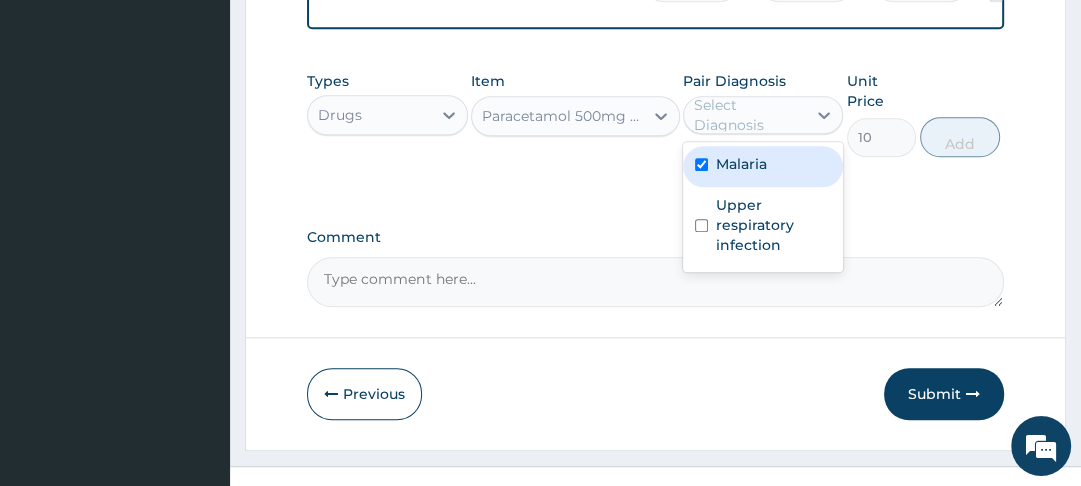 checkbox on "true" 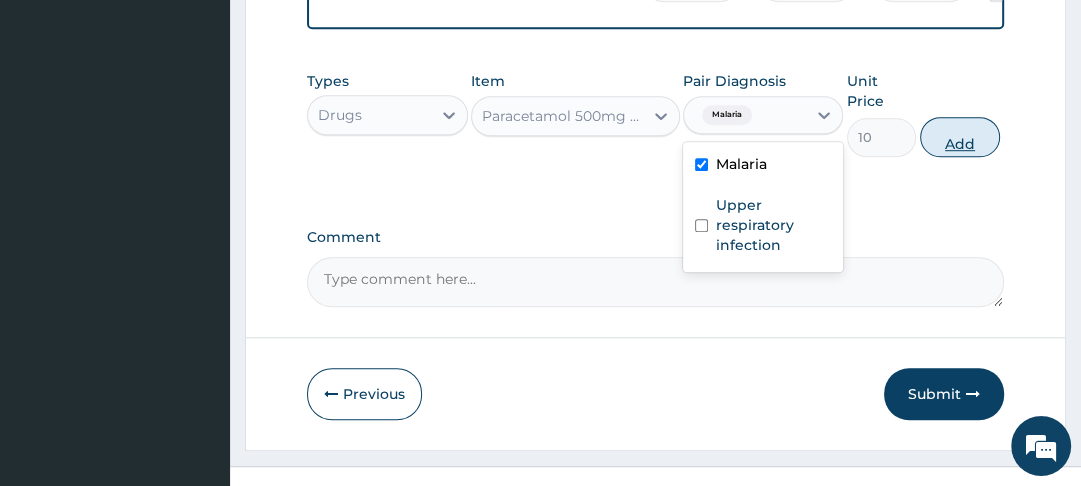 click on "Add" at bounding box center [960, 137] 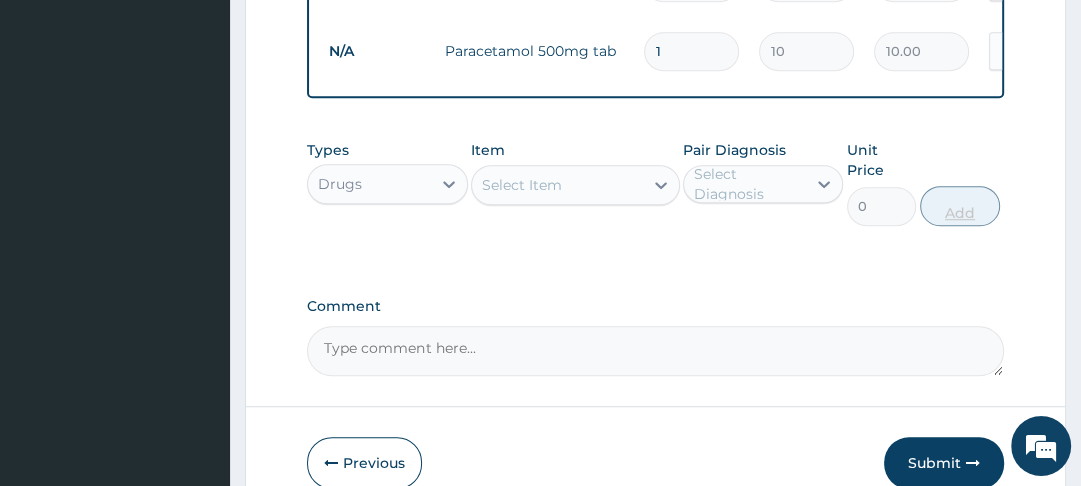 type on "18" 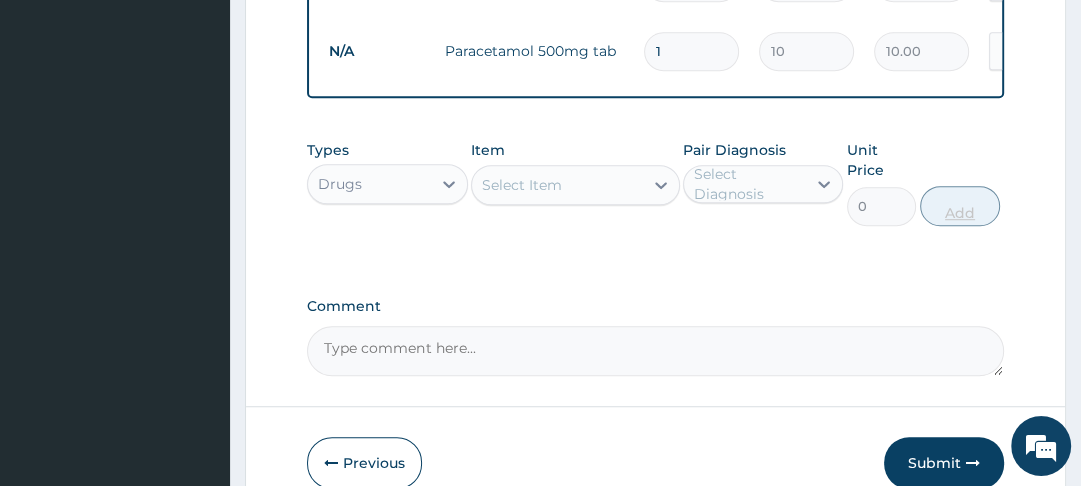 type on "180.00" 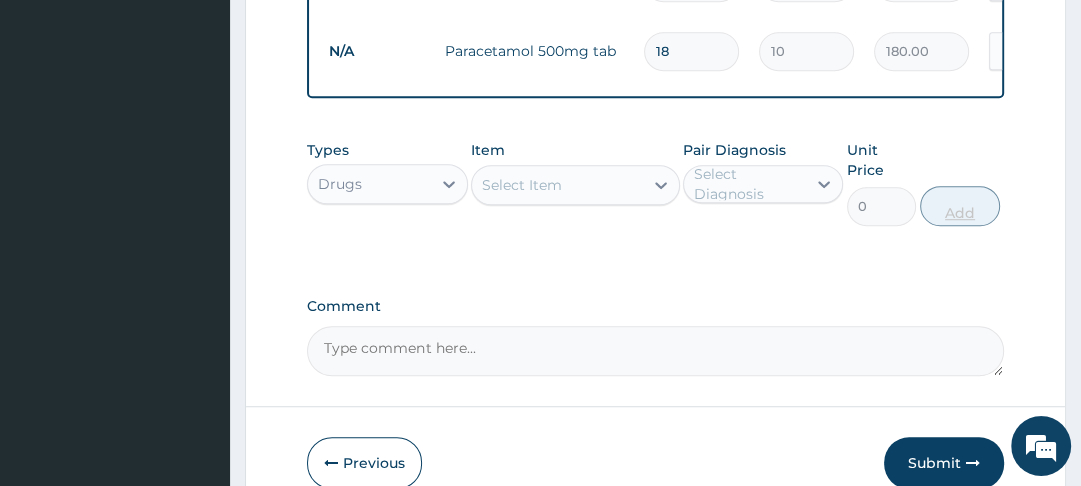 type on "18" 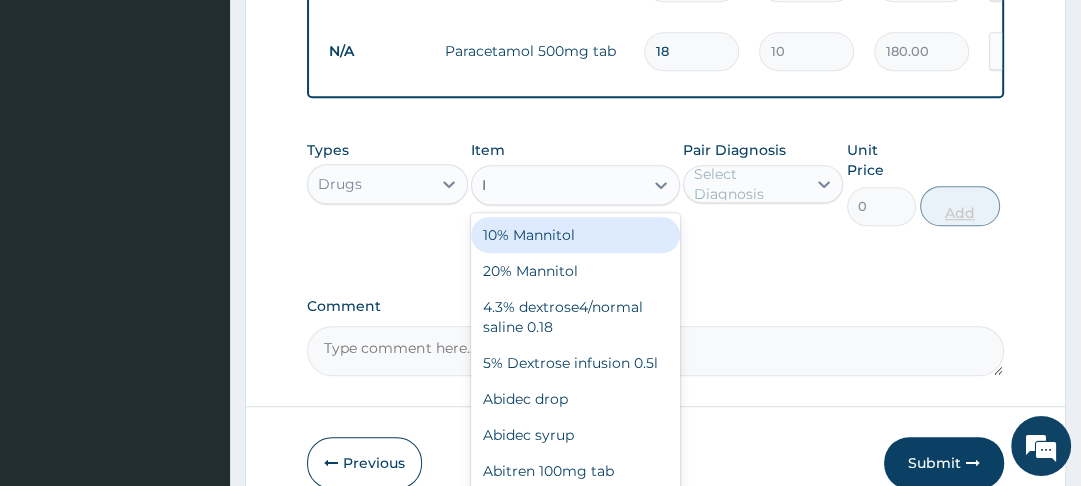 type on "IB" 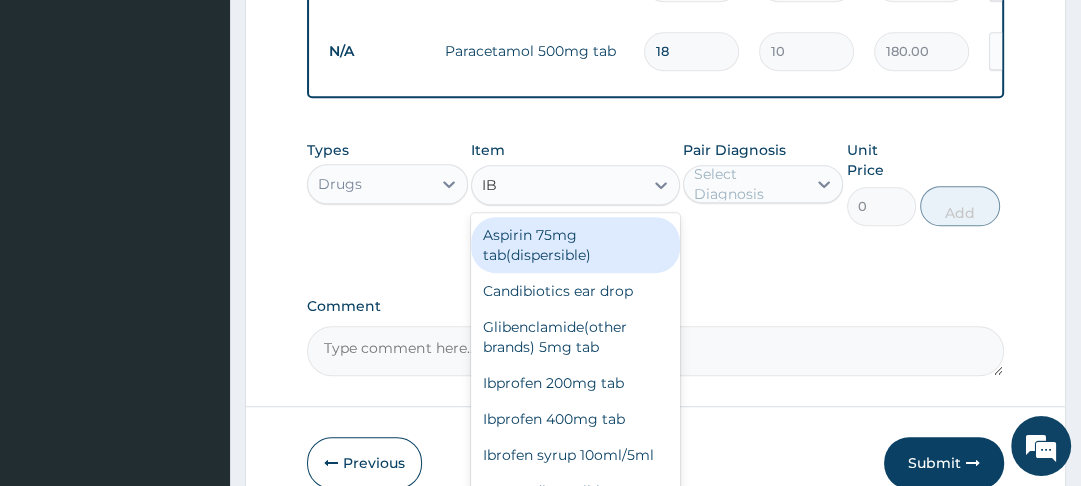click on "Ibprofen 400mg tab" at bounding box center (575, 419) 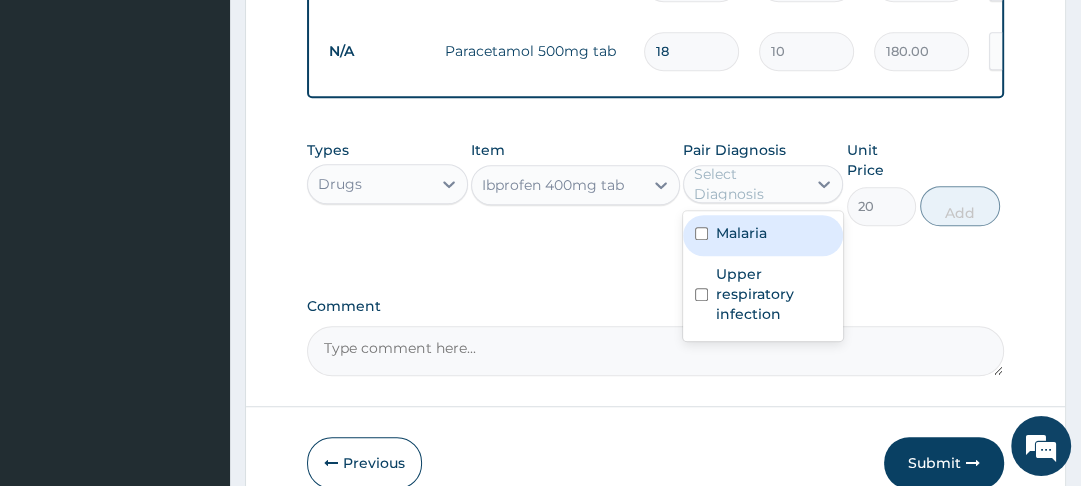 click at bounding box center [701, 233] 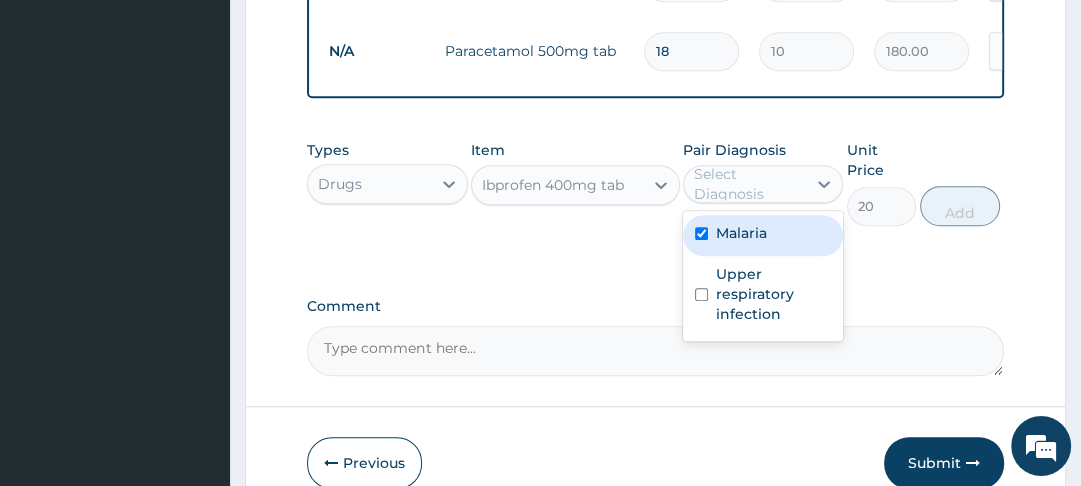 checkbox on "true" 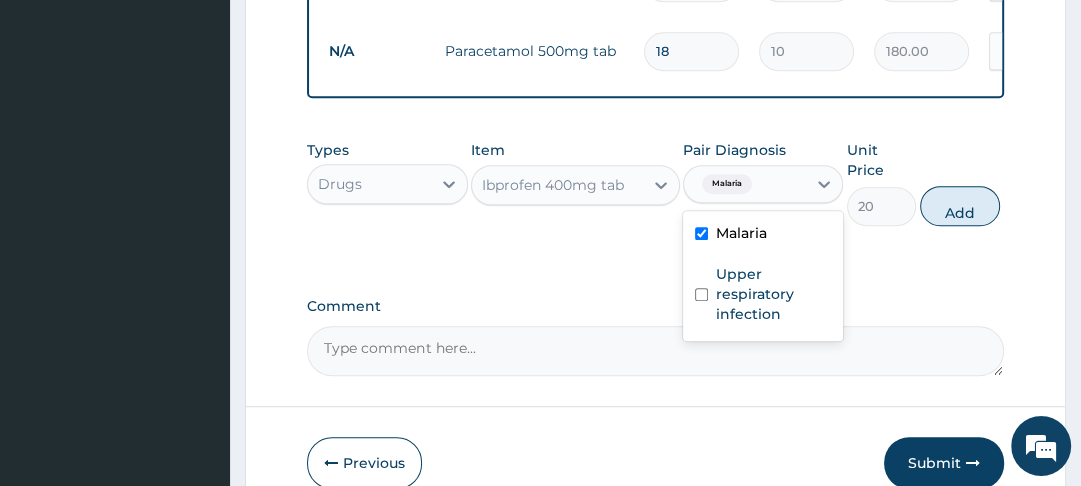 click at bounding box center (701, 294) 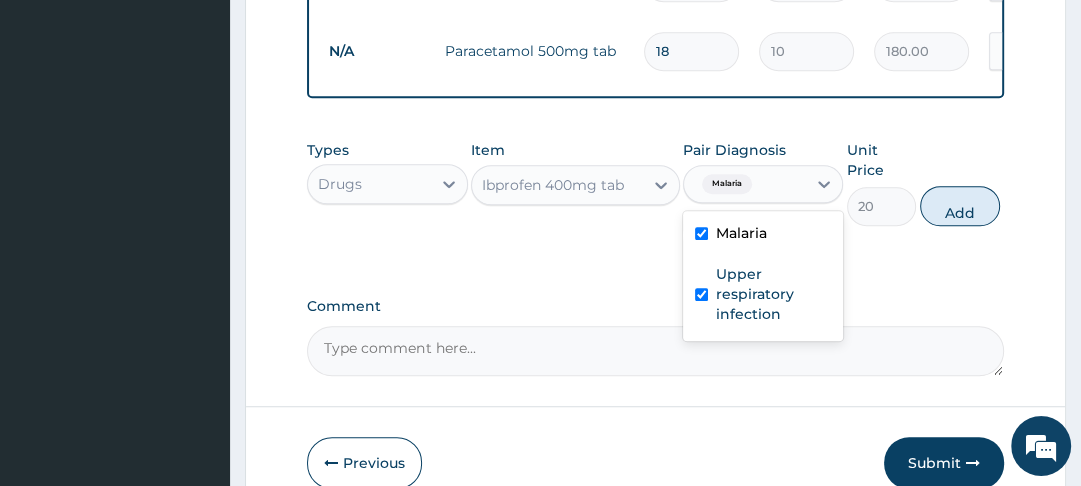 checkbox on "true" 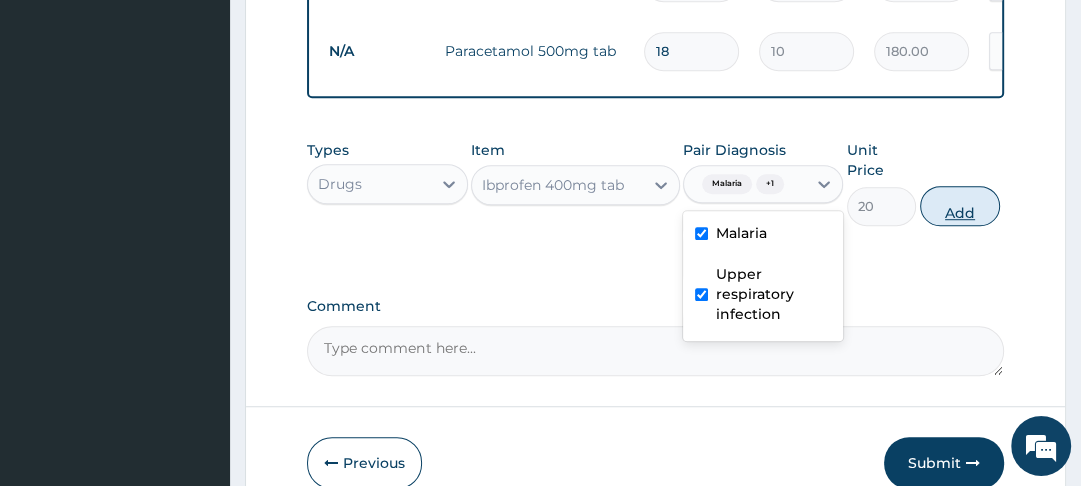 click on "Add" at bounding box center [960, 206] 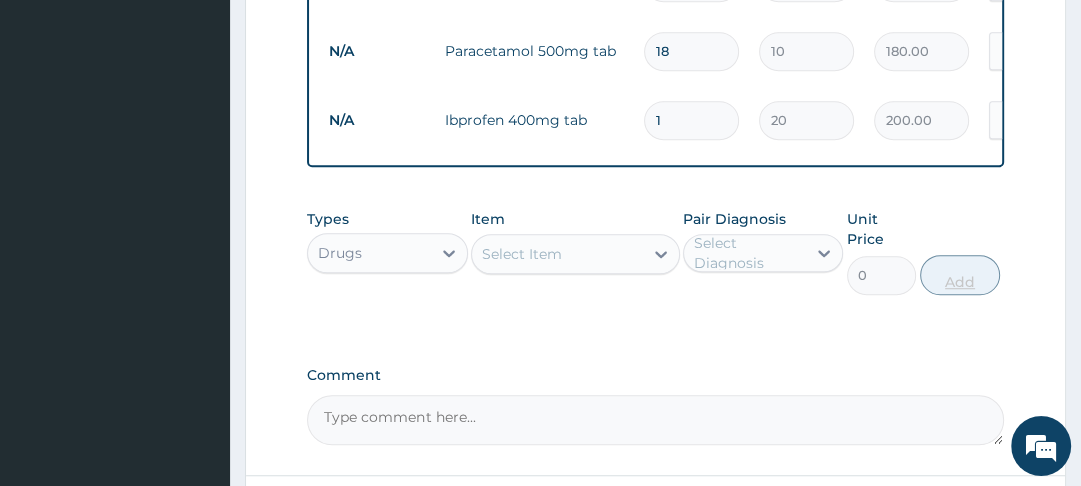 type on "10" 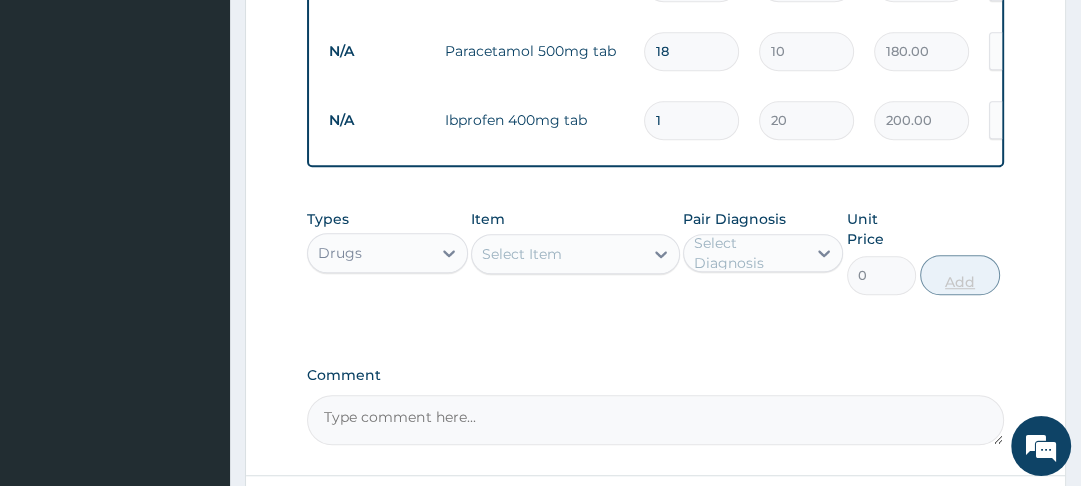 type on "200.00" 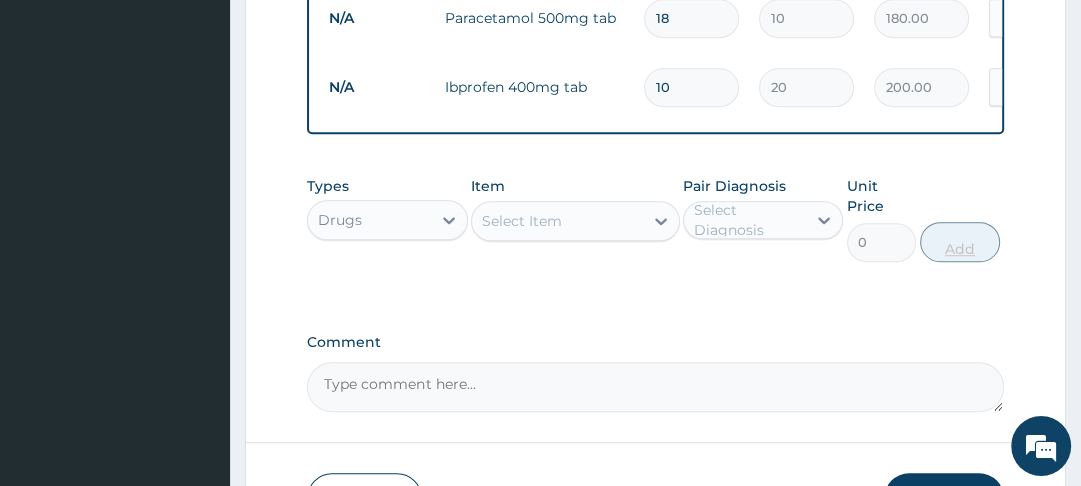 scroll, scrollTop: 1002, scrollLeft: 0, axis: vertical 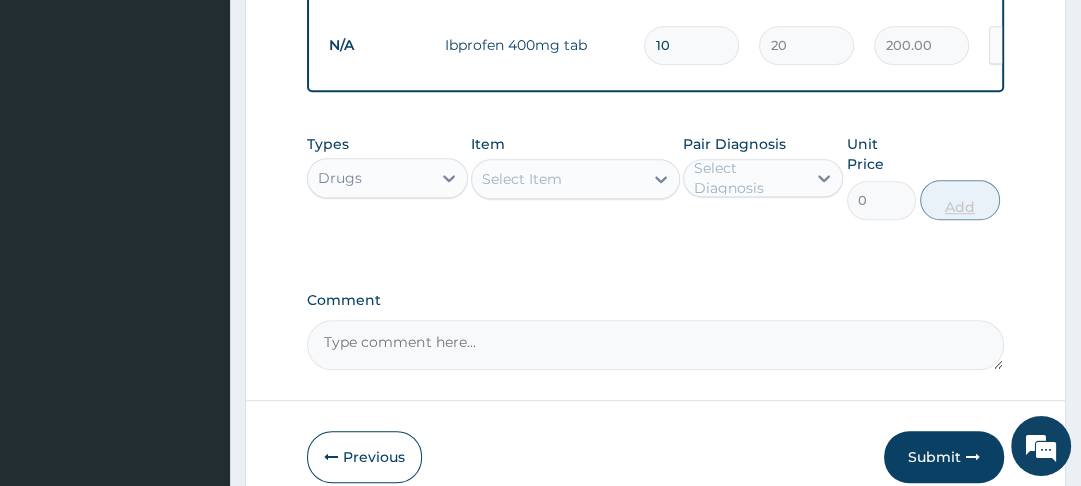type on "10" 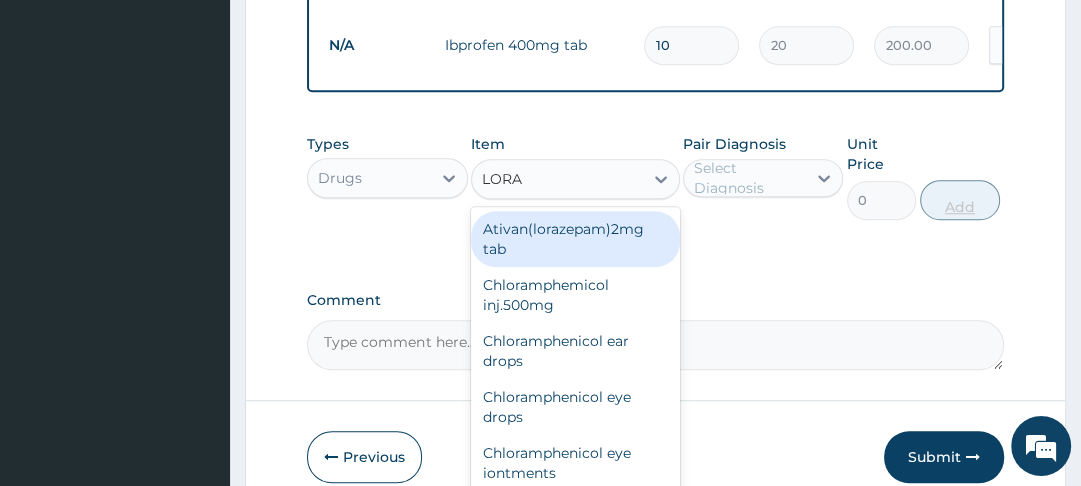 type on "LORAT" 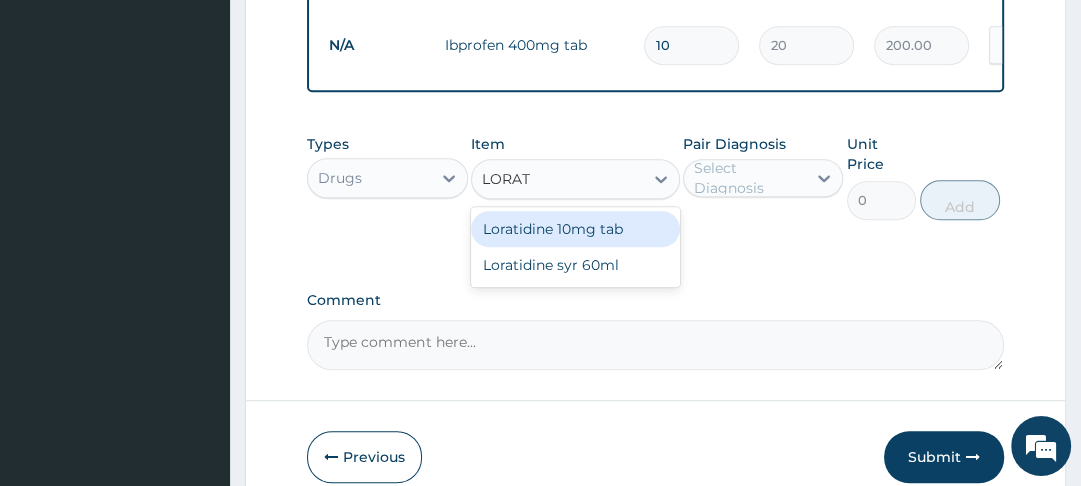 click on "Loratidine 10mg tab" at bounding box center [575, 229] 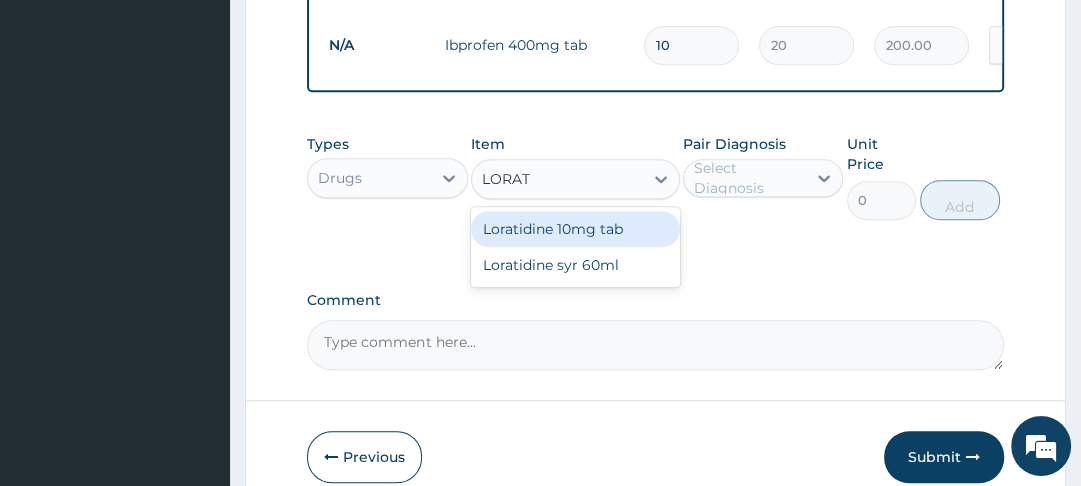 type 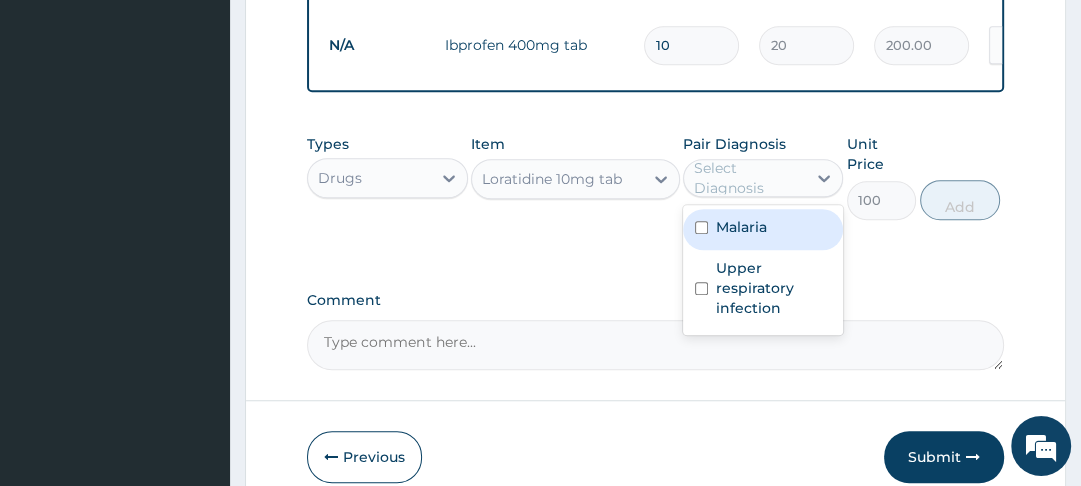 click at bounding box center [701, 288] 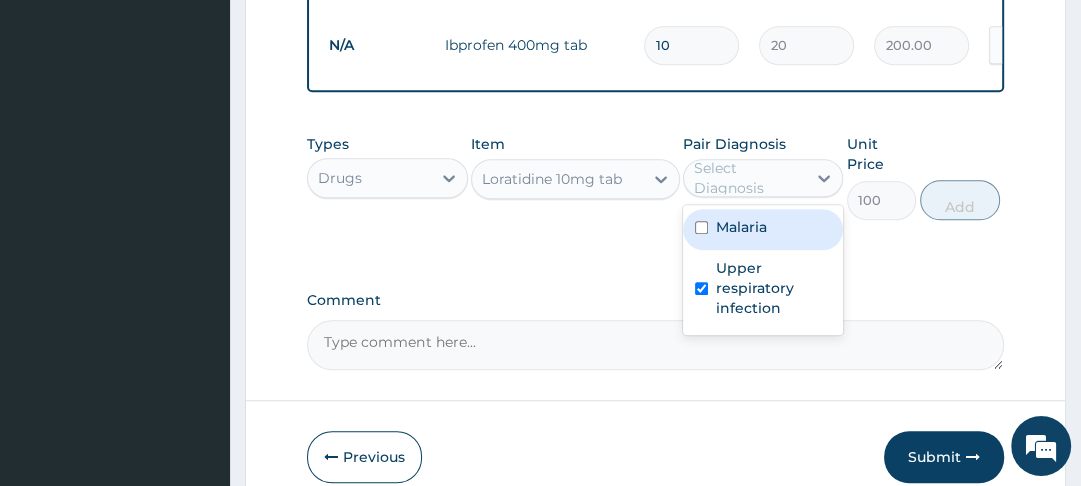 checkbox on "true" 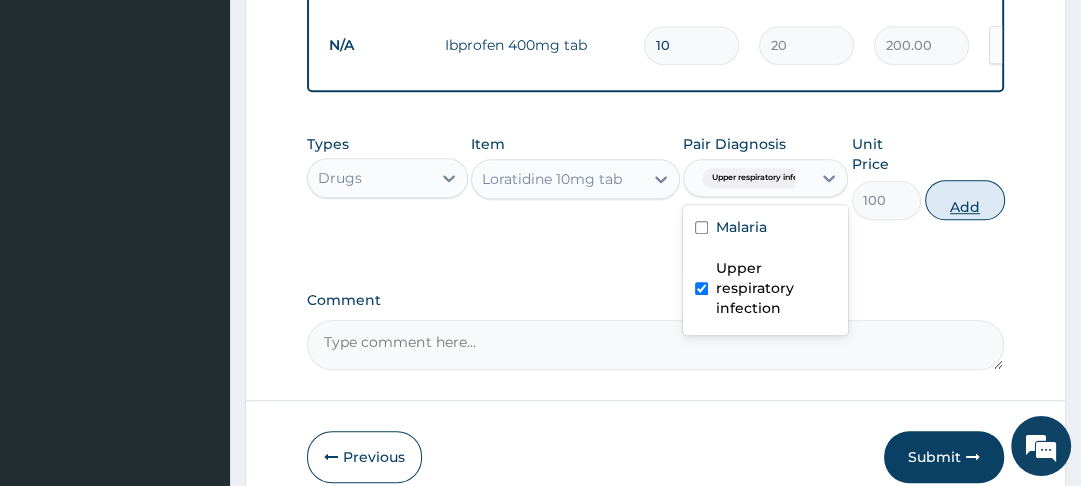 click on "Add" at bounding box center [965, 200] 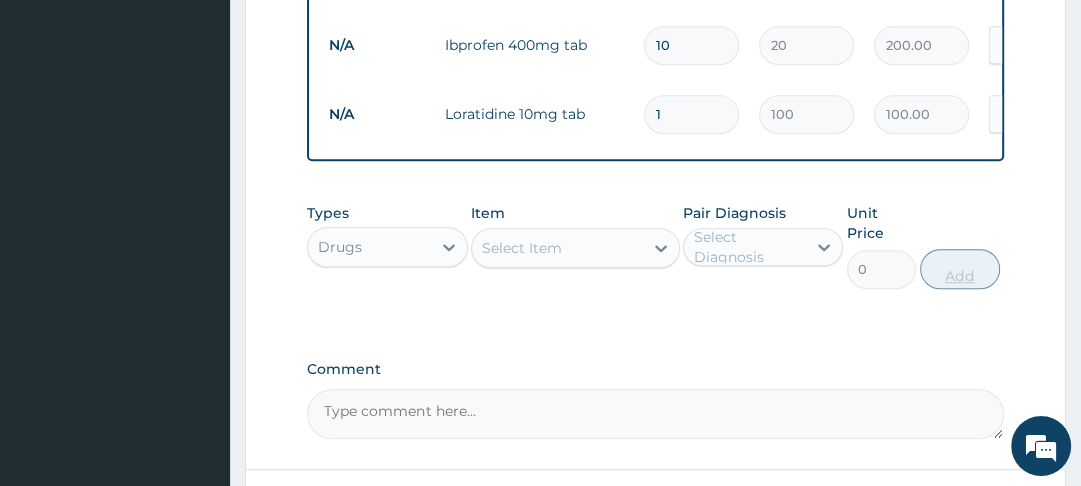 type on "14" 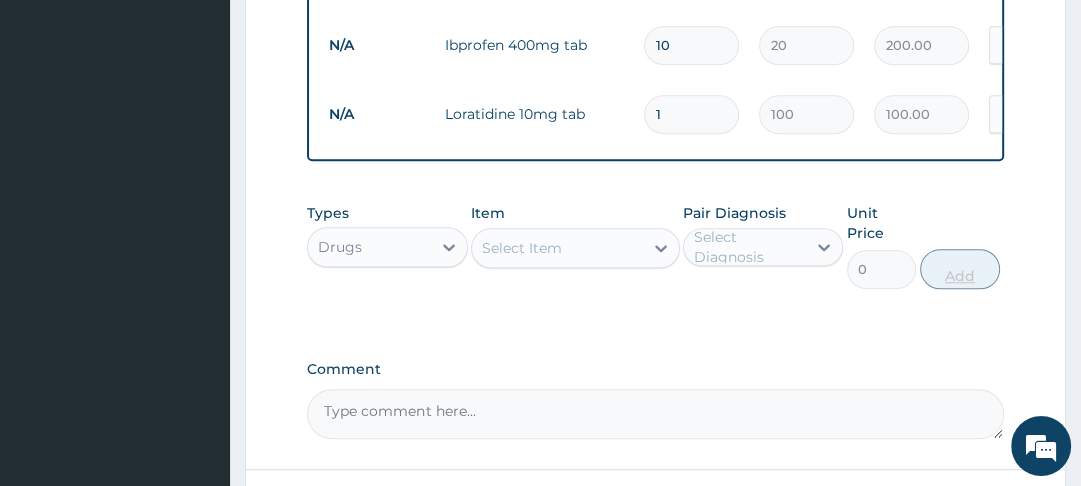type on "1400.00" 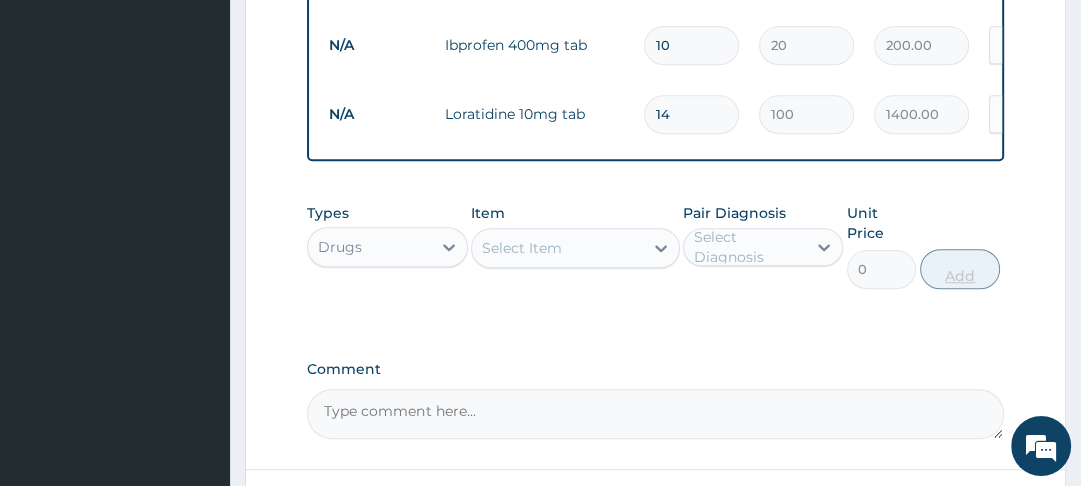 type on "14" 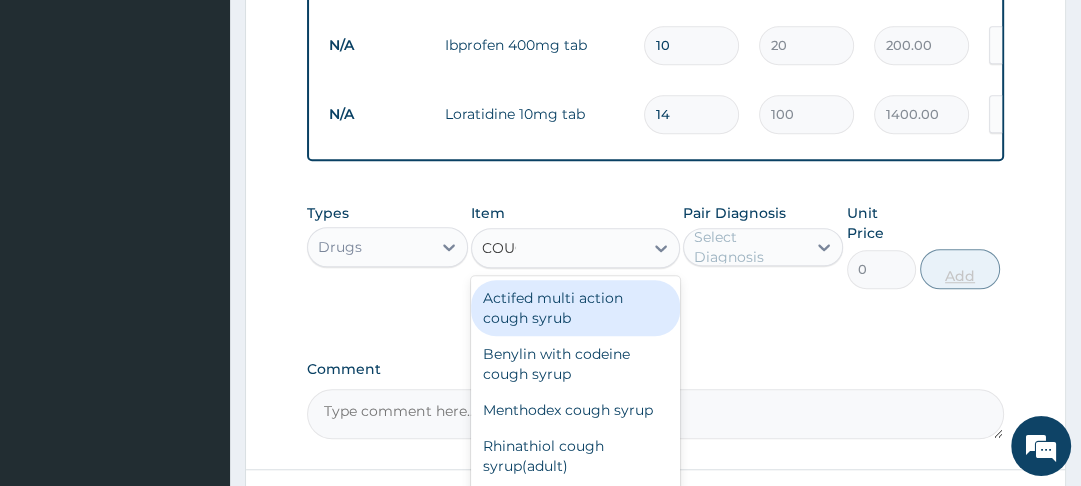 type on "COUGH" 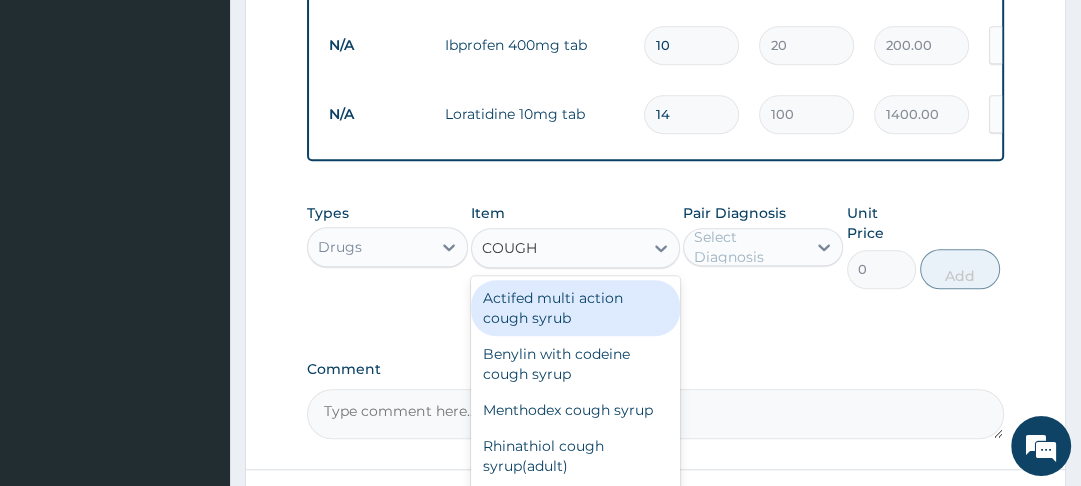 click on "Actifed multi action cough syrub" at bounding box center [575, 308] 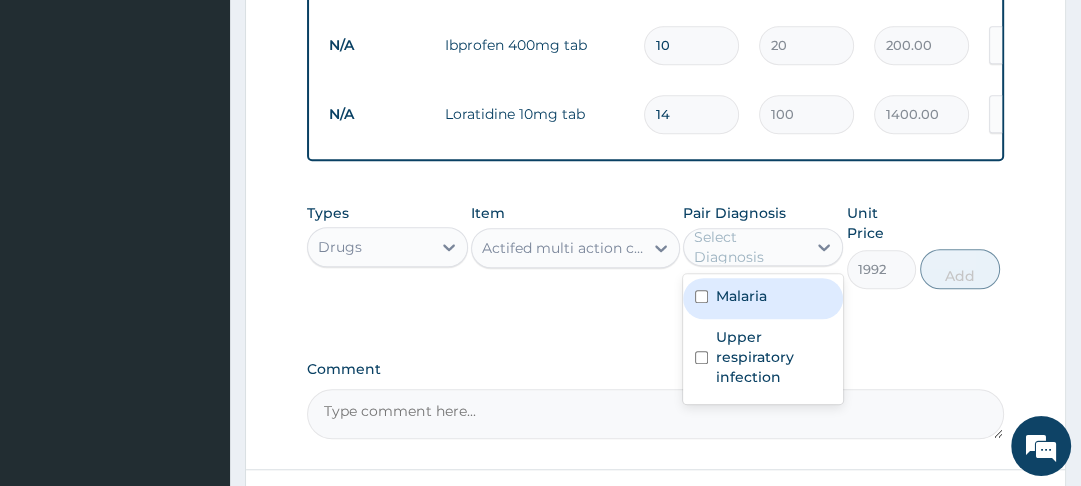 click at bounding box center [701, 357] 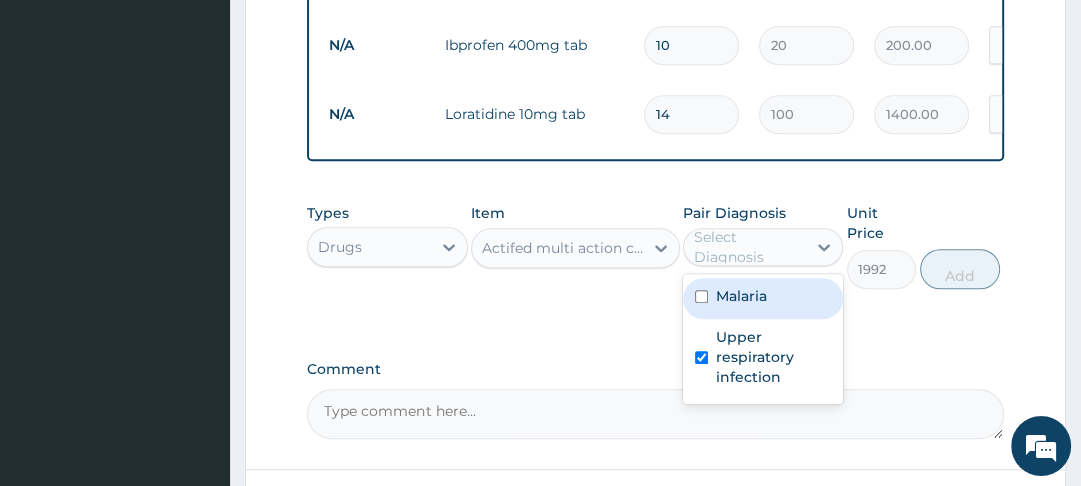 checkbox on "true" 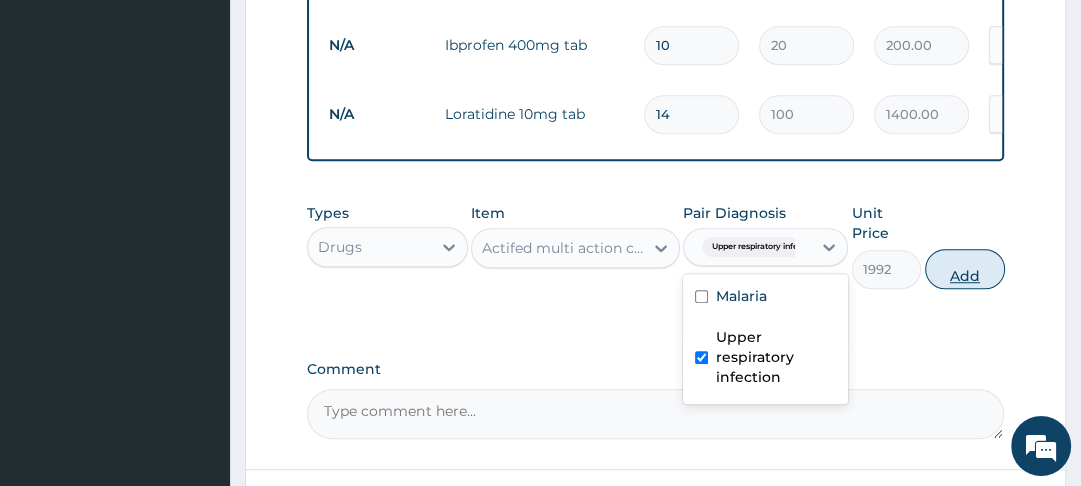 click on "Add" at bounding box center (965, 269) 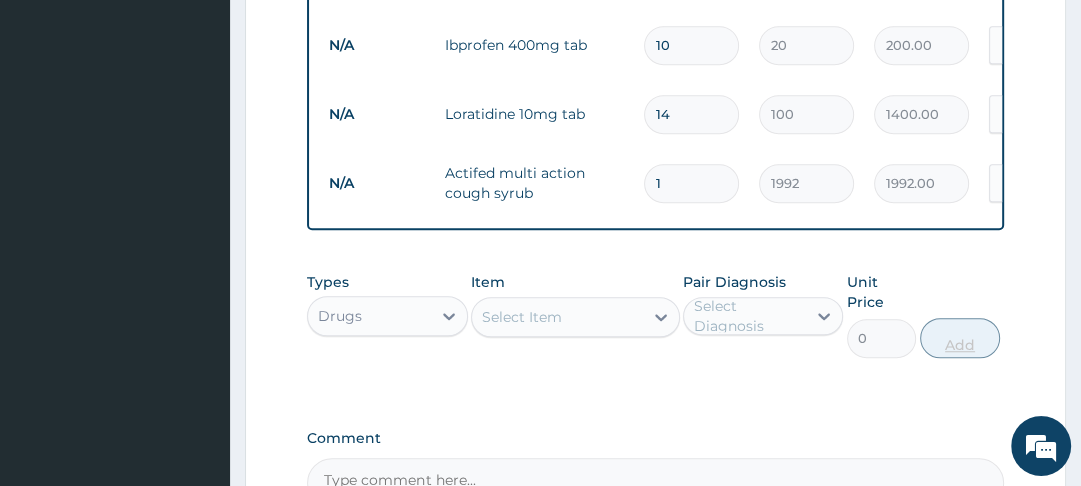 scroll, scrollTop: 1241, scrollLeft: 0, axis: vertical 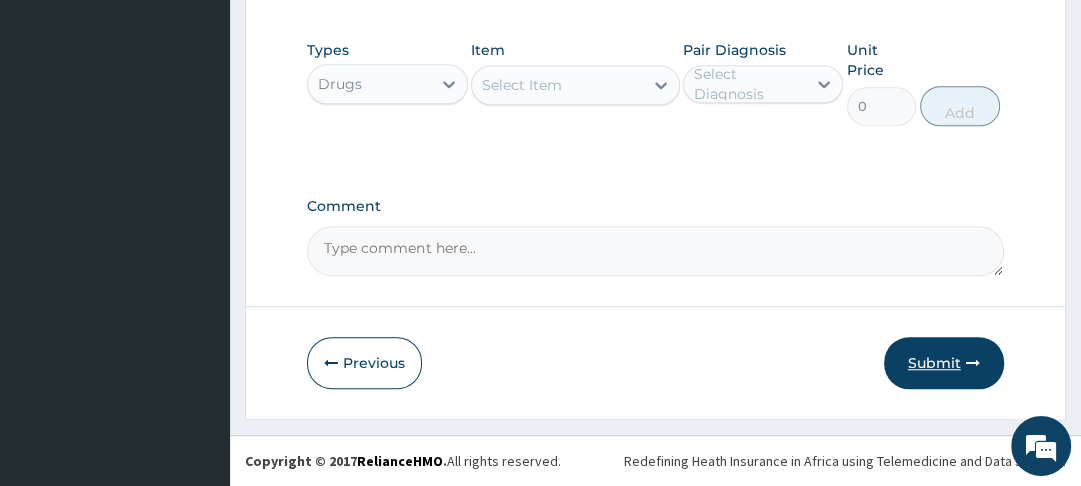 click on "Submit" at bounding box center (944, 363) 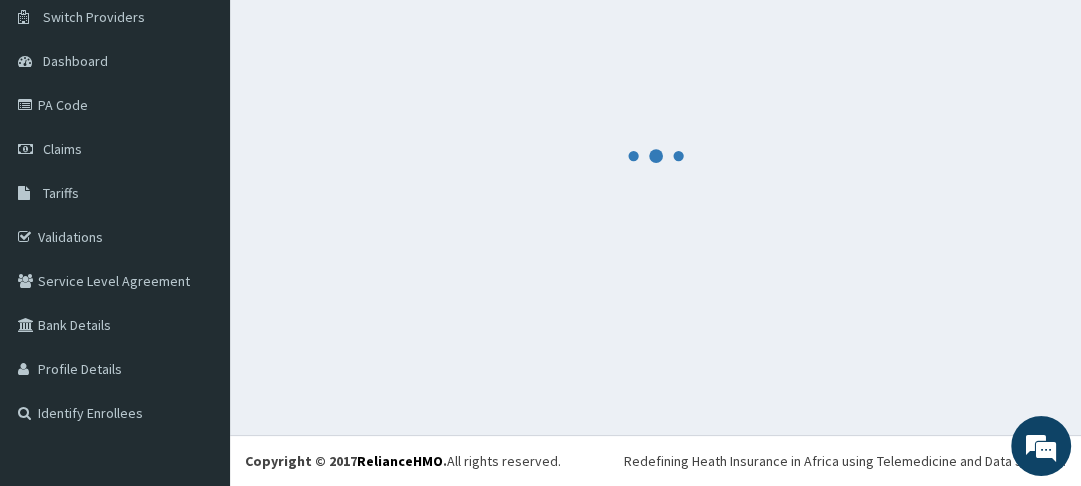 scroll, scrollTop: 1241, scrollLeft: 0, axis: vertical 